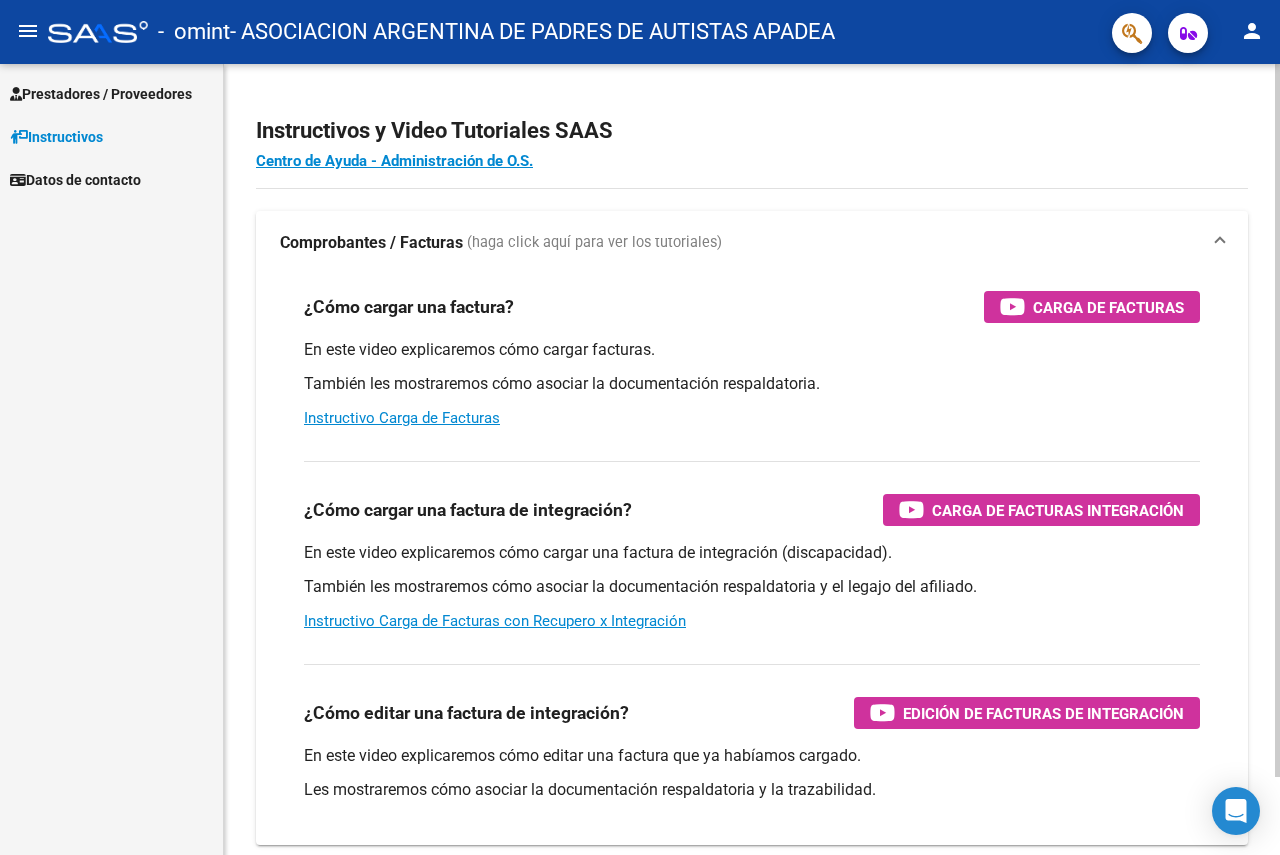 scroll, scrollTop: 0, scrollLeft: 0, axis: both 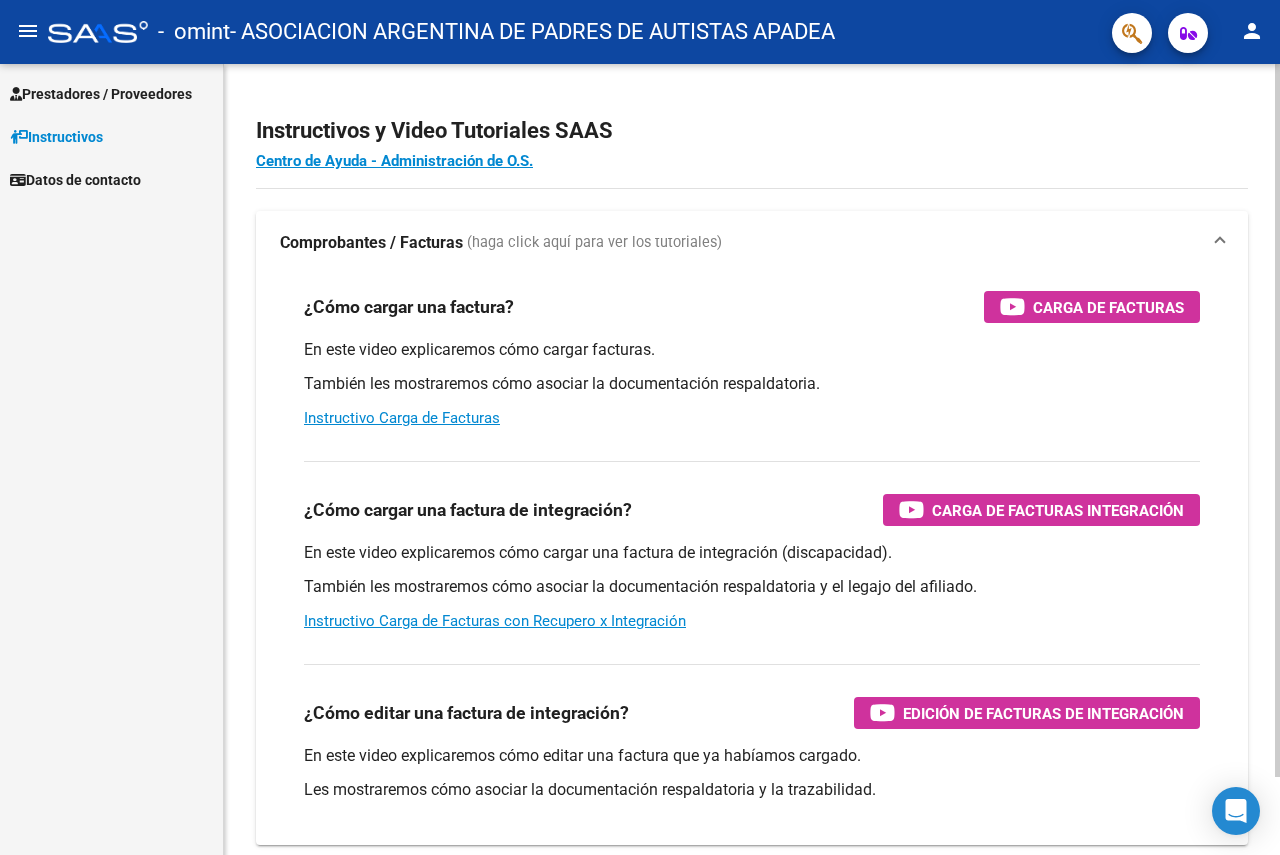 drag, startPoint x: 1080, startPoint y: 308, endPoint x: 641, endPoint y: 206, distance: 450.6939 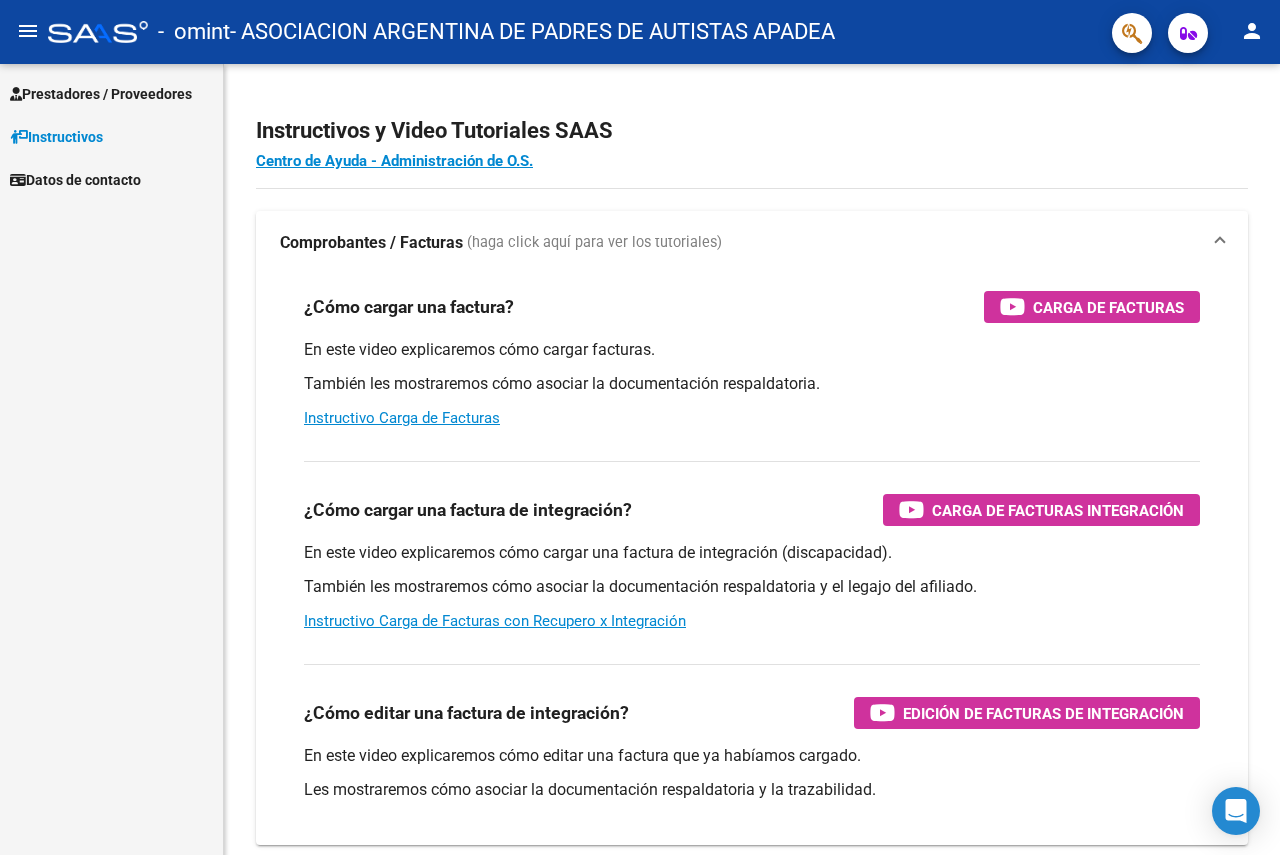click on "Prestadores / Proveedores" at bounding box center [101, 94] 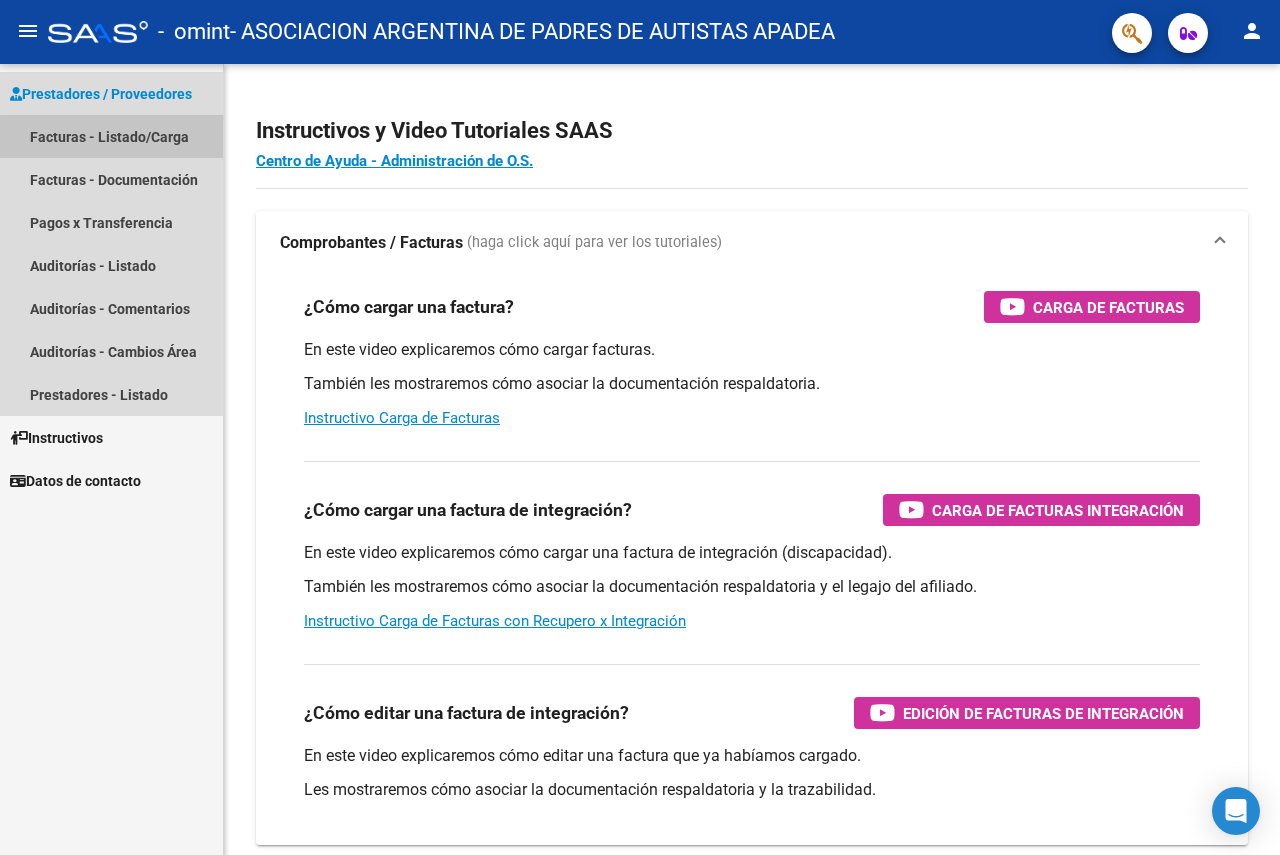 click on "Facturas - Listado/Carga" at bounding box center (111, 136) 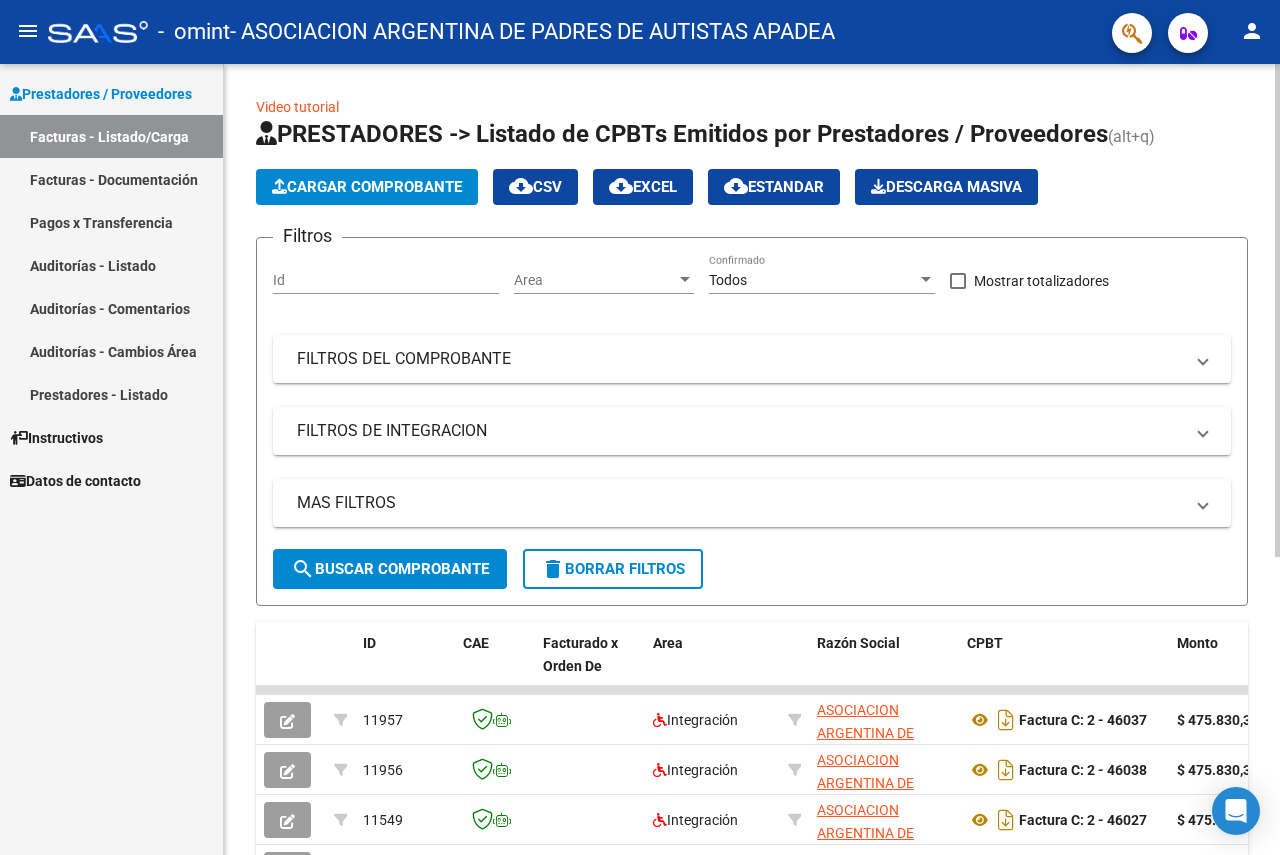 click on "Cargar Comprobante" 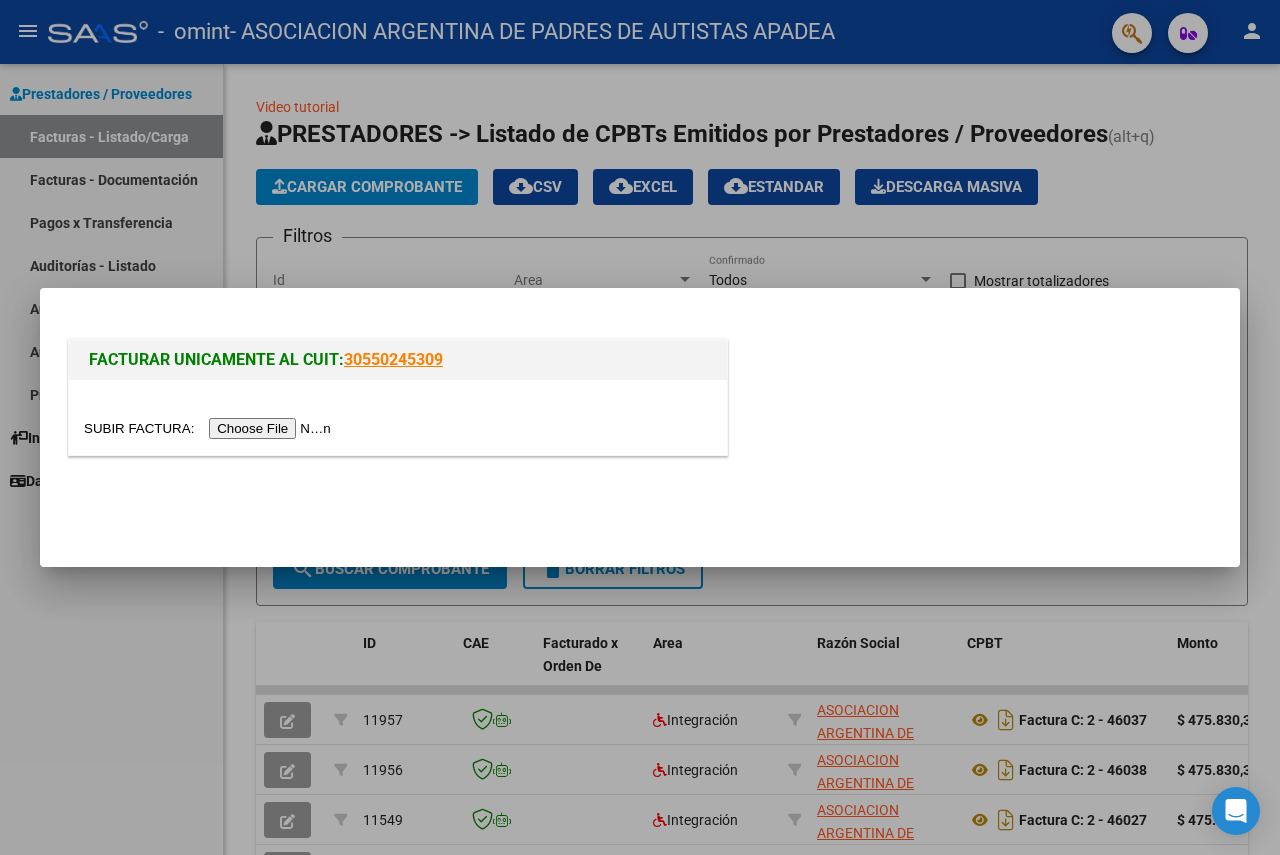 click at bounding box center [210, 428] 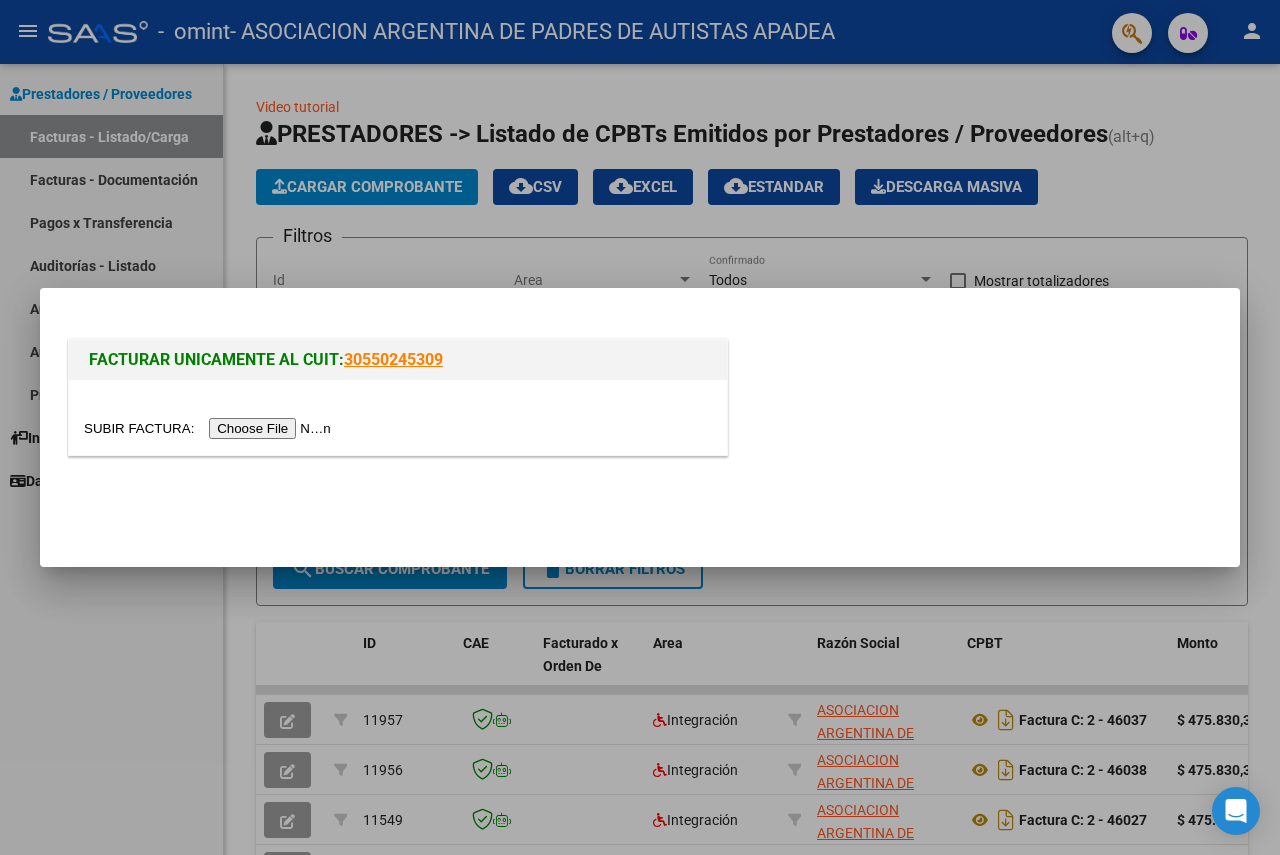 click at bounding box center (210, 428) 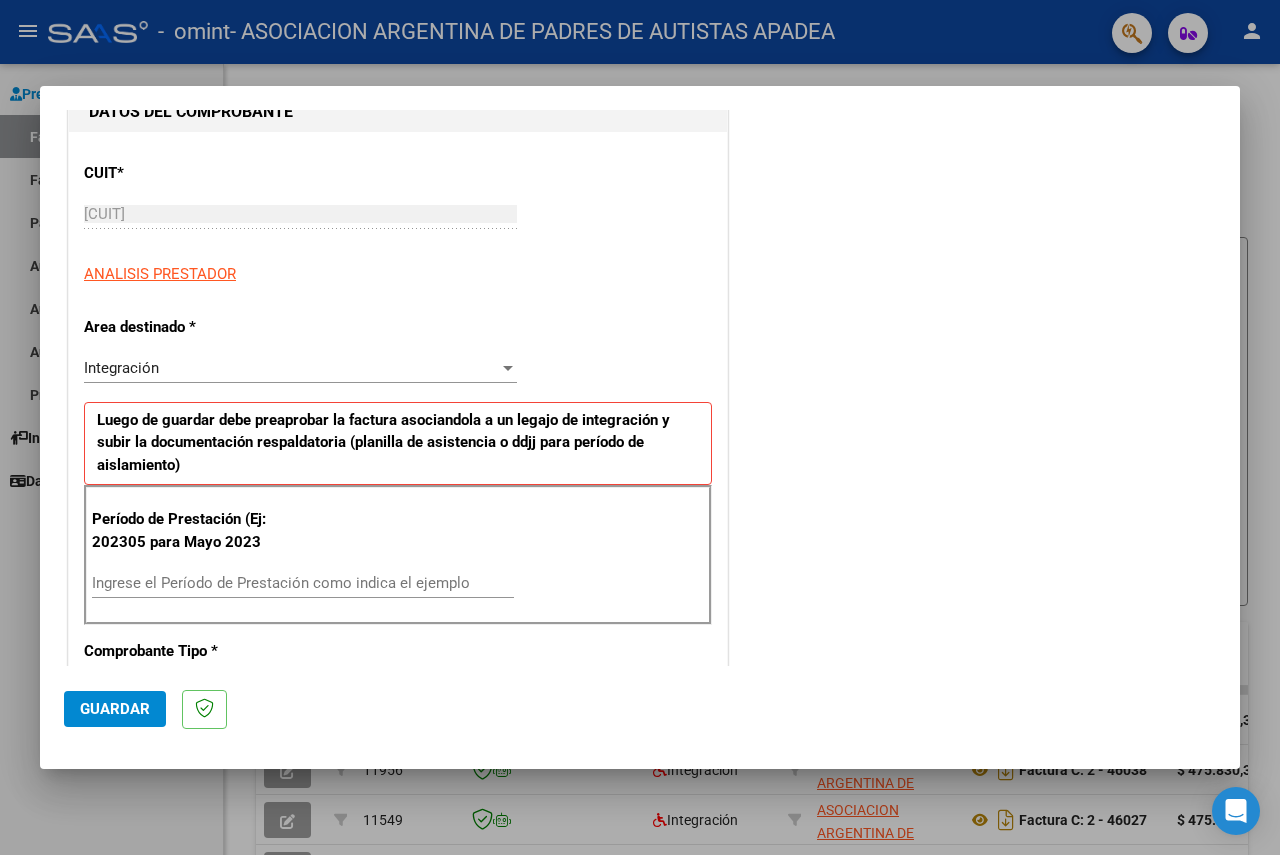 scroll, scrollTop: 300, scrollLeft: 0, axis: vertical 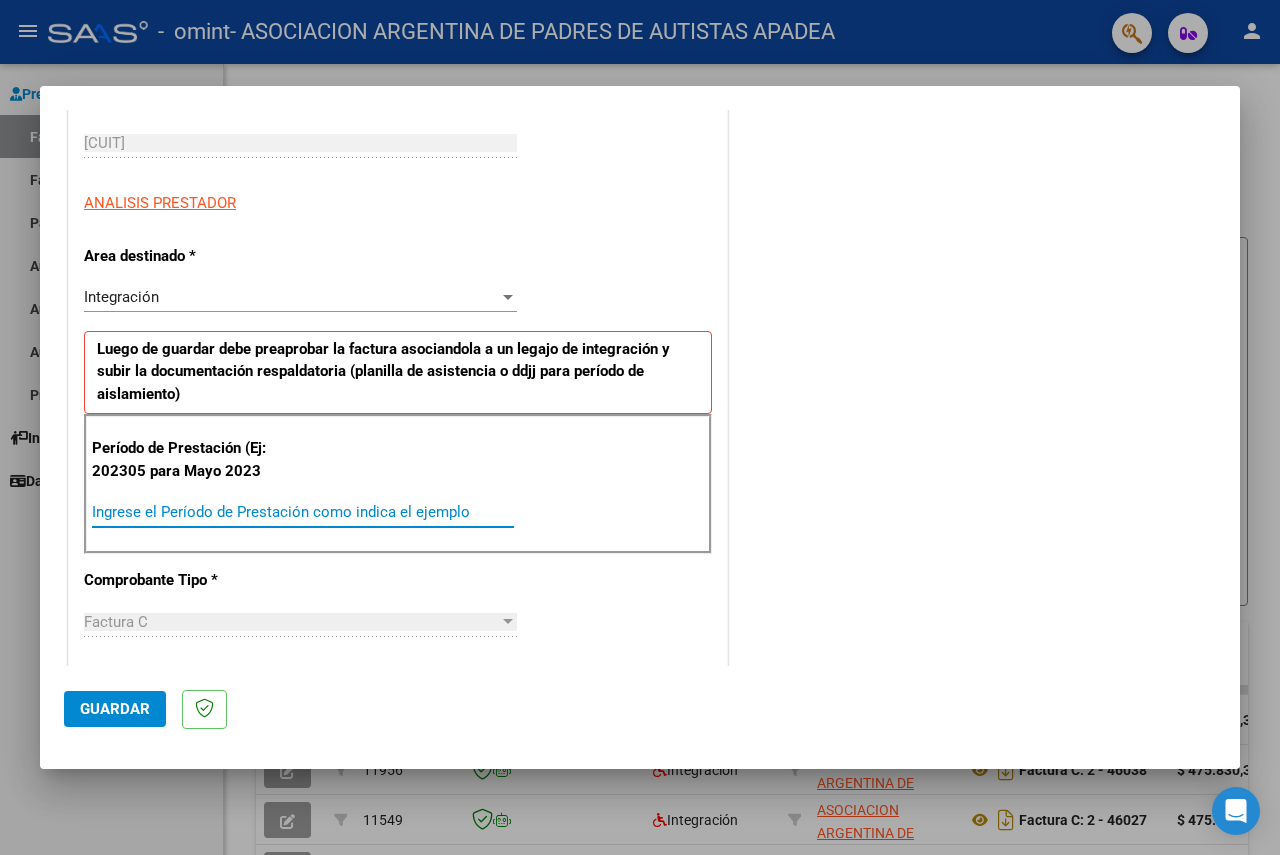 click on "Ingrese el Período de Prestación como indica el ejemplo" at bounding box center [303, 512] 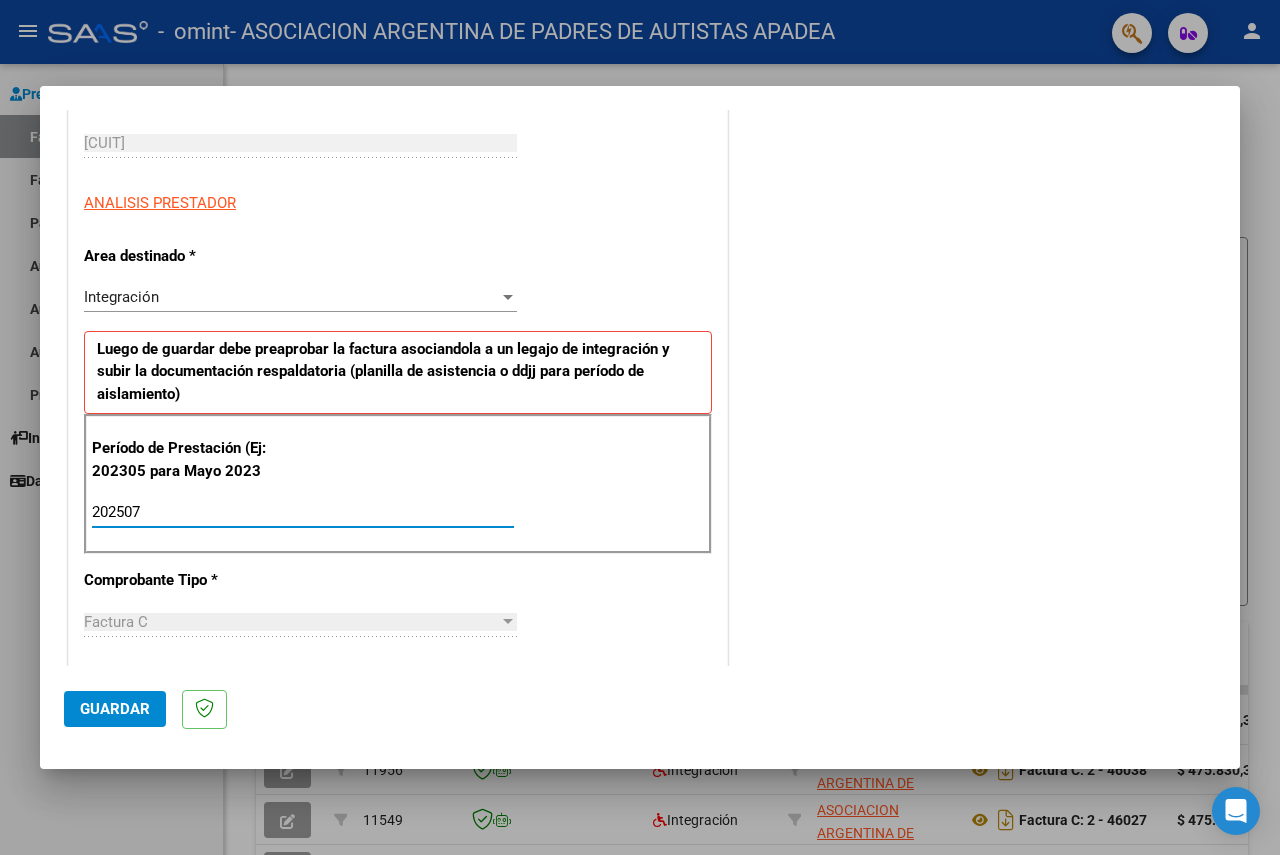 type on "202507" 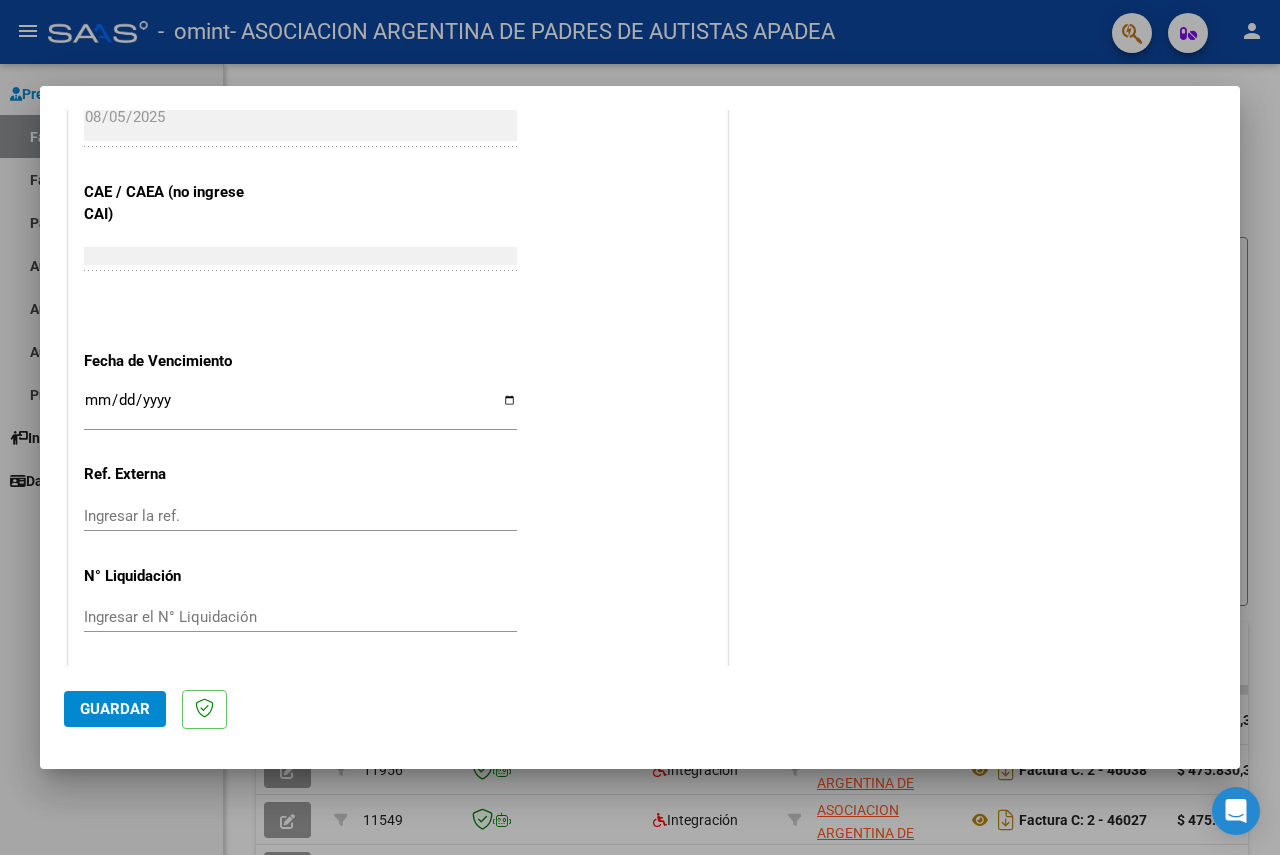 scroll, scrollTop: 1212, scrollLeft: 0, axis: vertical 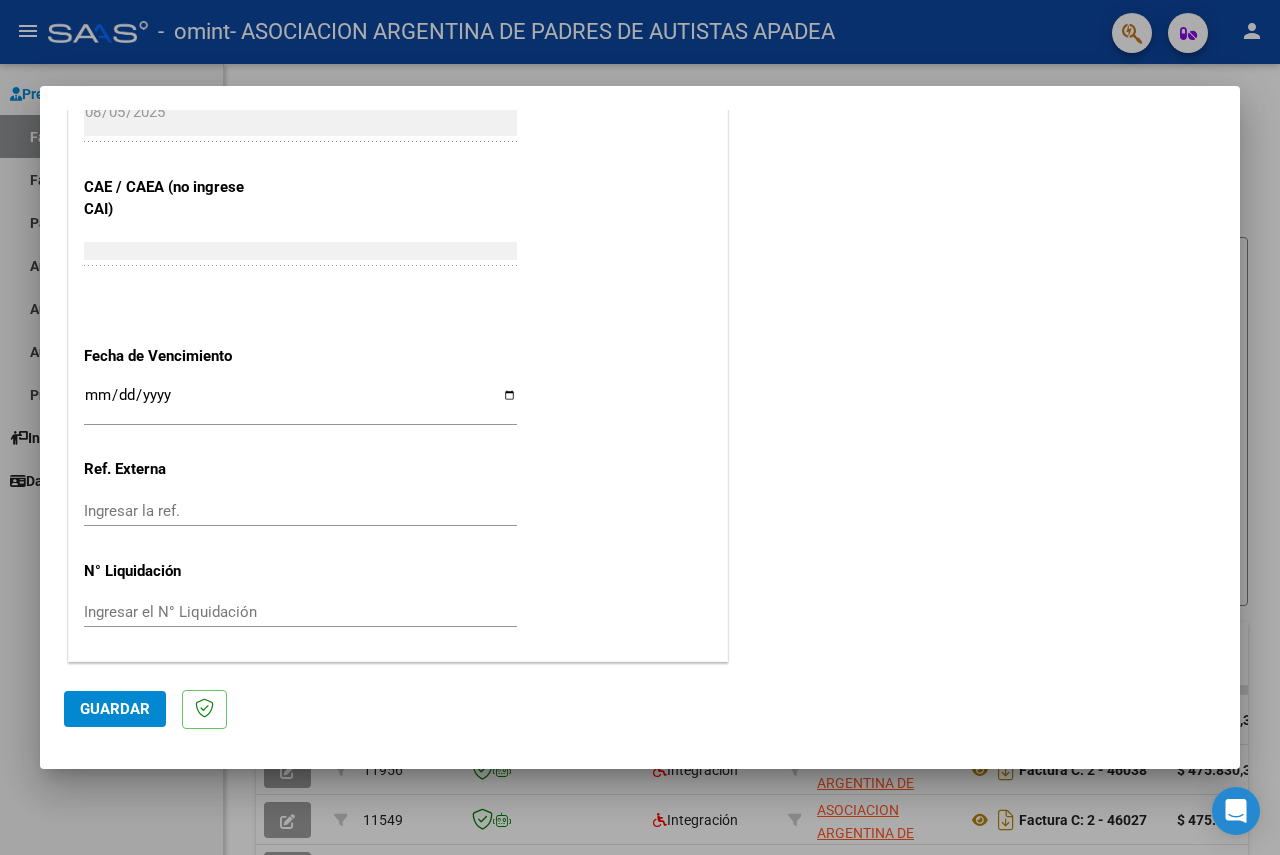 click on "Ingresar la fecha" at bounding box center (300, 403) 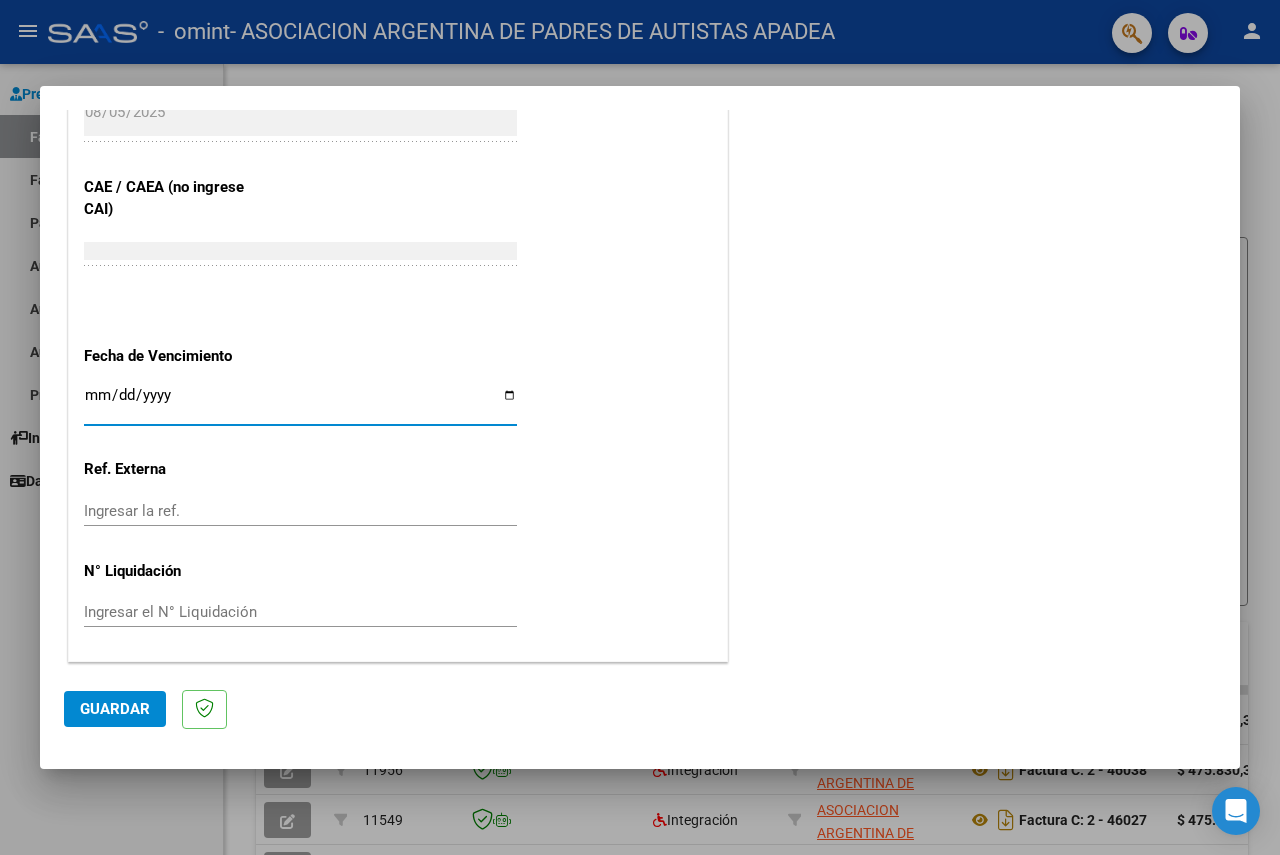 click on "Ingresar la fecha" at bounding box center [300, 403] 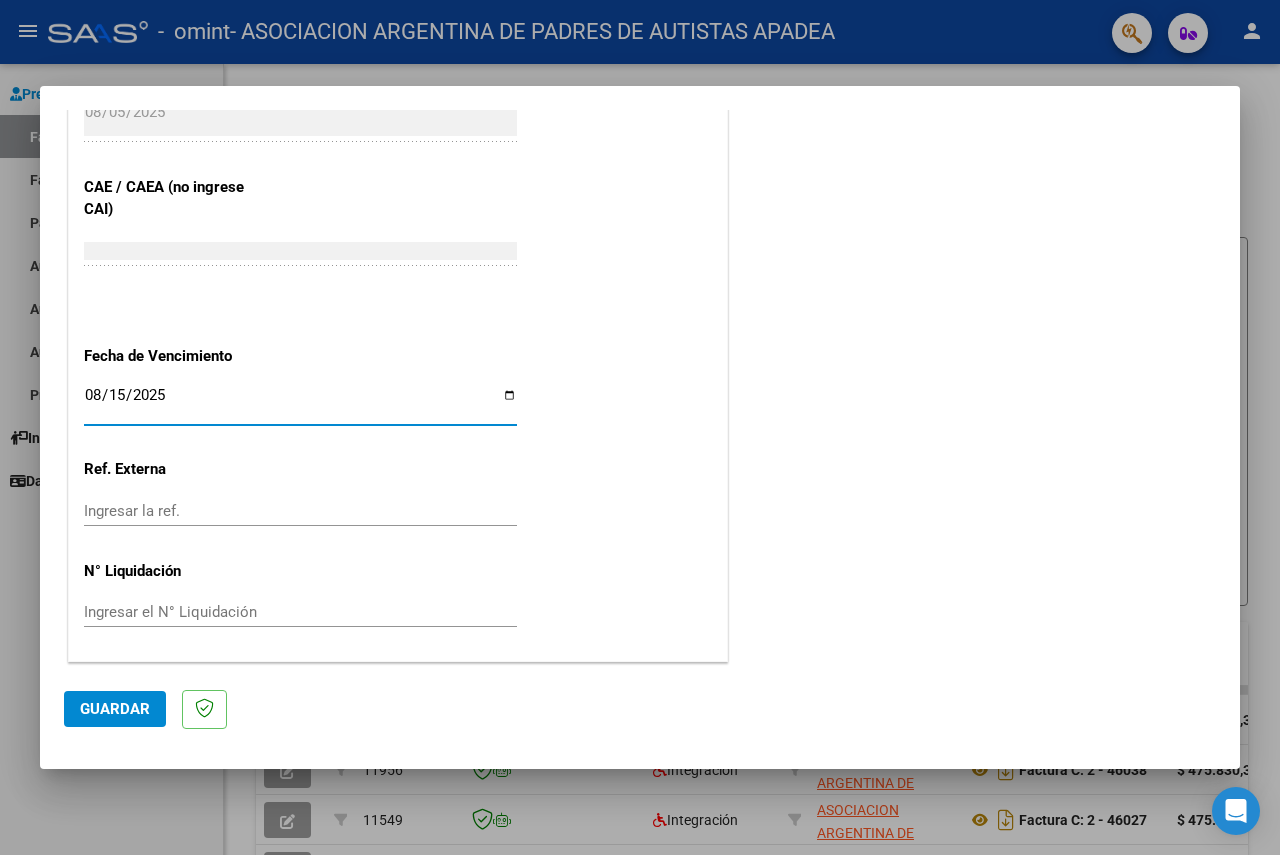 type on "2025-08-15" 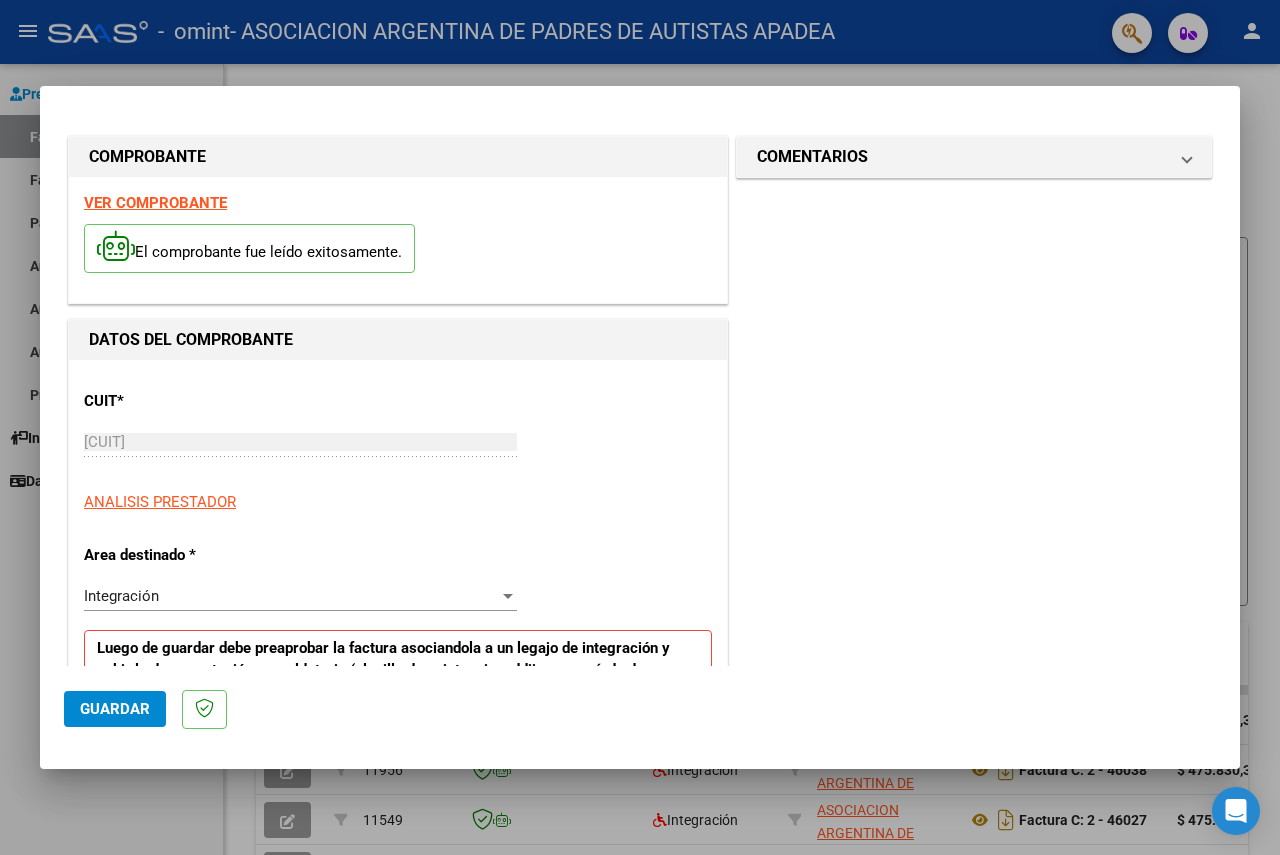scroll, scrollTop: 0, scrollLeft: 0, axis: both 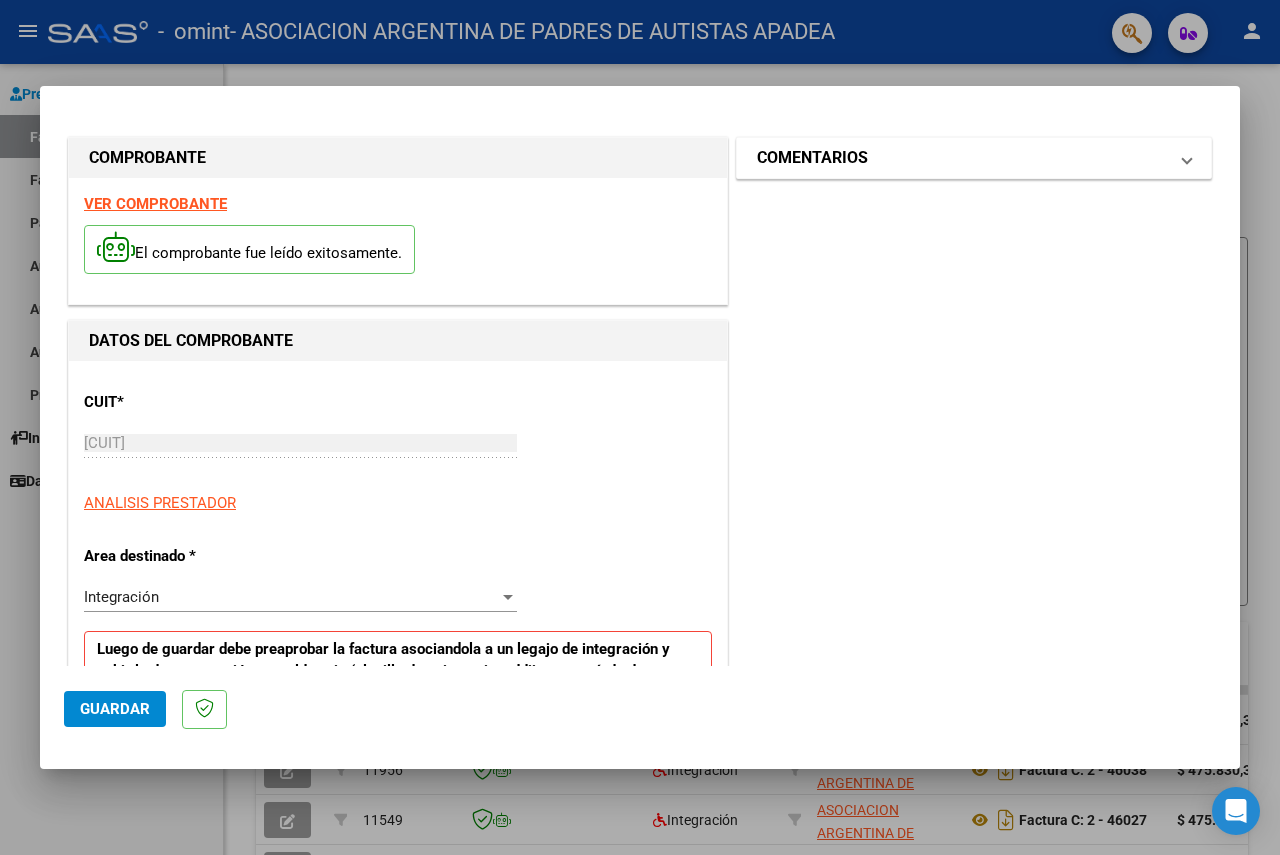 click on "COMENTARIOS" at bounding box center (962, 158) 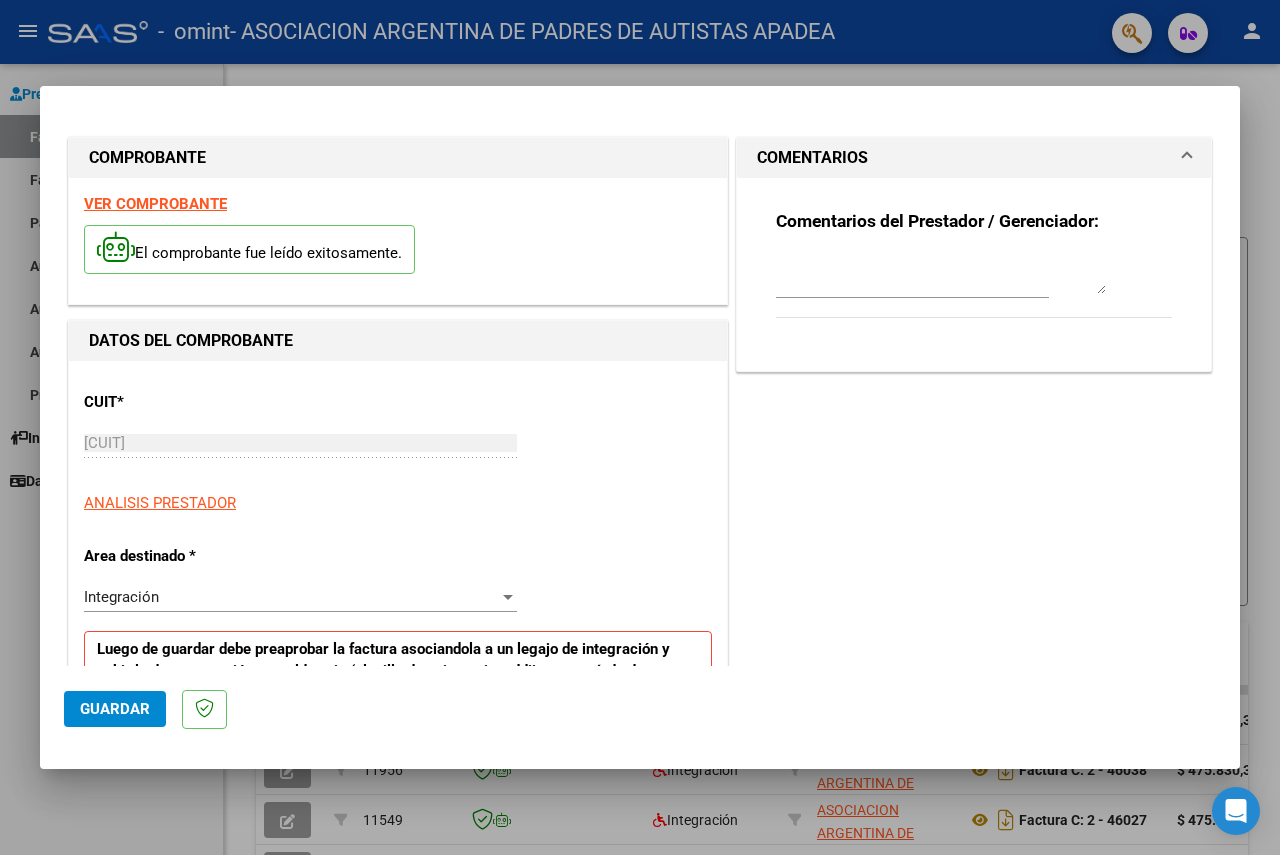 click at bounding box center (941, 274) 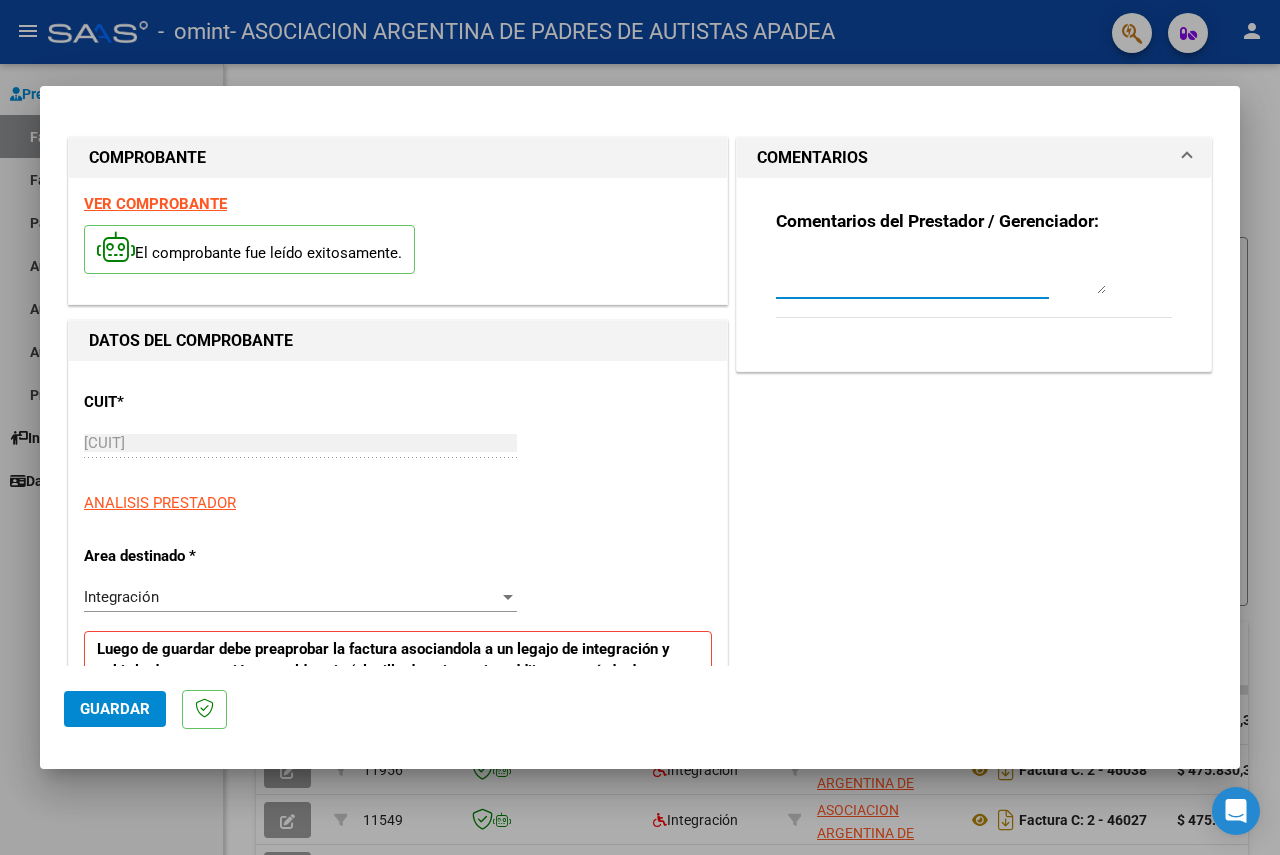 click at bounding box center (941, 274) 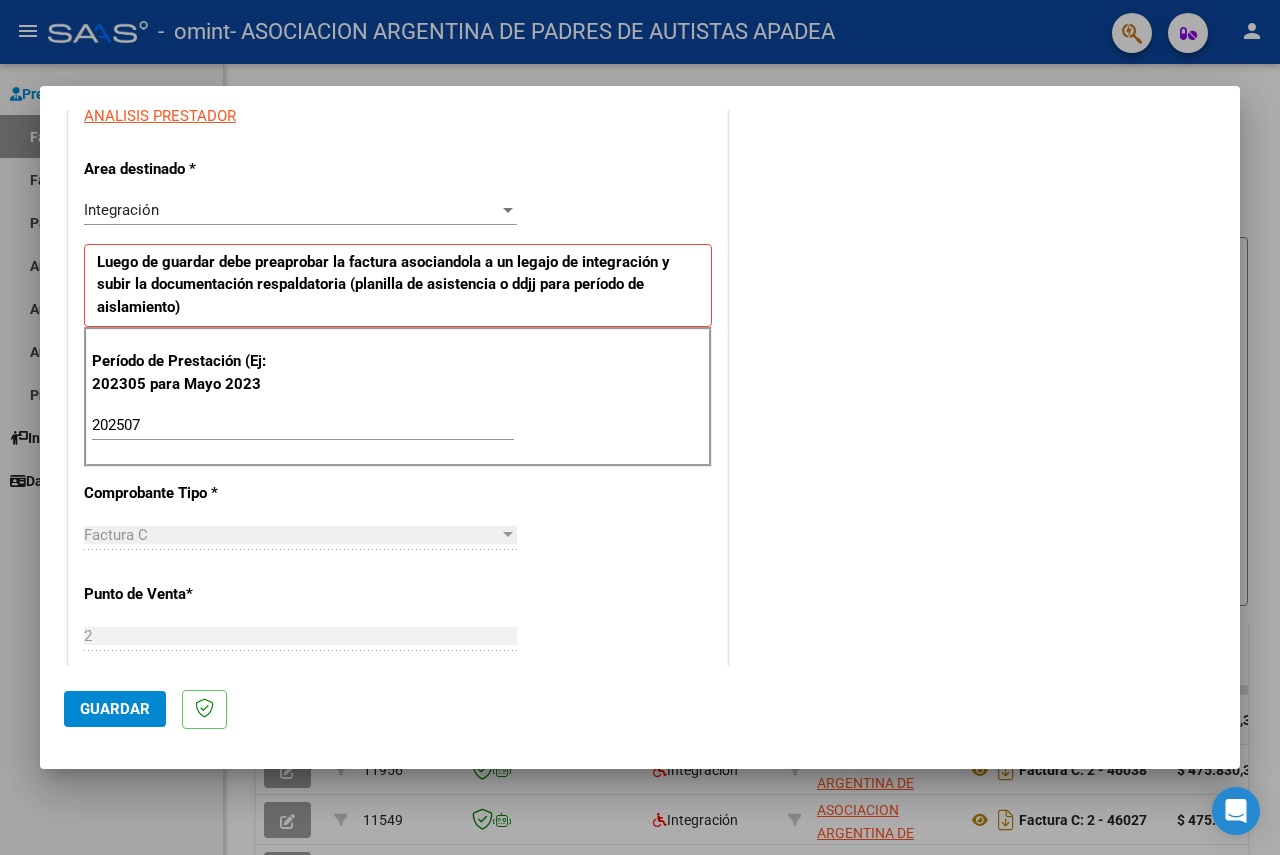 scroll, scrollTop: 400, scrollLeft: 0, axis: vertical 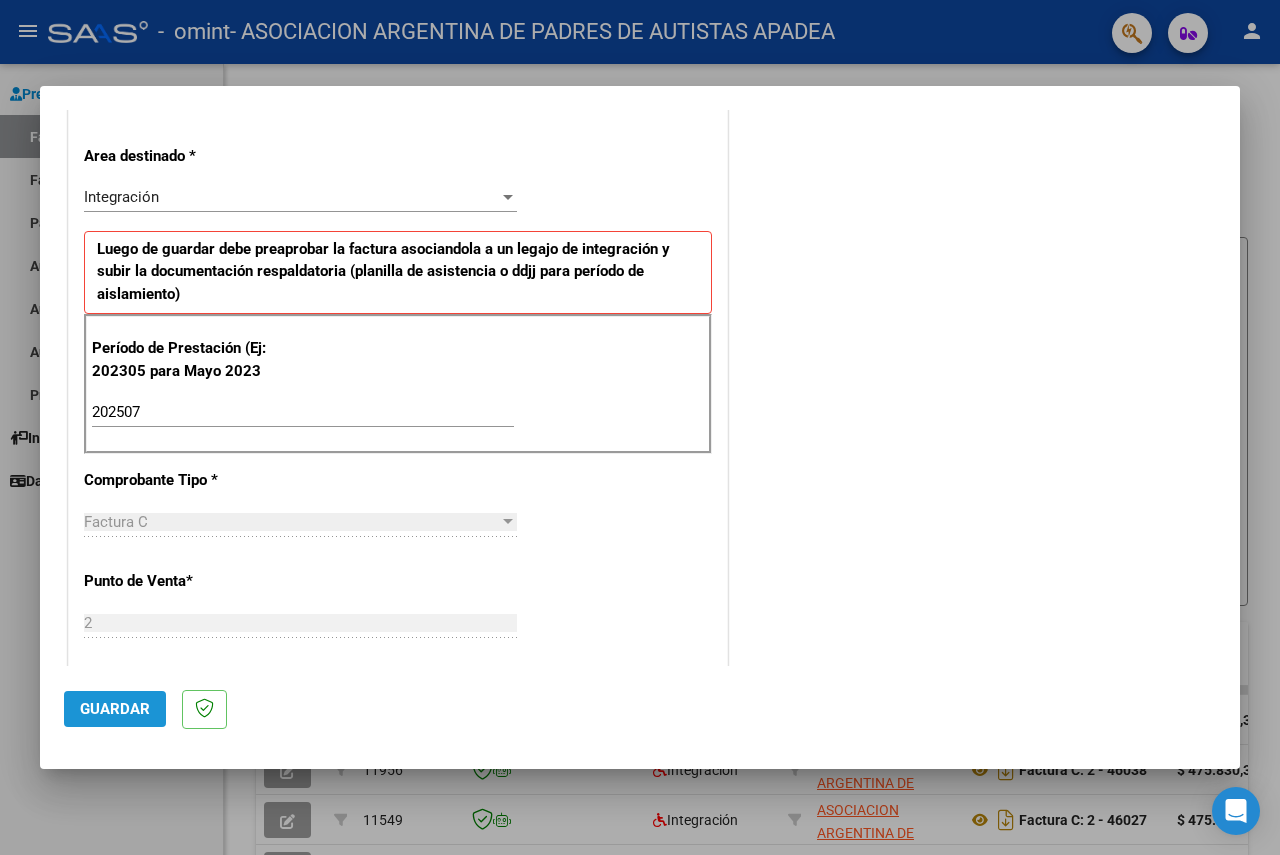 drag, startPoint x: 142, startPoint y: 703, endPoint x: 152, endPoint y: 693, distance: 14.142136 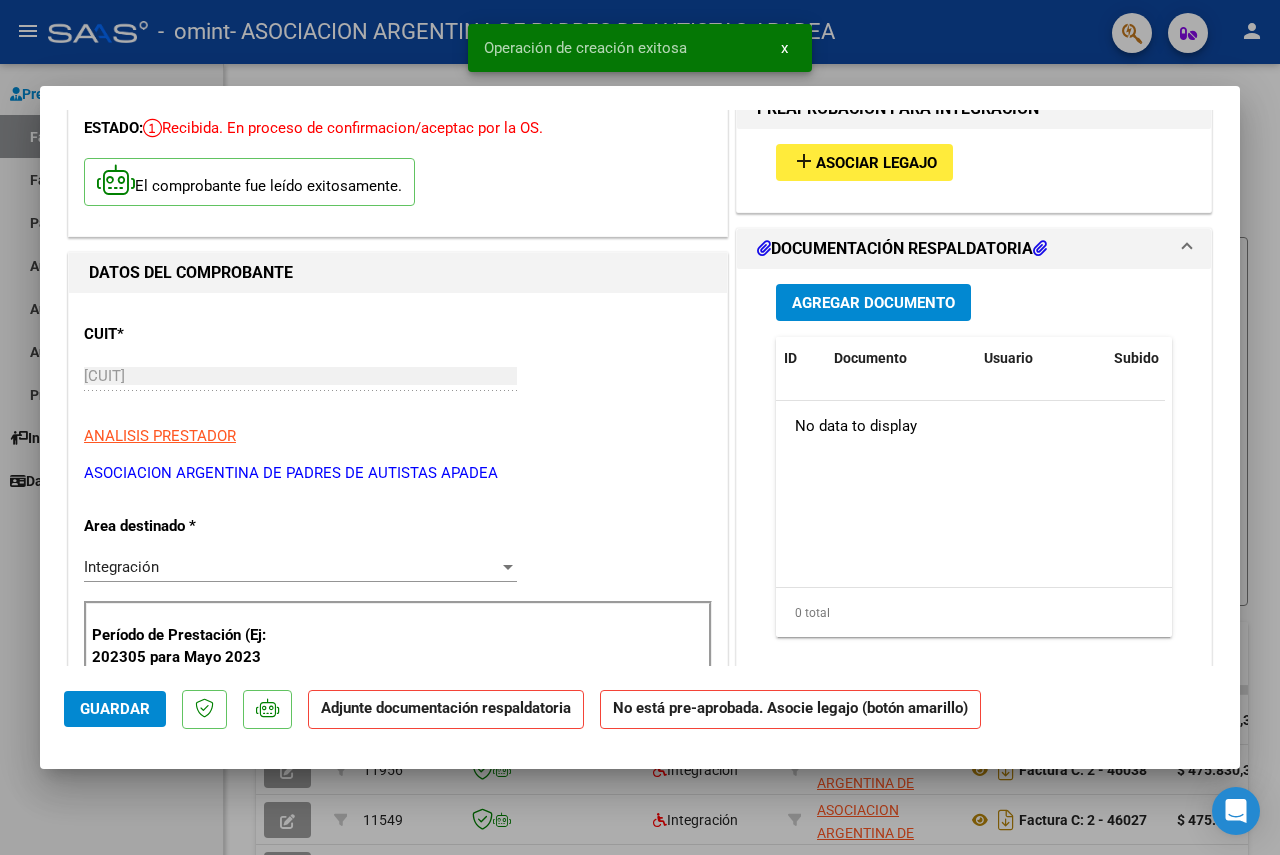 scroll, scrollTop: 0, scrollLeft: 0, axis: both 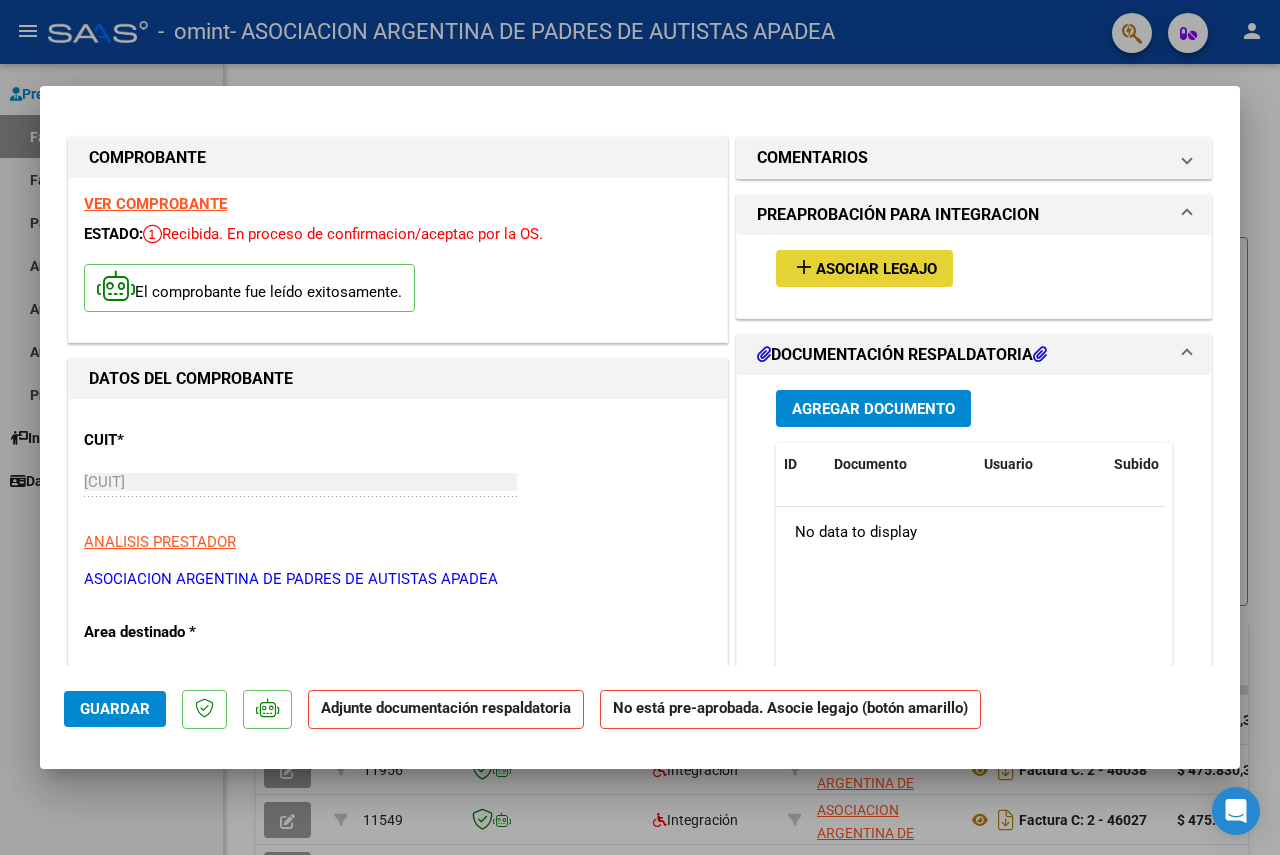 click on "Asociar Legajo" at bounding box center [876, 269] 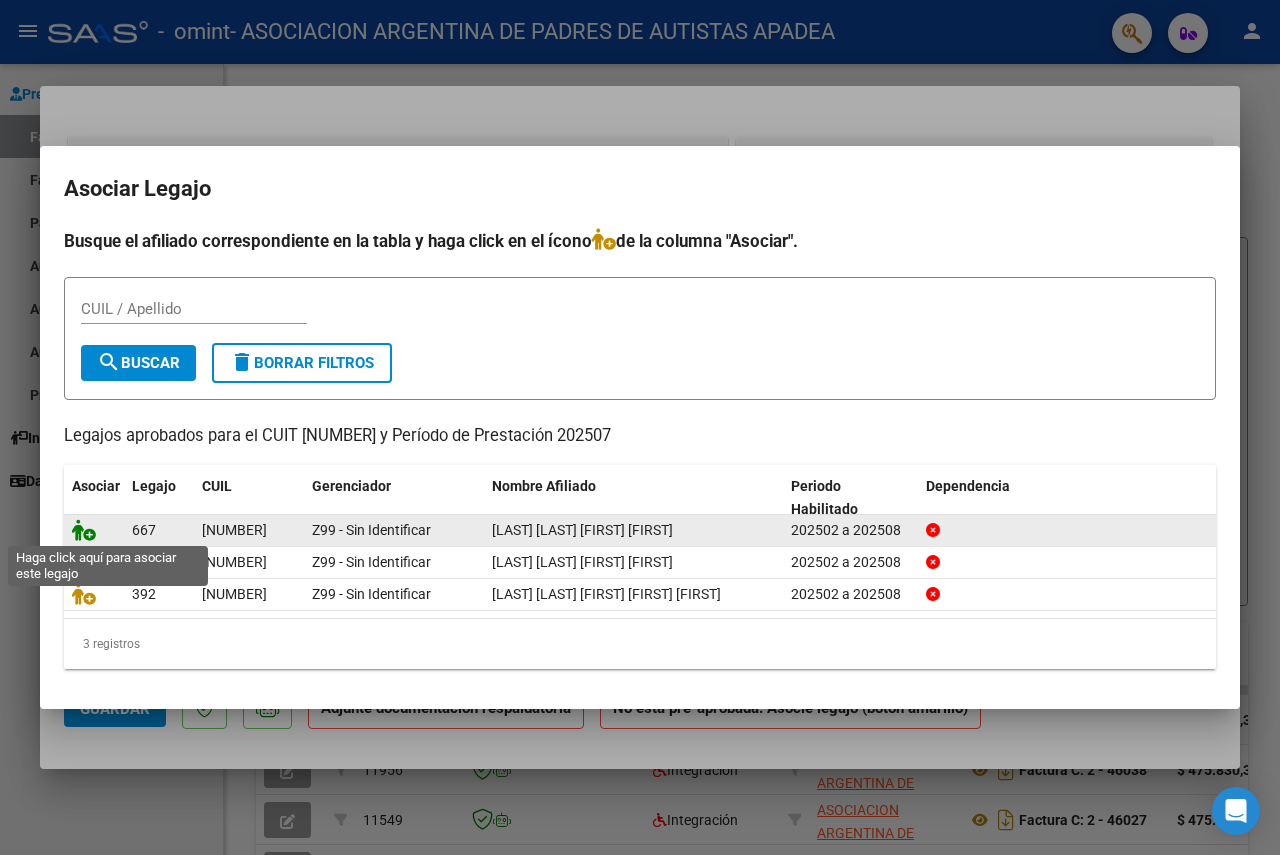 click 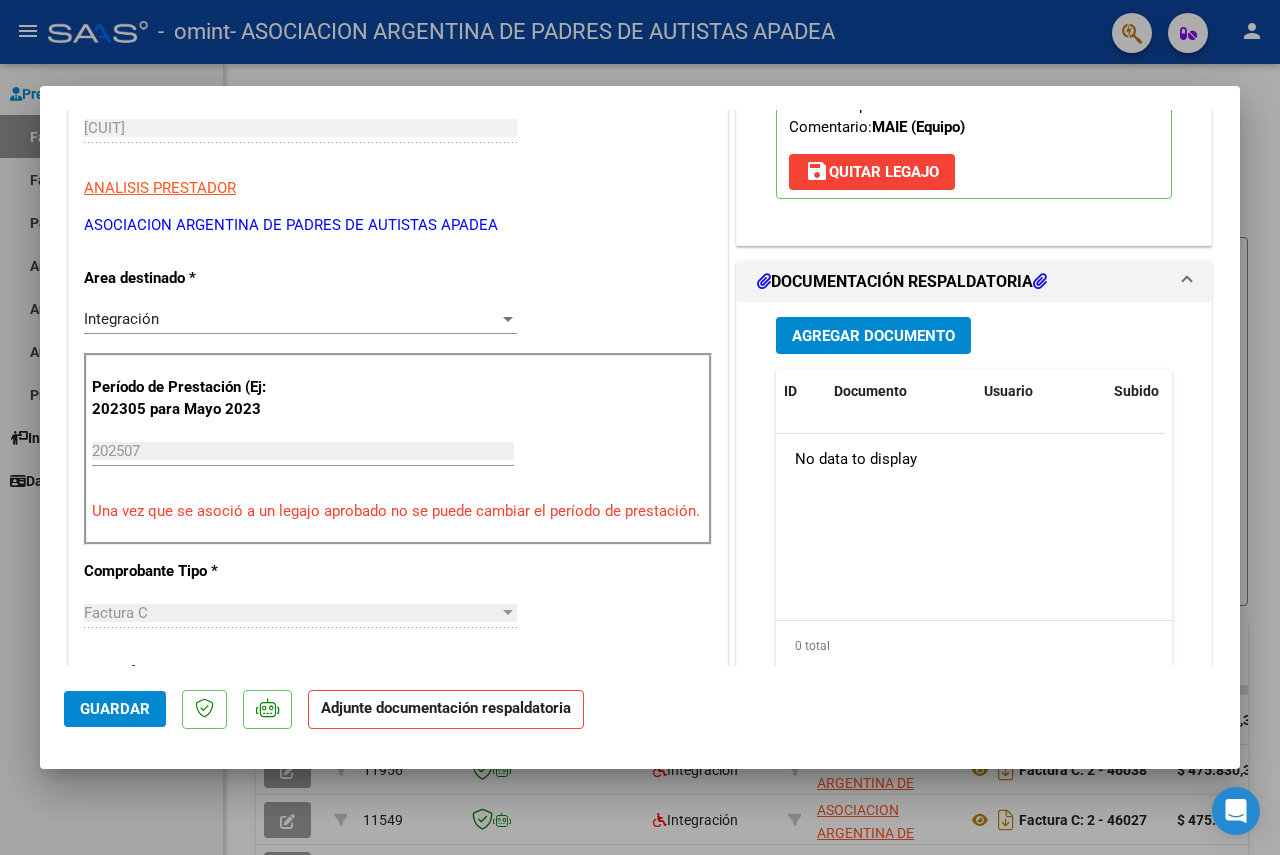 scroll, scrollTop: 400, scrollLeft: 0, axis: vertical 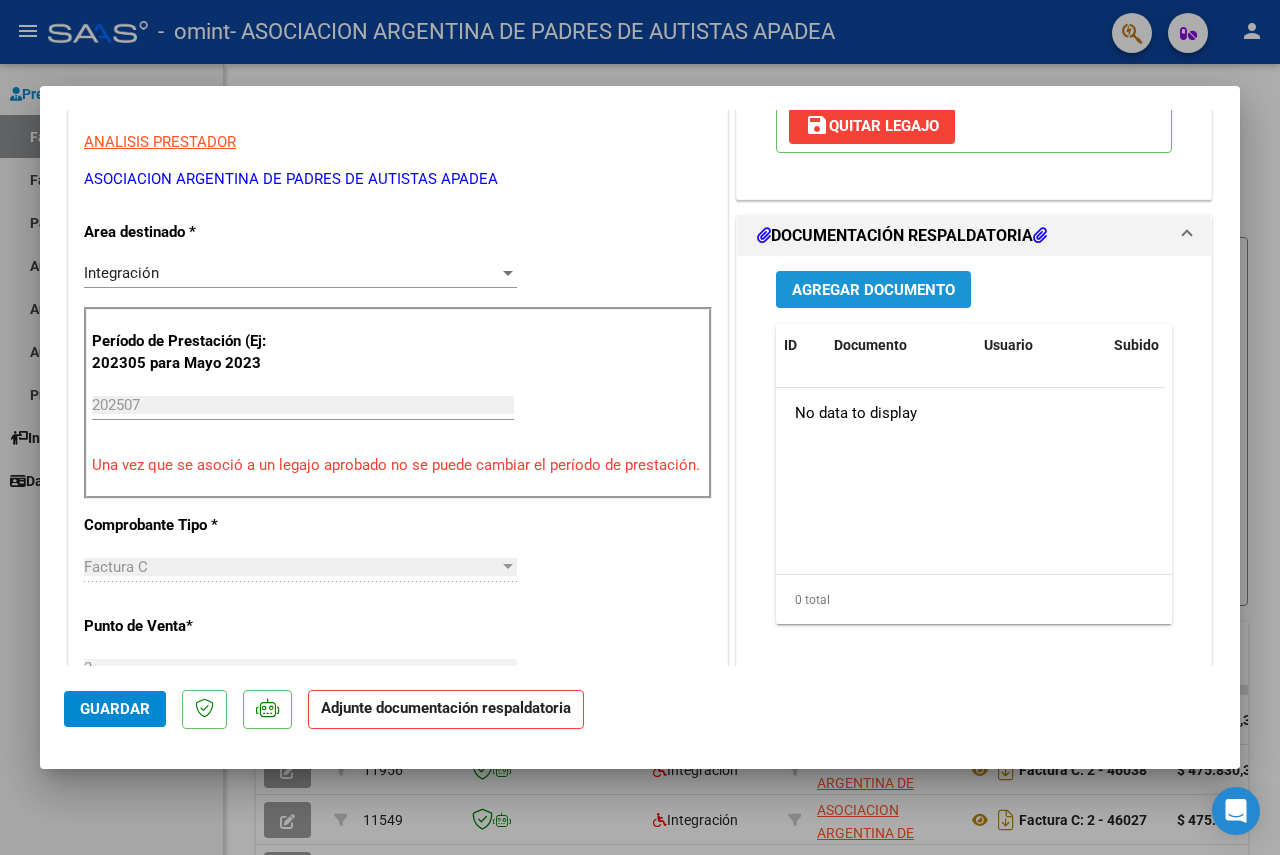 click on "Agregar Documento" at bounding box center [873, 289] 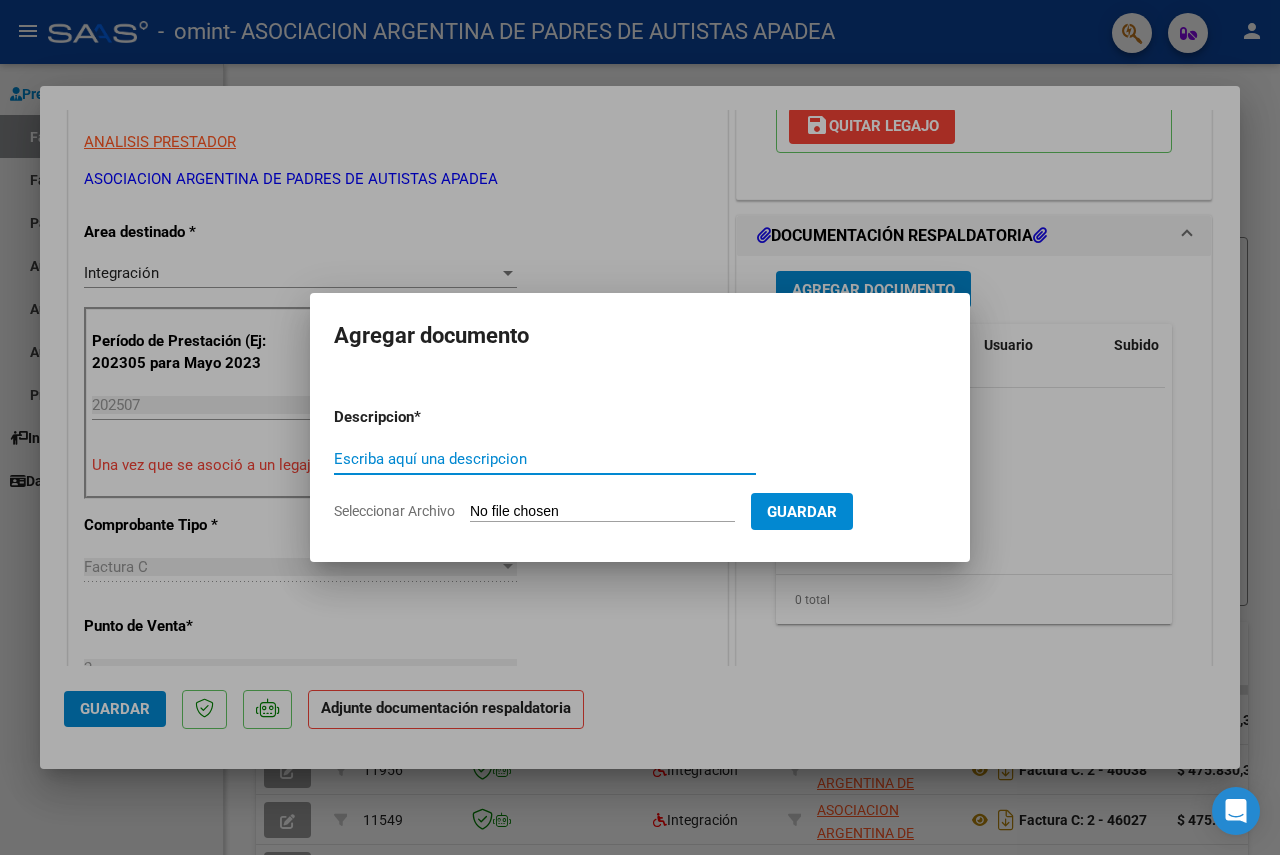 click on "Escriba aquí una descripcion" at bounding box center [545, 459] 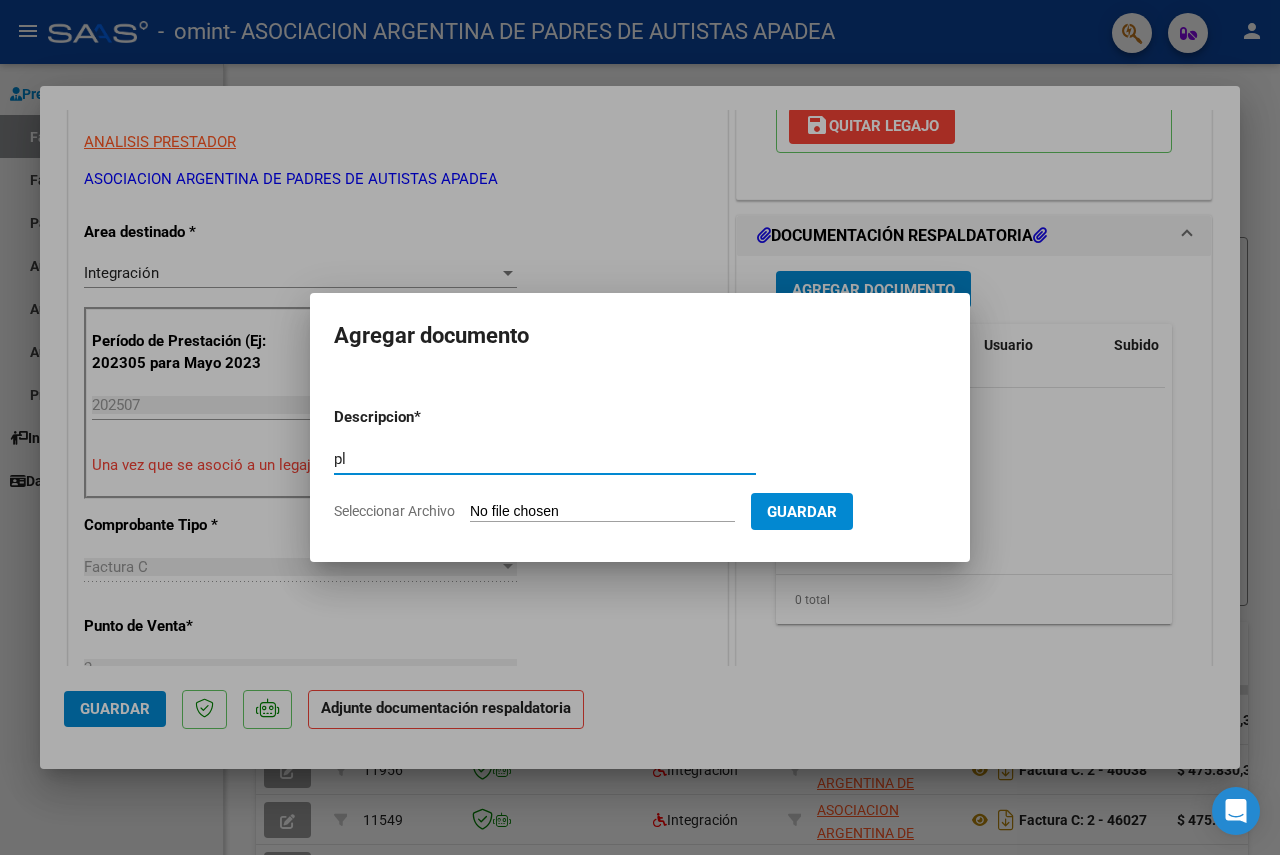 type on "p" 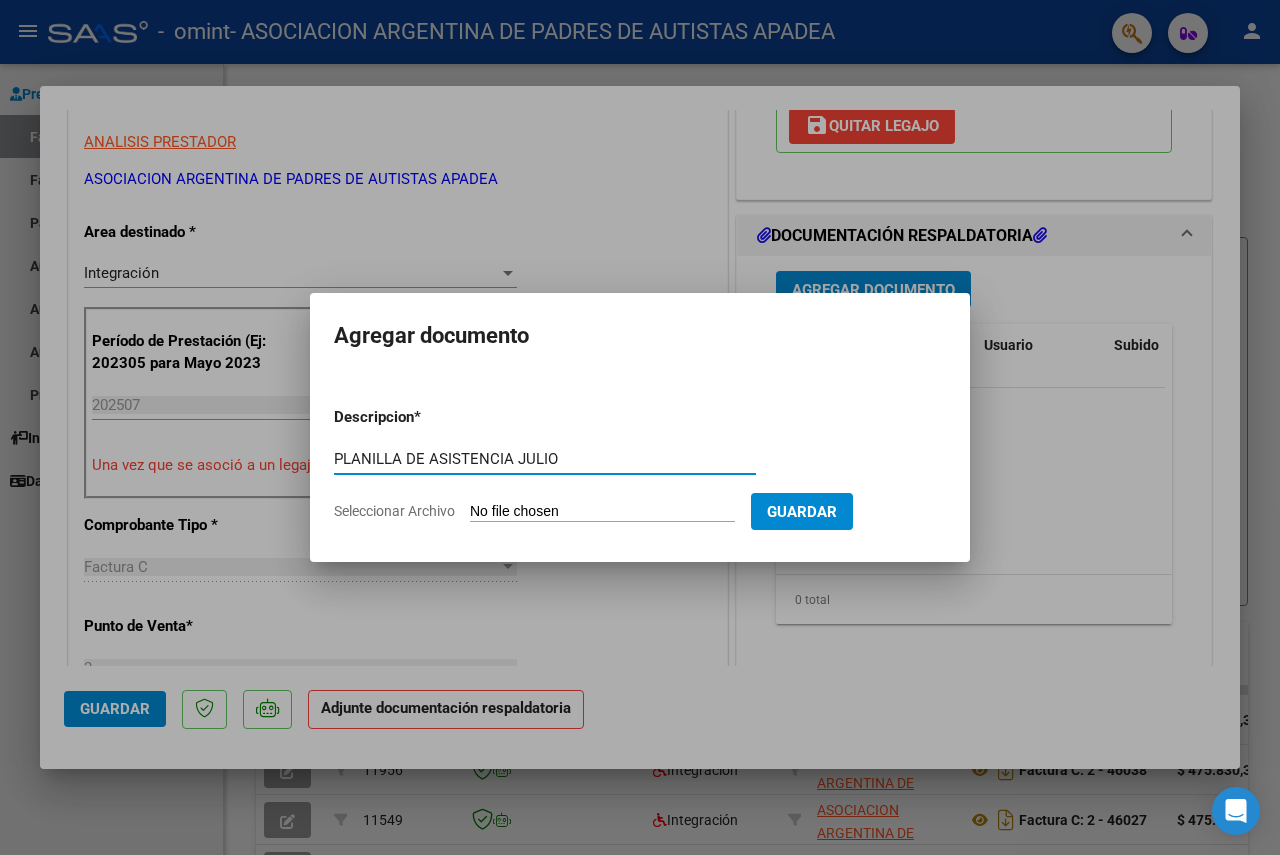 type on "PLANILLA DE ASISTENCIA JULIO" 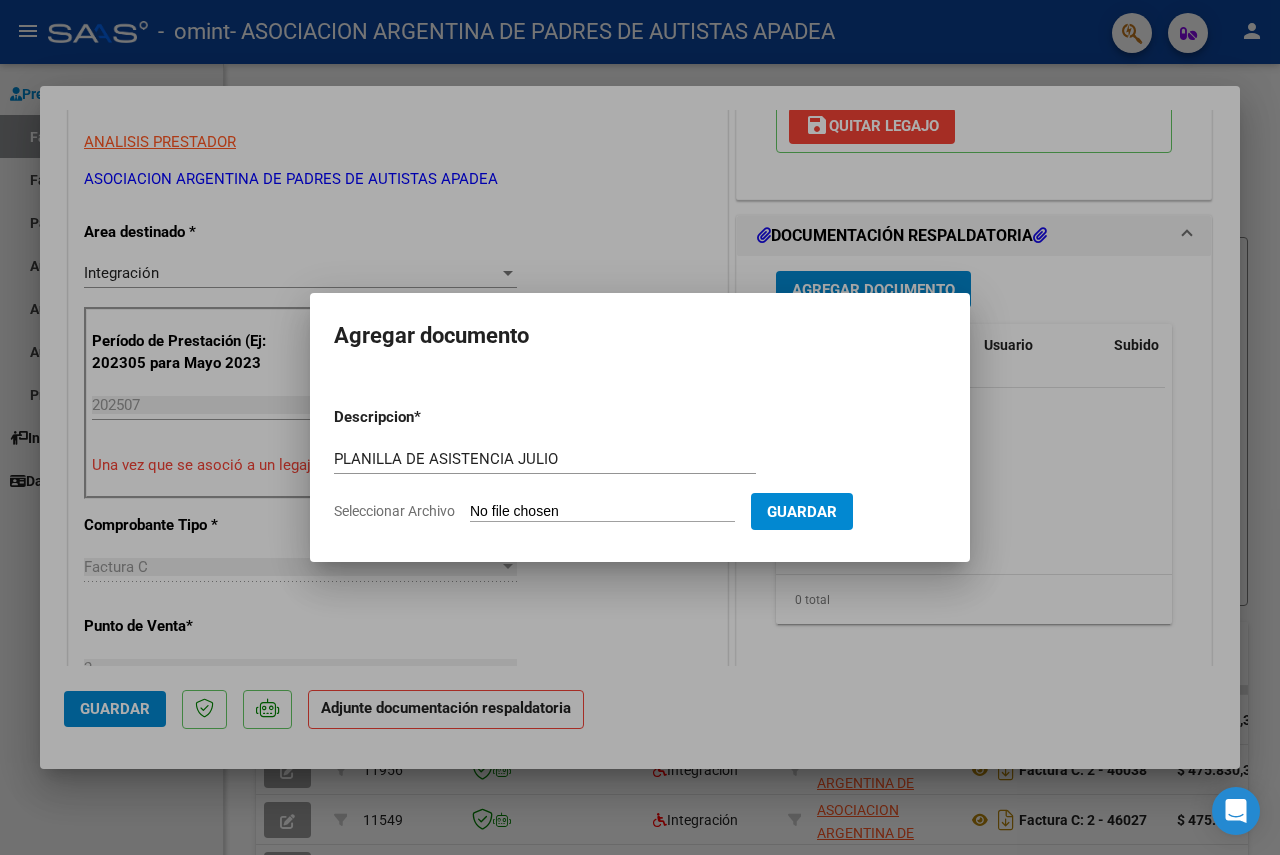 click on "Seleccionar Archivo" at bounding box center (602, 512) 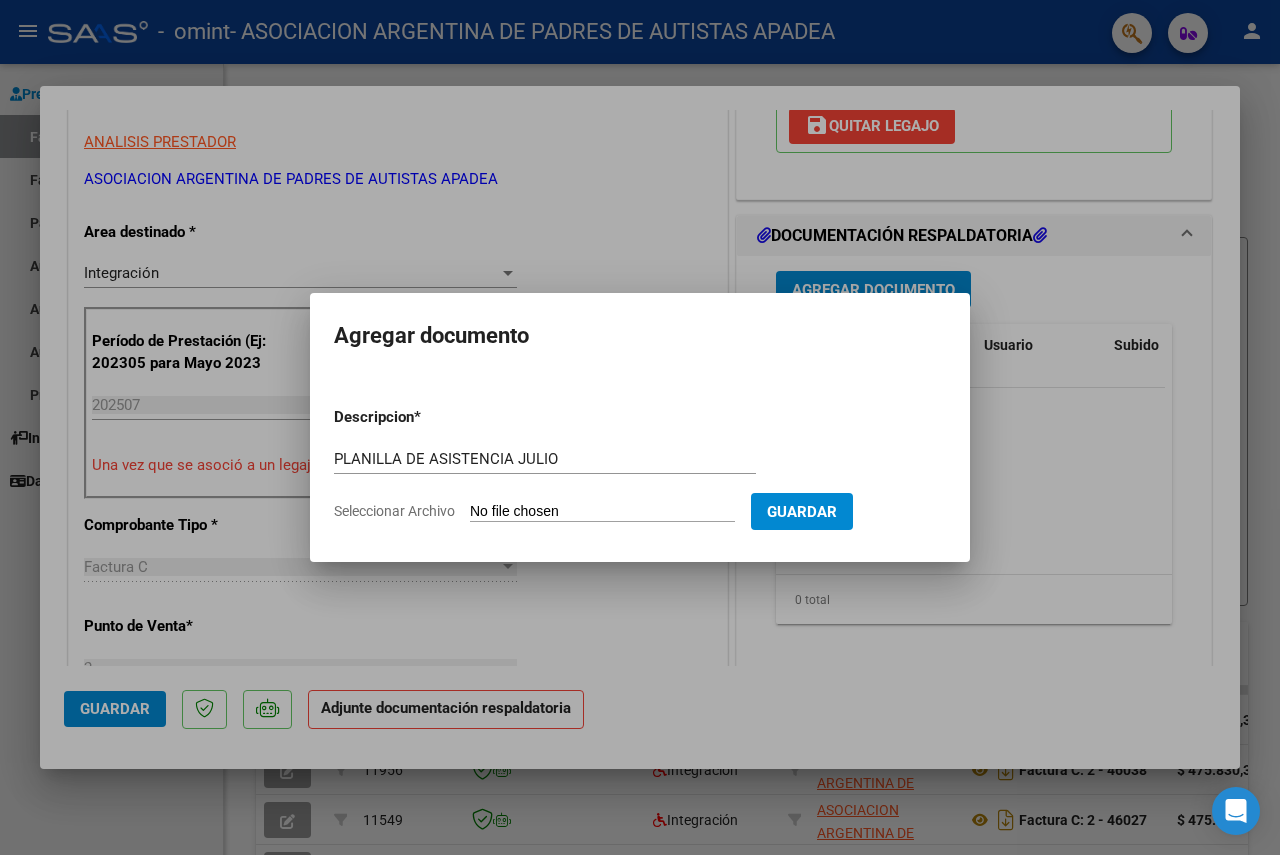 type on "C:\fakepath\[LAST] [LAST] [FIRST] [FIRST] OMINTXOSPOCE 2025 07 73596.pdf" 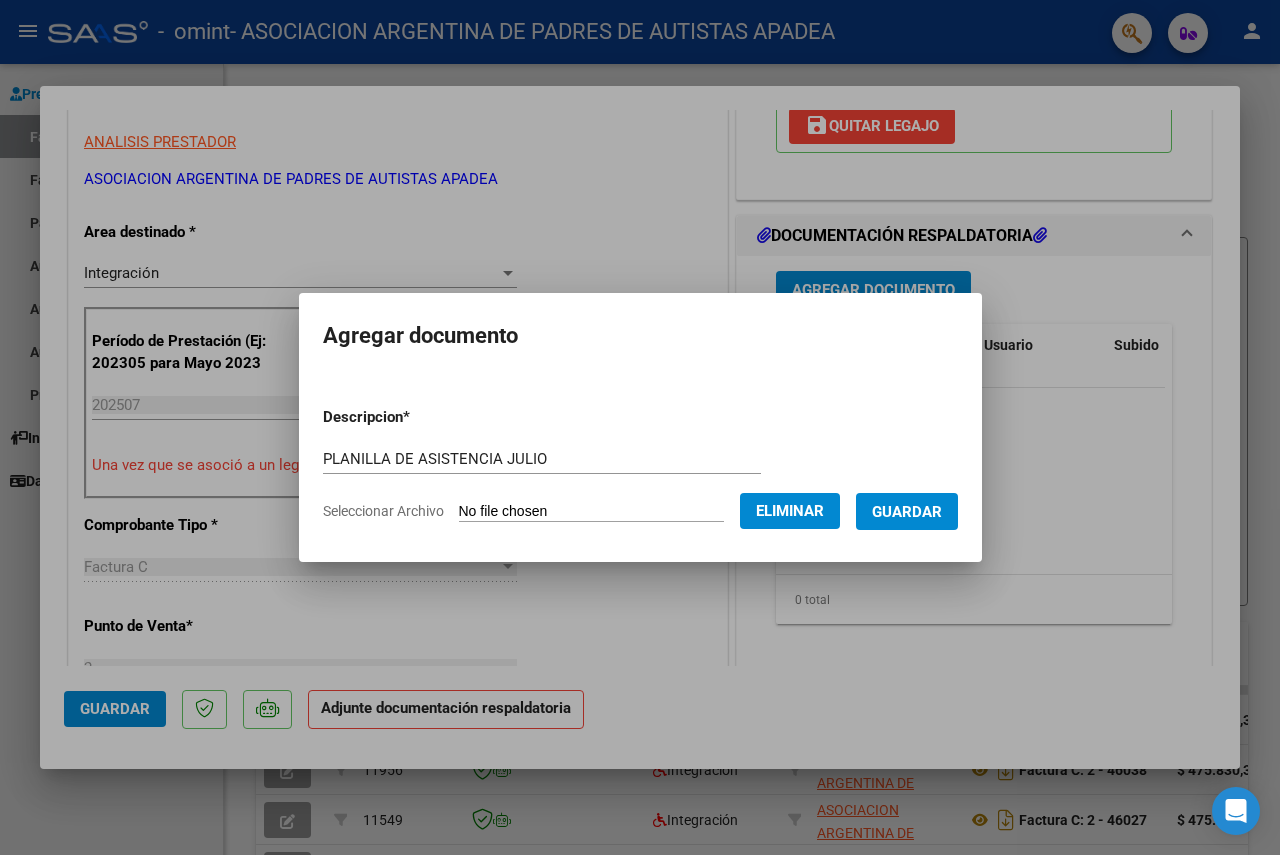 click on "Guardar" at bounding box center (907, 512) 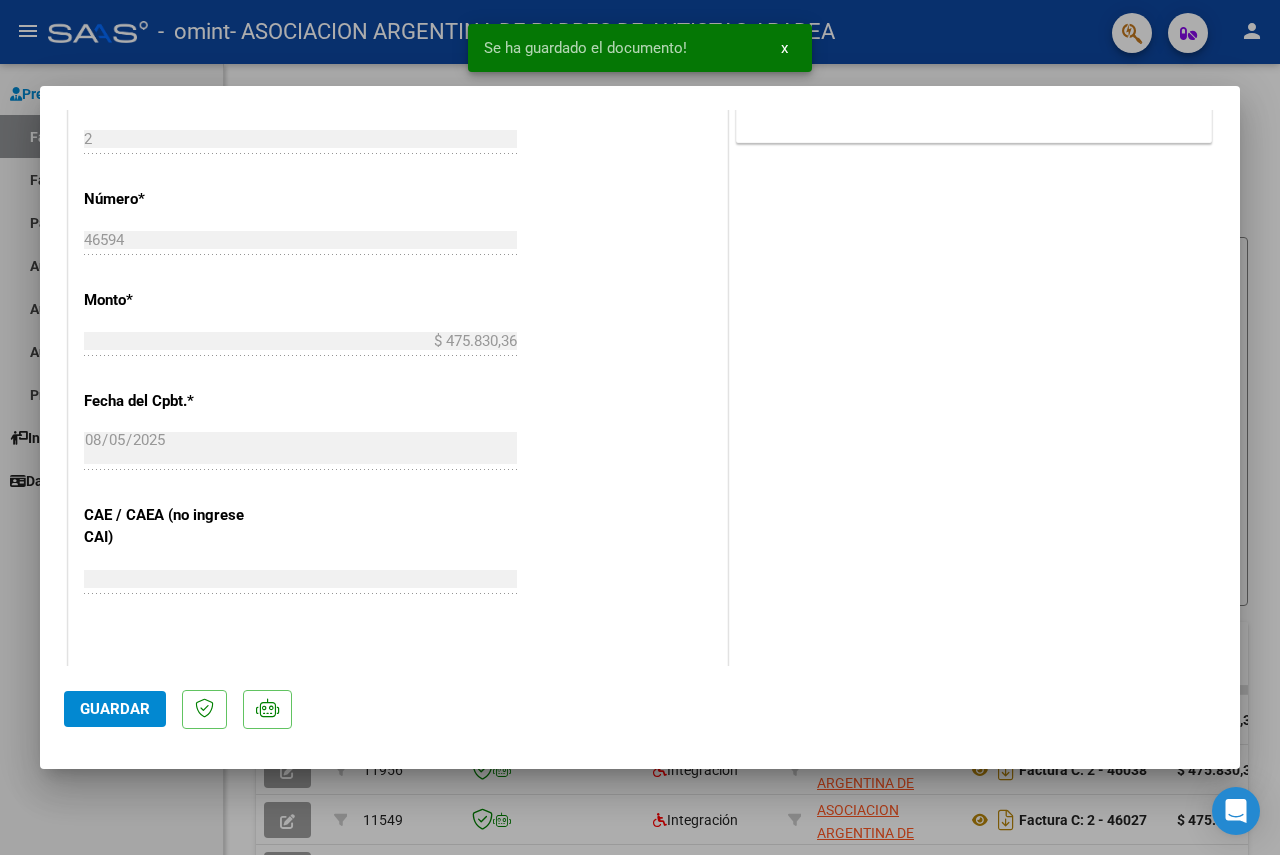 scroll, scrollTop: 1000, scrollLeft: 0, axis: vertical 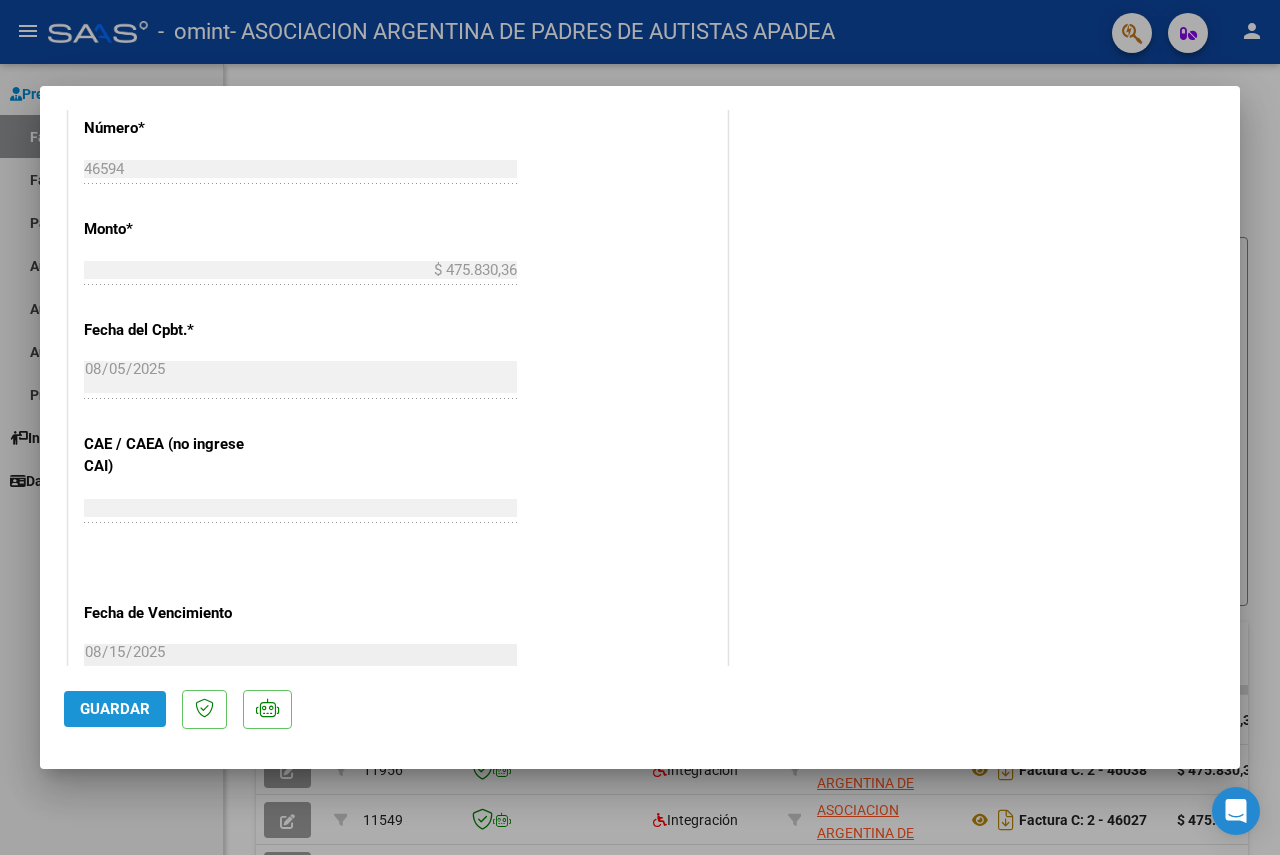 click on "Guardar" 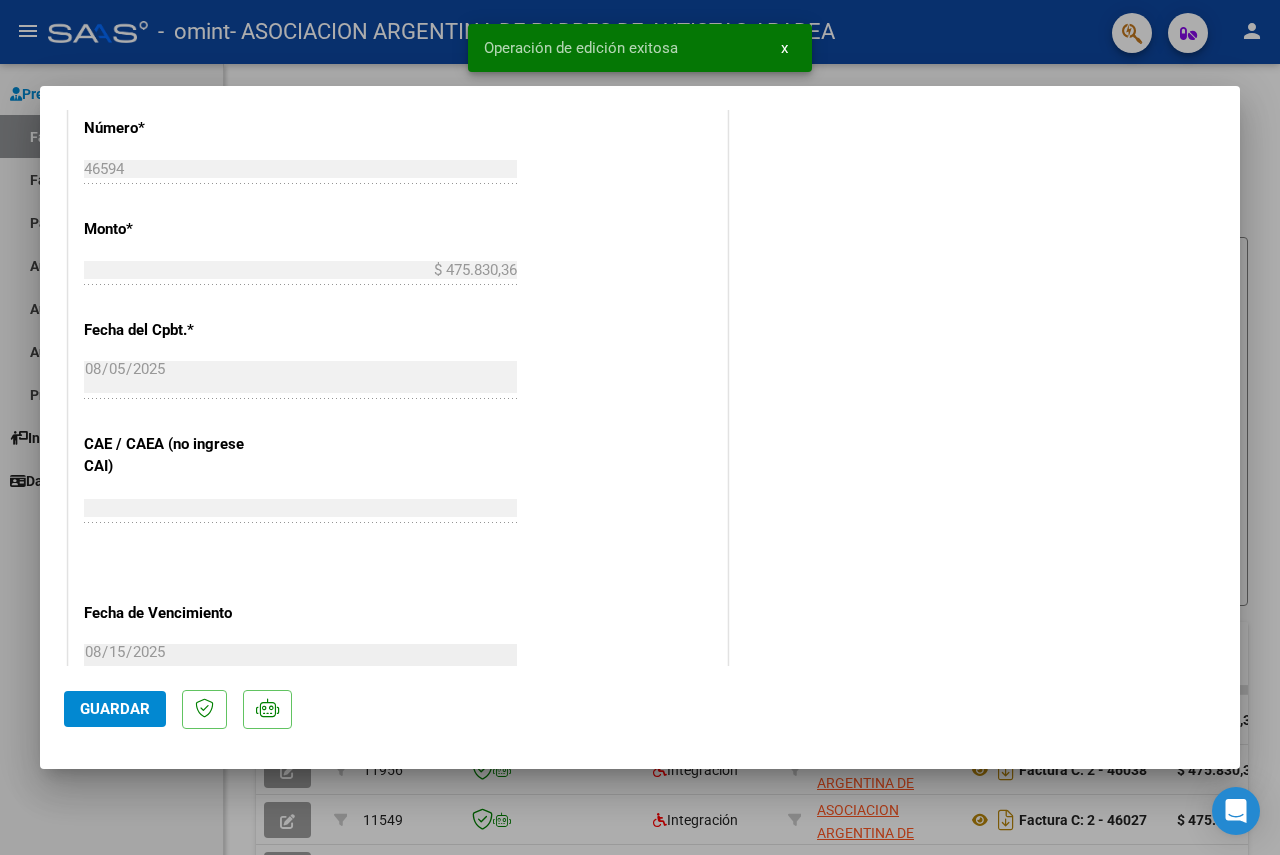 click on "x" at bounding box center (784, 48) 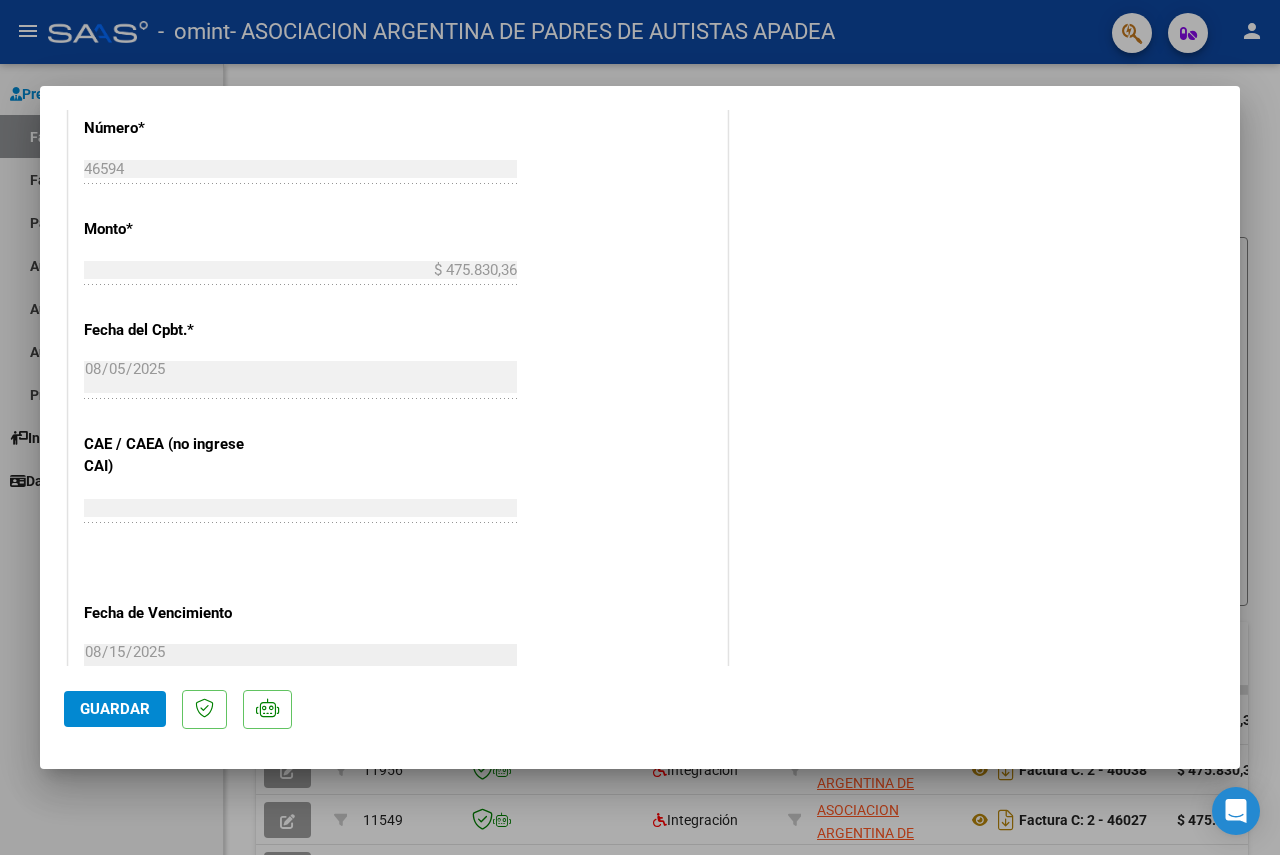 click at bounding box center (640, 427) 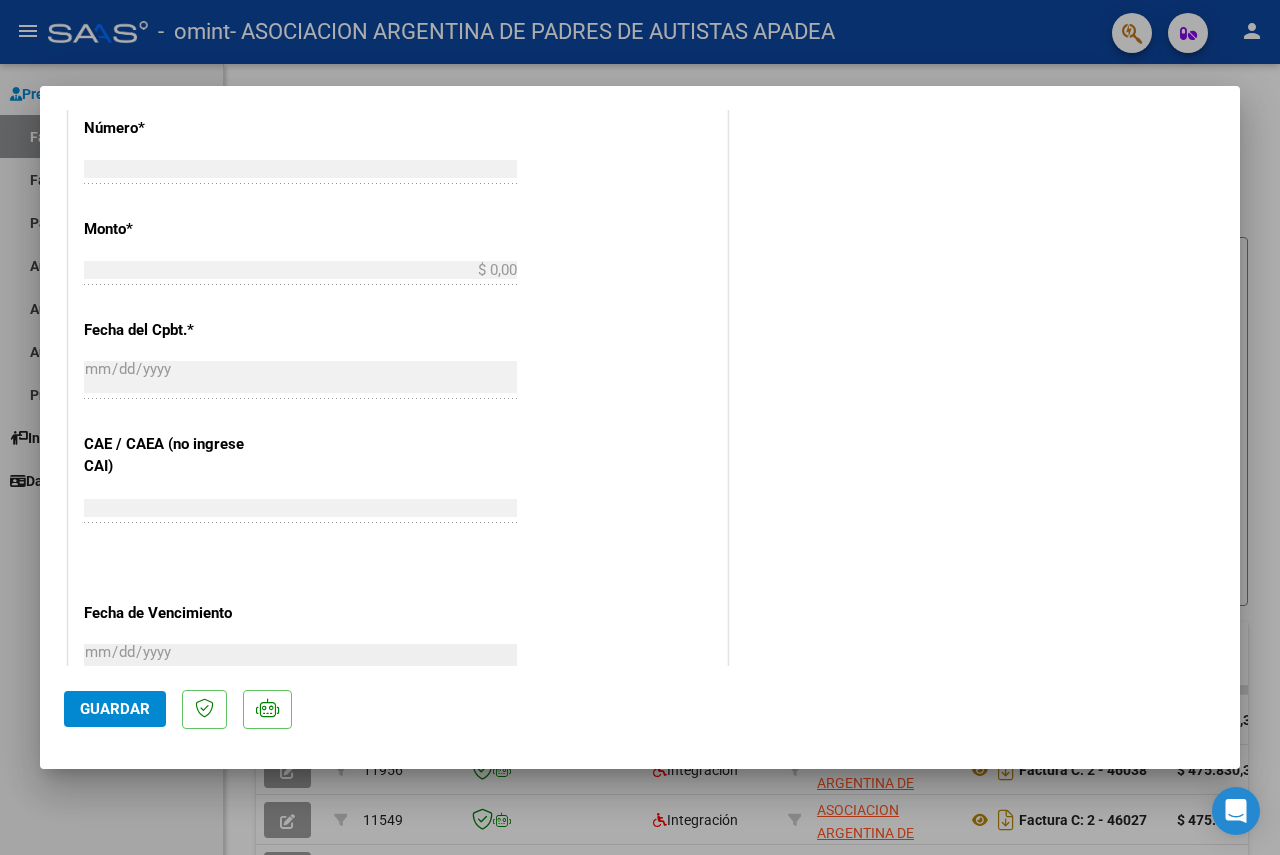 scroll, scrollTop: 1069, scrollLeft: 0, axis: vertical 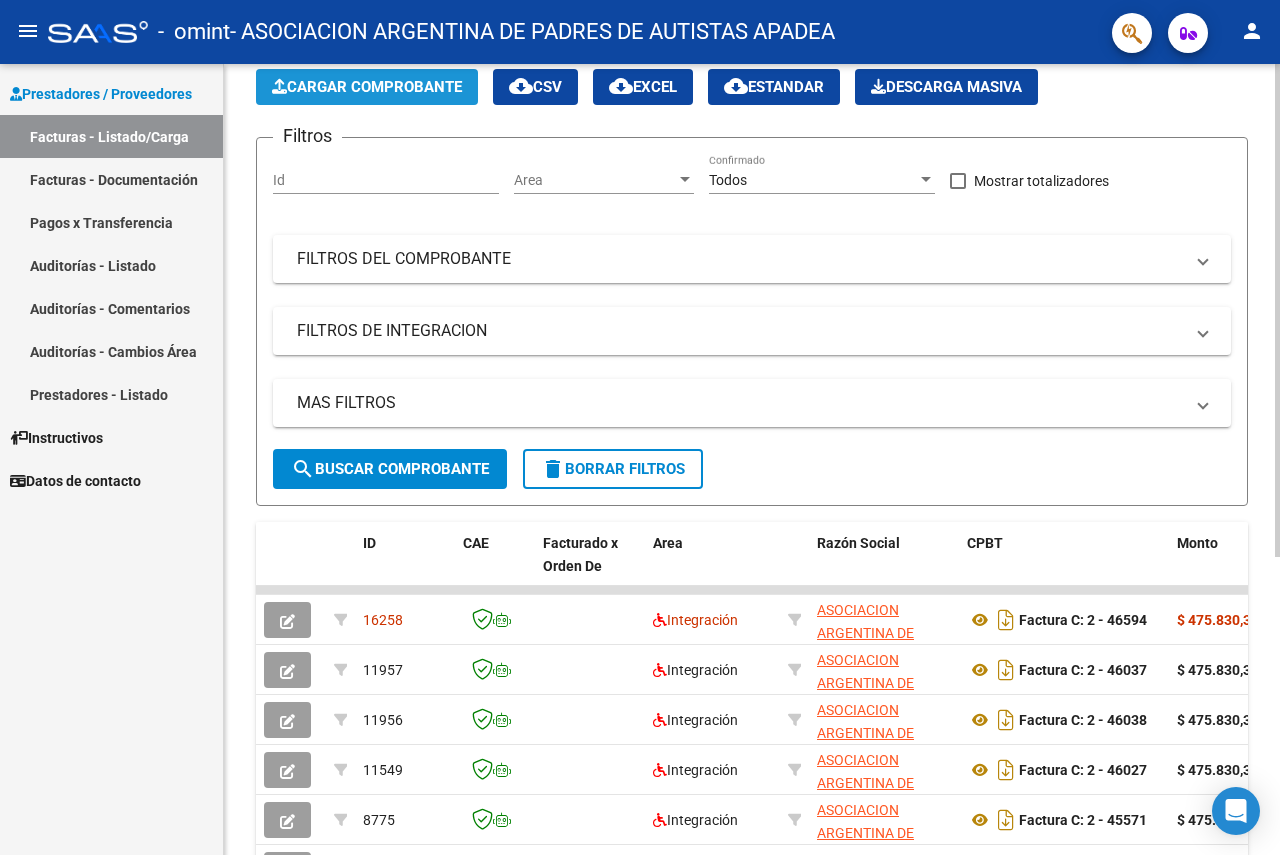 click on "Cargar Comprobante" 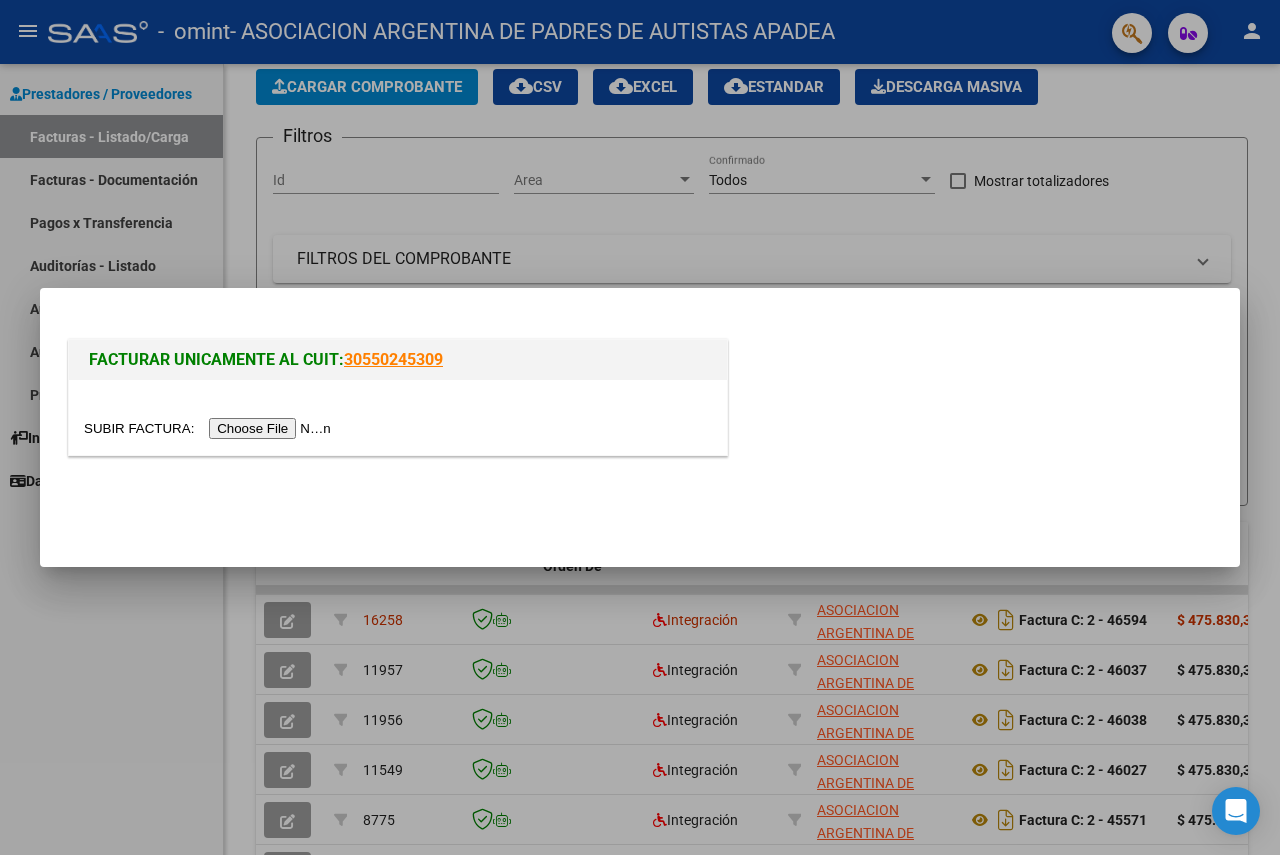 click at bounding box center [210, 428] 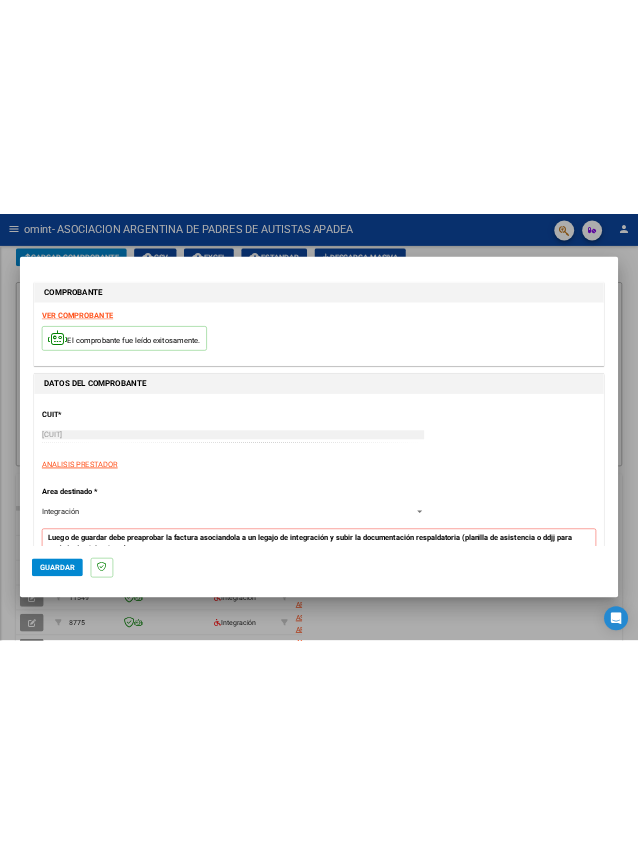 scroll, scrollTop: 132, scrollLeft: 0, axis: vertical 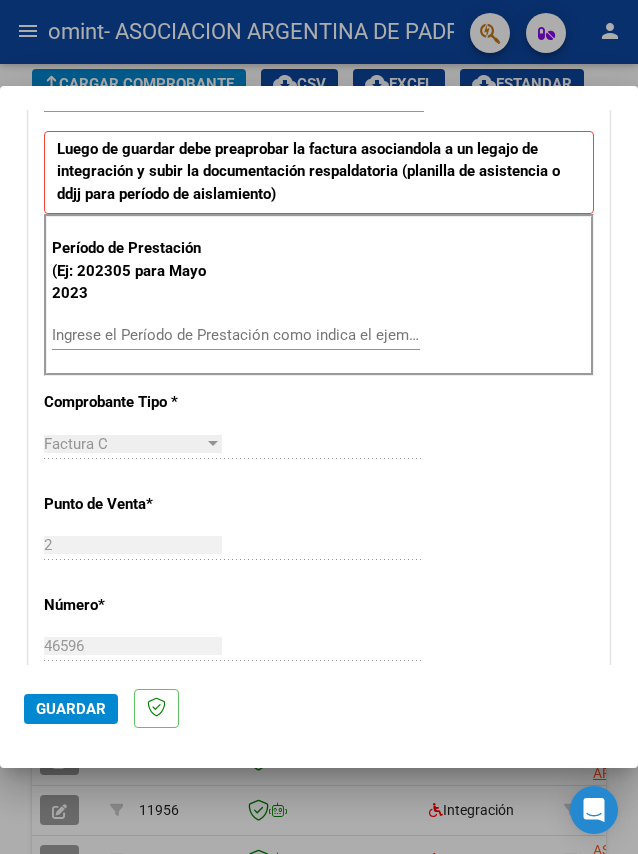 click on "Ingrese el Período de Prestación como indica el ejemplo" at bounding box center (138, 335) 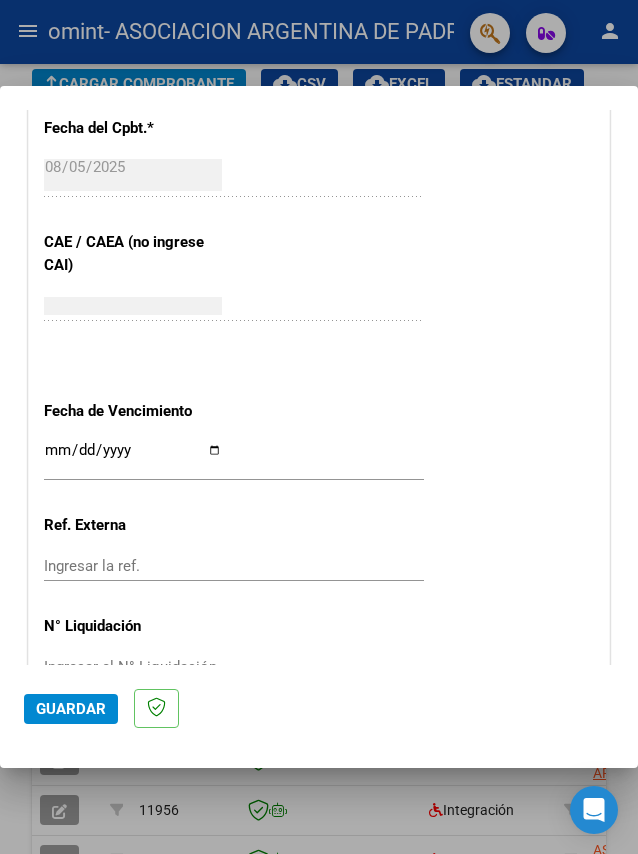scroll, scrollTop: 1200, scrollLeft: 0, axis: vertical 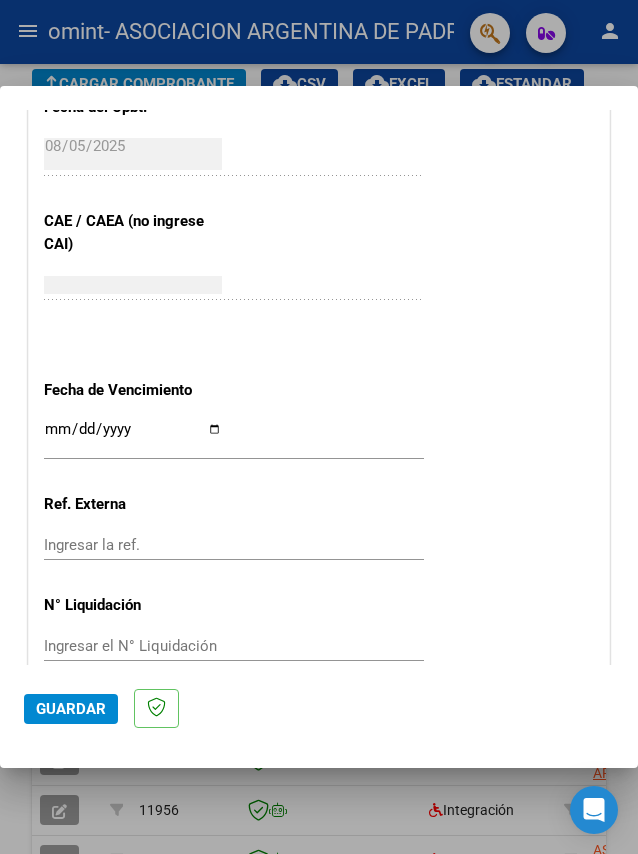type on "202507" 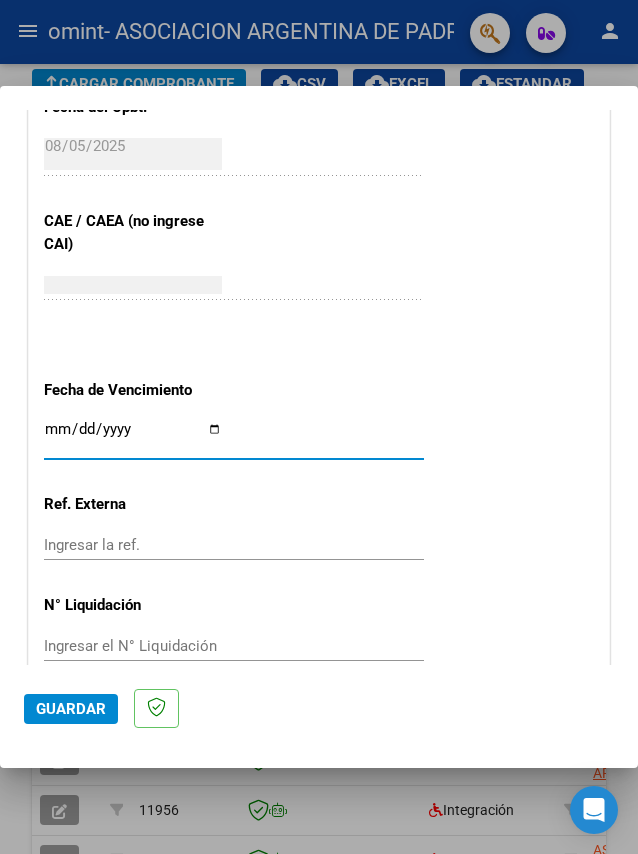 click on "Ingresar la fecha" at bounding box center (133, 437) 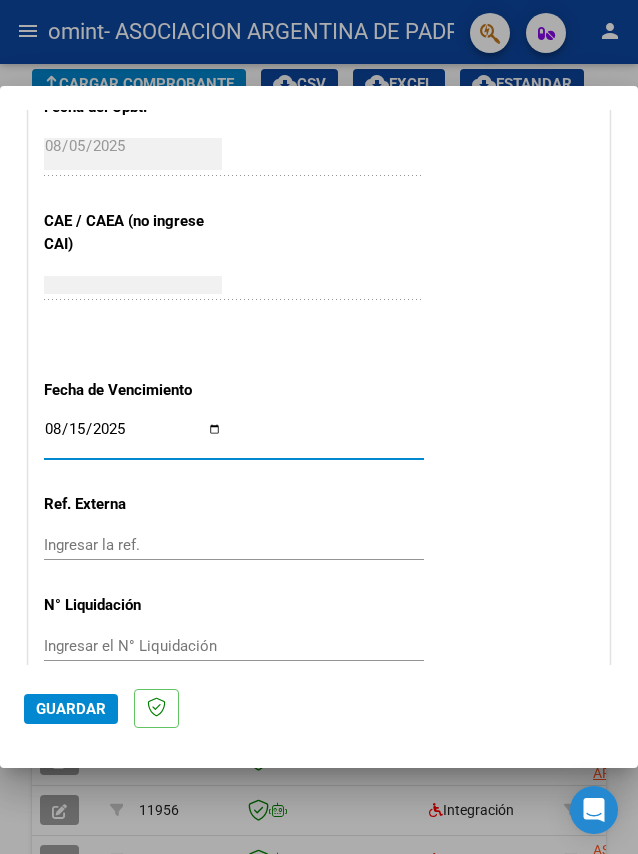 type on "2025-08-15" 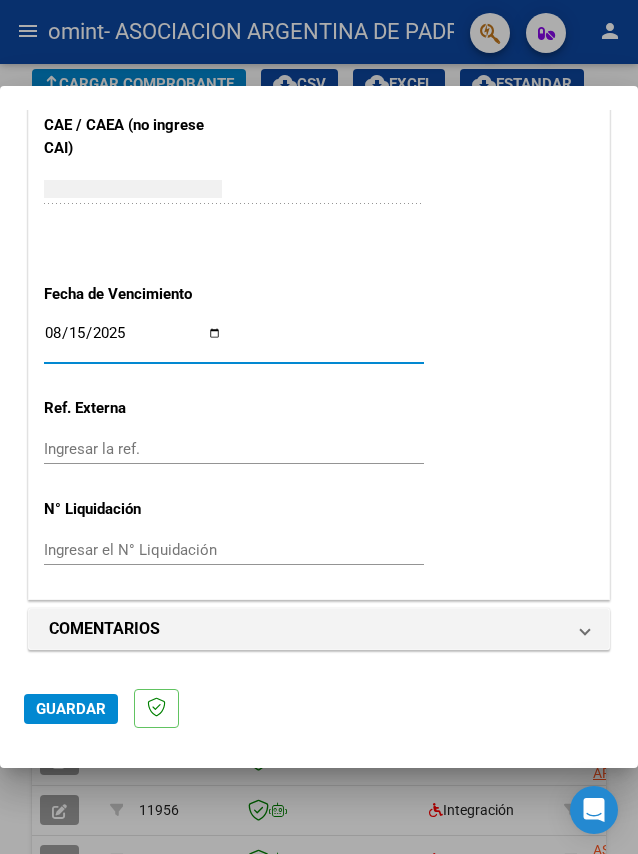 click on "Guardar" 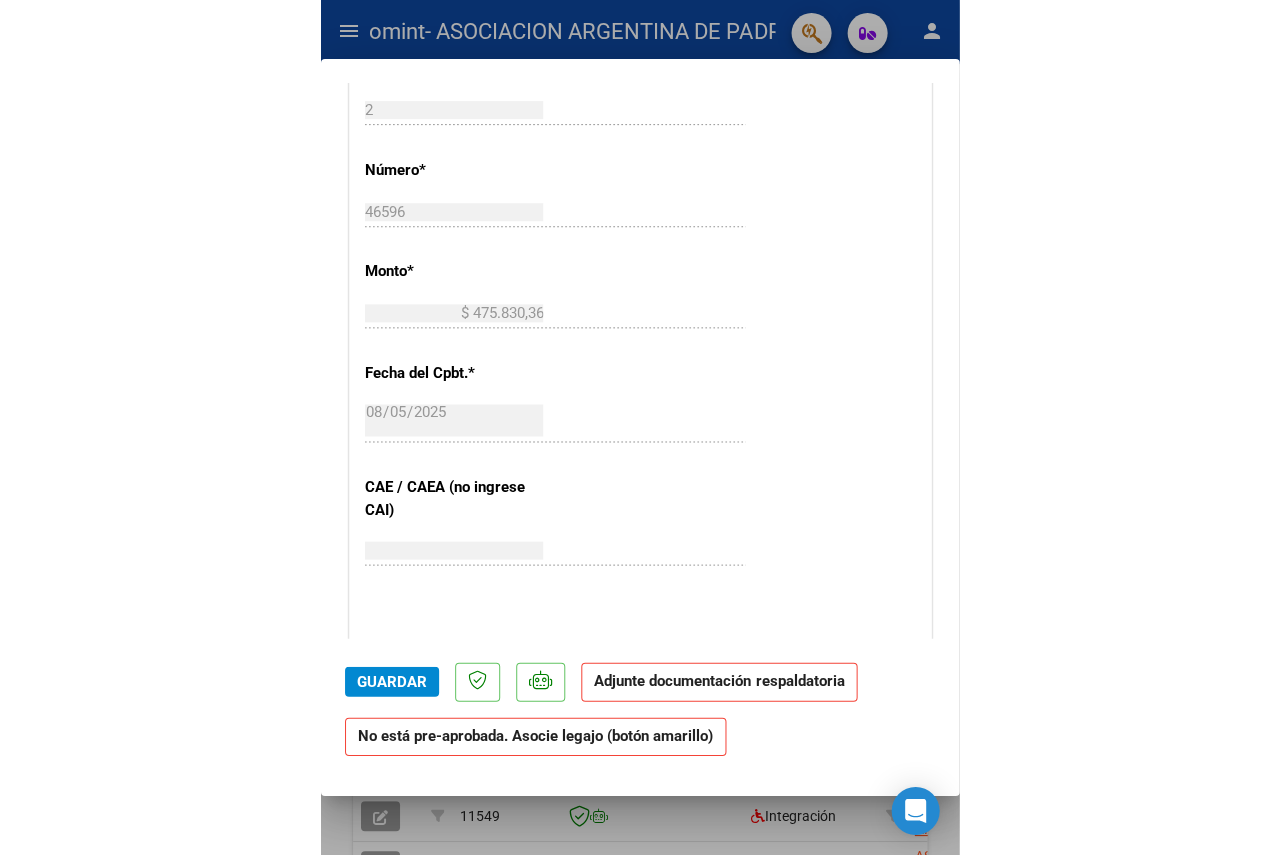 scroll, scrollTop: 1200, scrollLeft: 0, axis: vertical 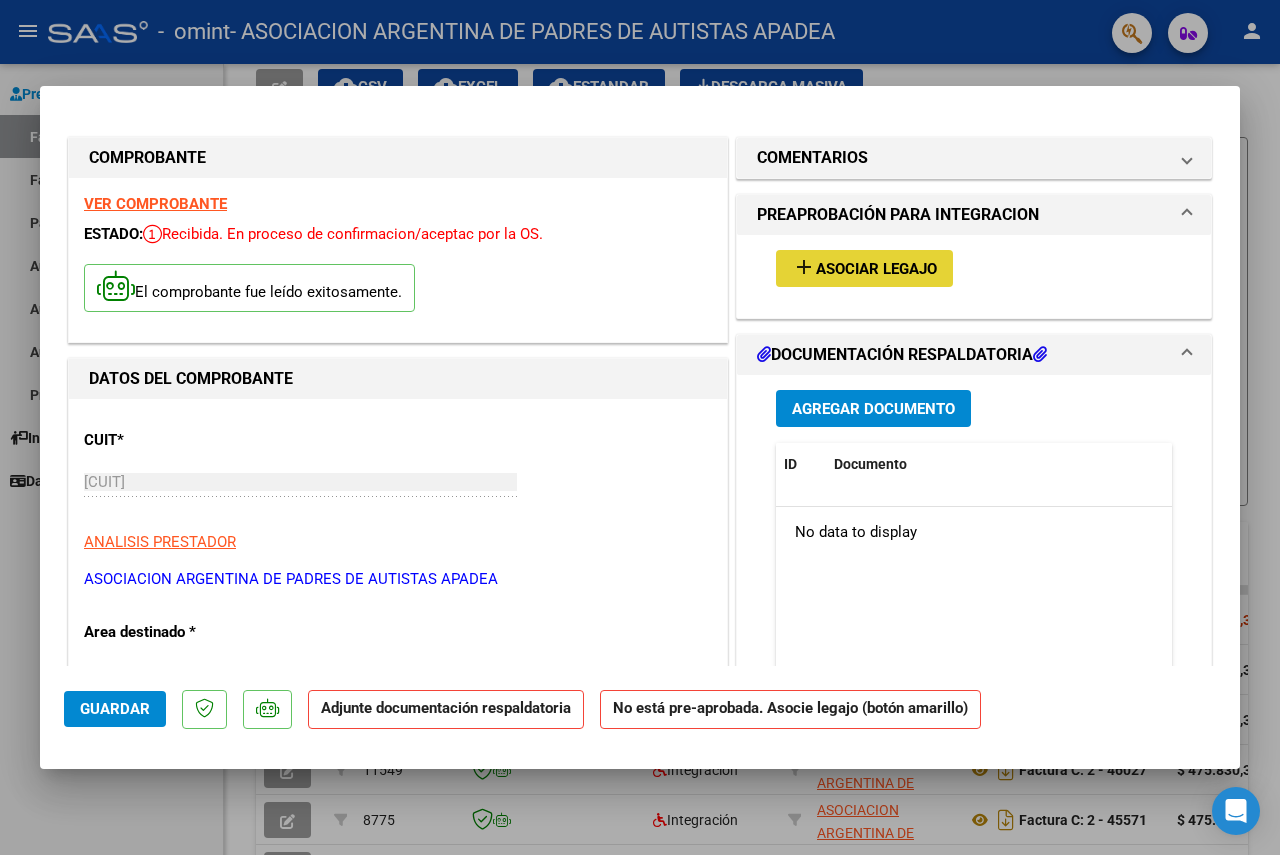 click on "Asociar Legajo" at bounding box center [876, 269] 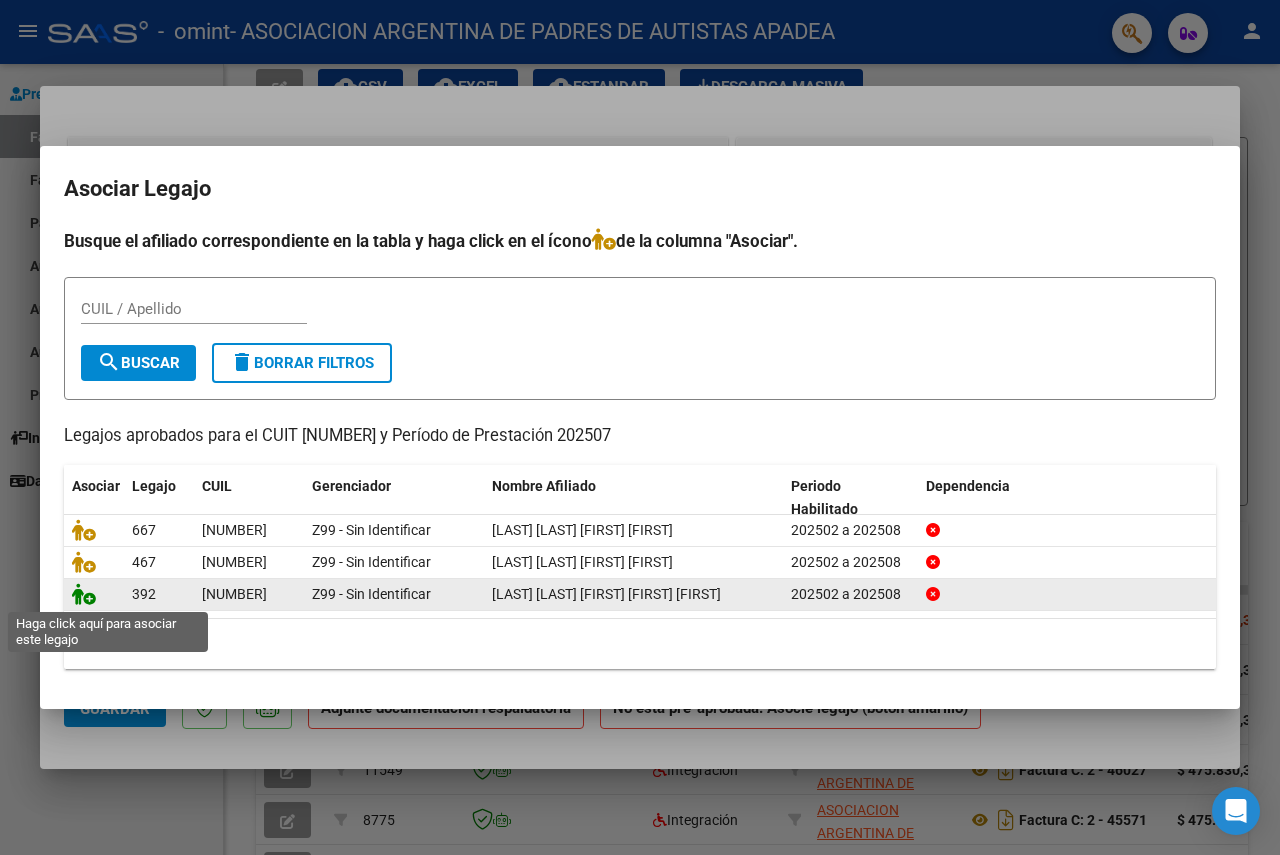 click 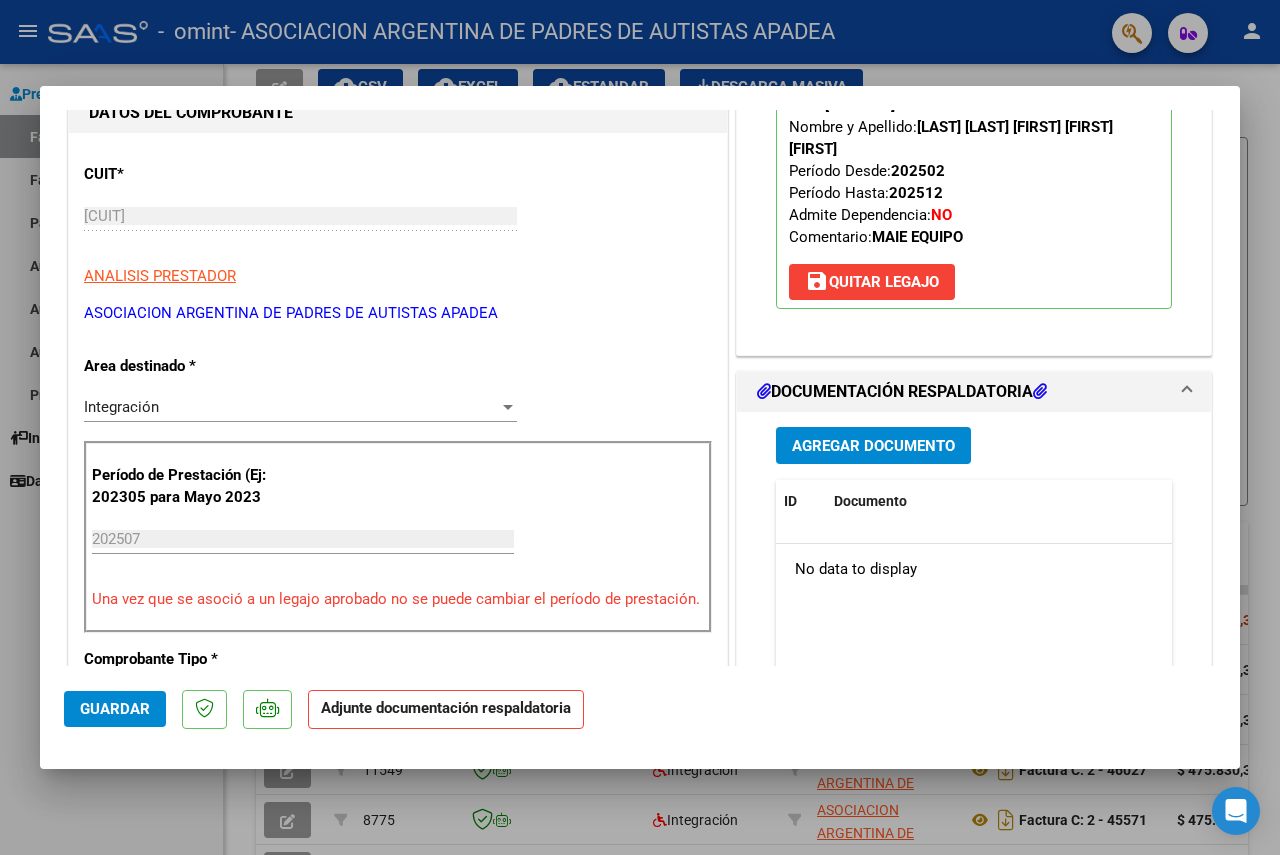 scroll, scrollTop: 300, scrollLeft: 0, axis: vertical 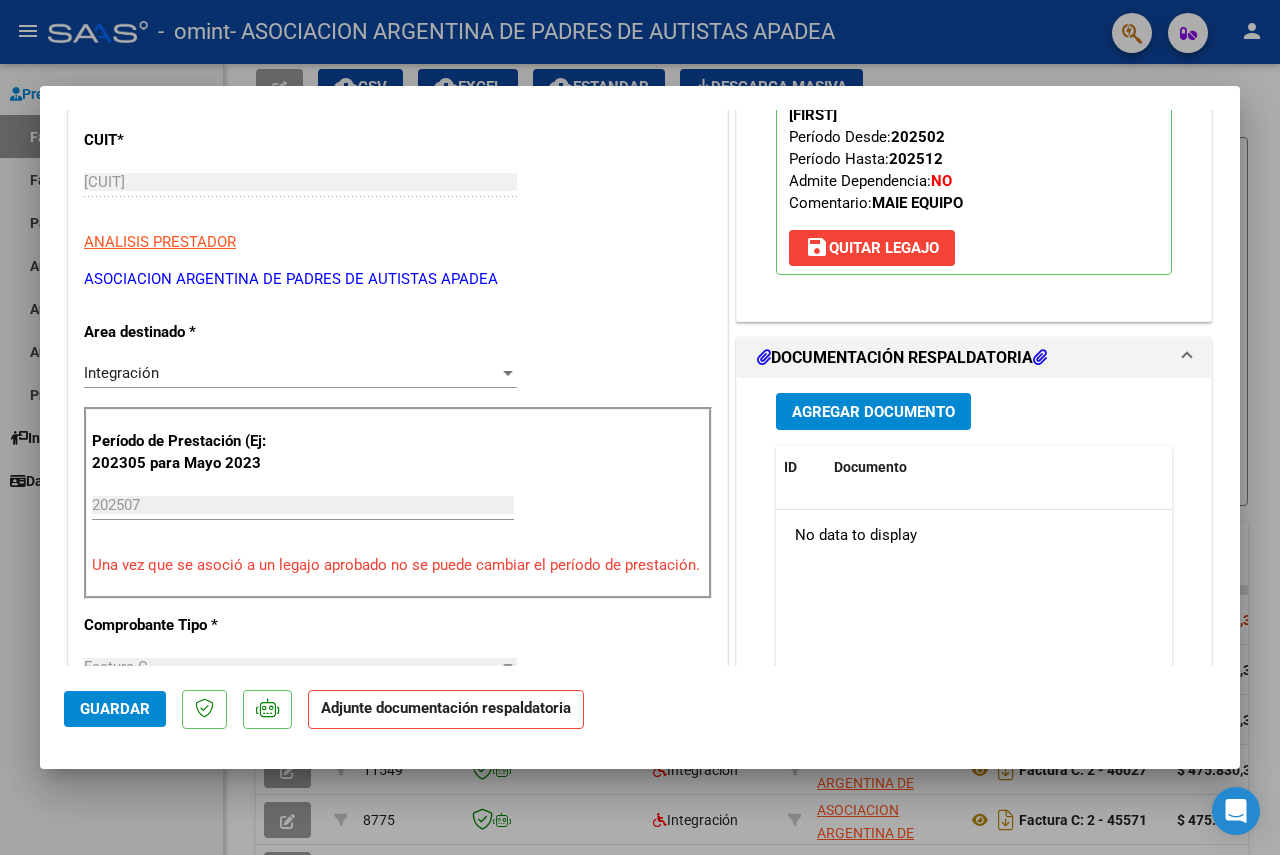 click on "Agregar Documento" at bounding box center [873, 412] 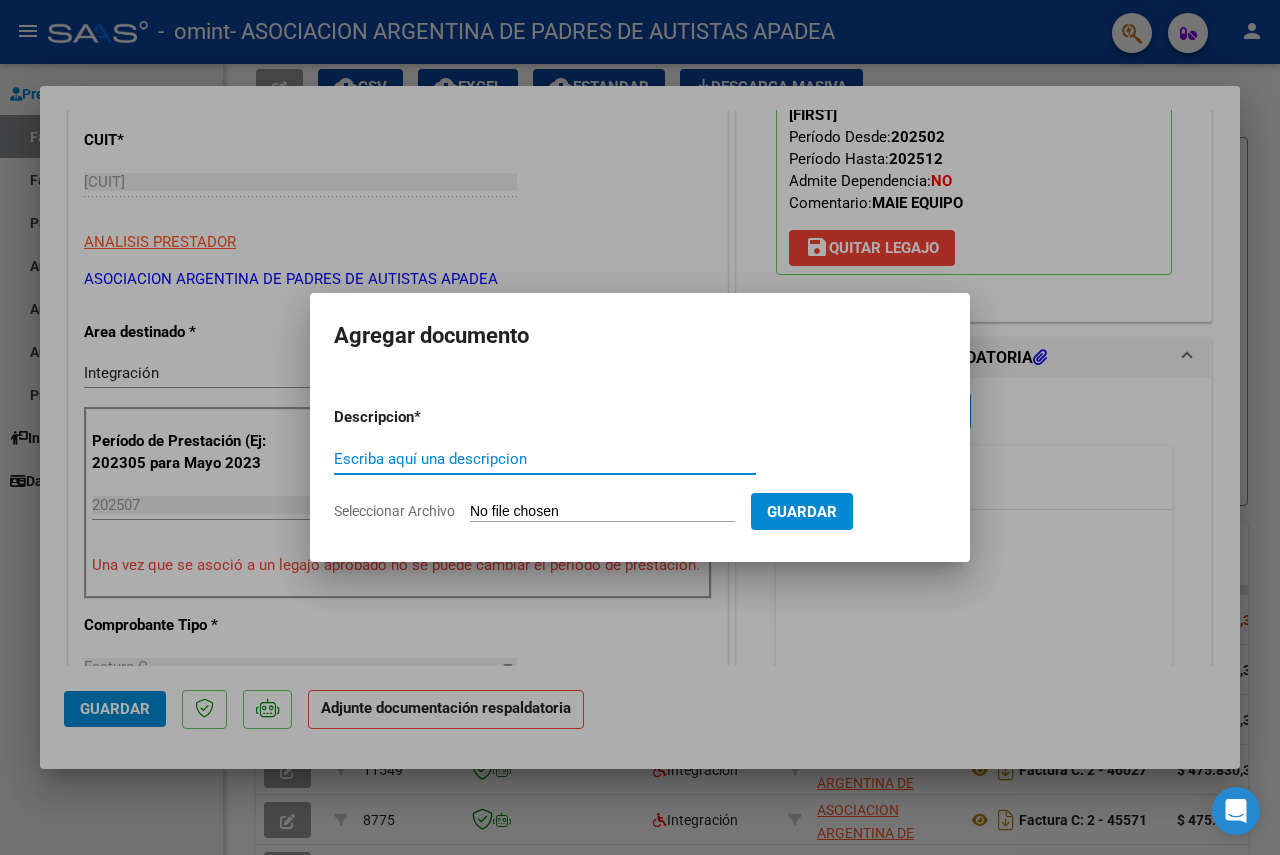 click on "Escriba aquí una descripcion" at bounding box center [545, 459] 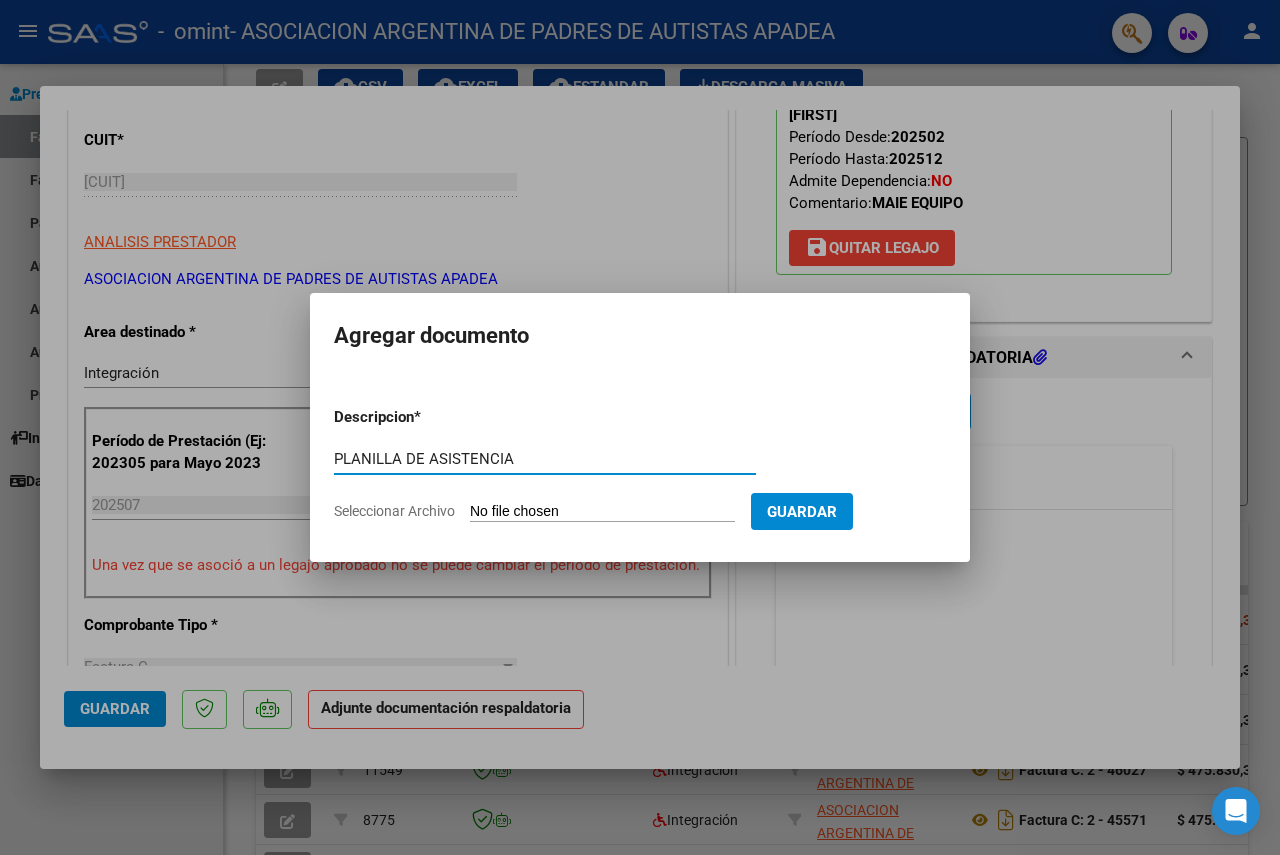 type on "PLANILLA DE ASISTENCIA" 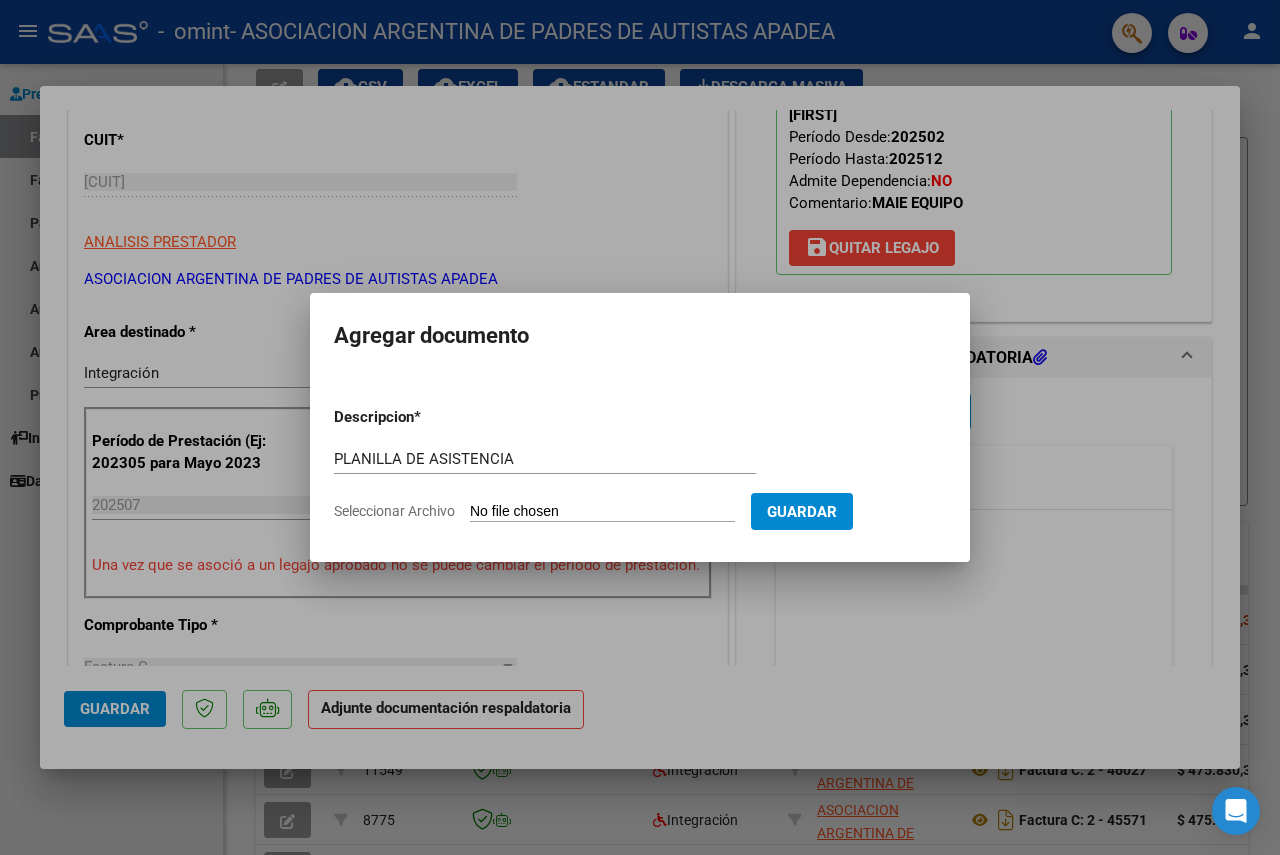 type on "C:\fakepath\[LAST] [LAST] [FIRST] [FIRST] OMINT 2025 07 74629.pdf" 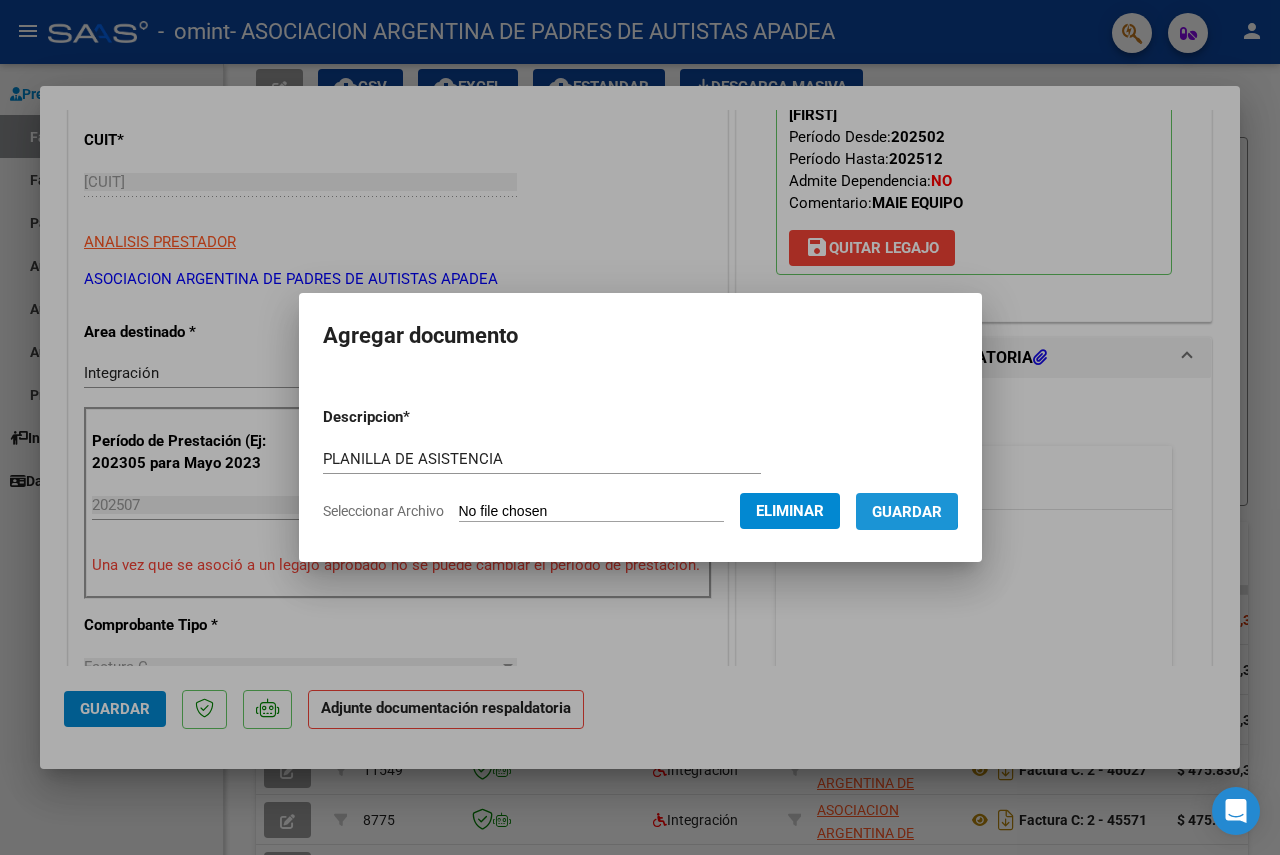 click on "Guardar" at bounding box center [907, 512] 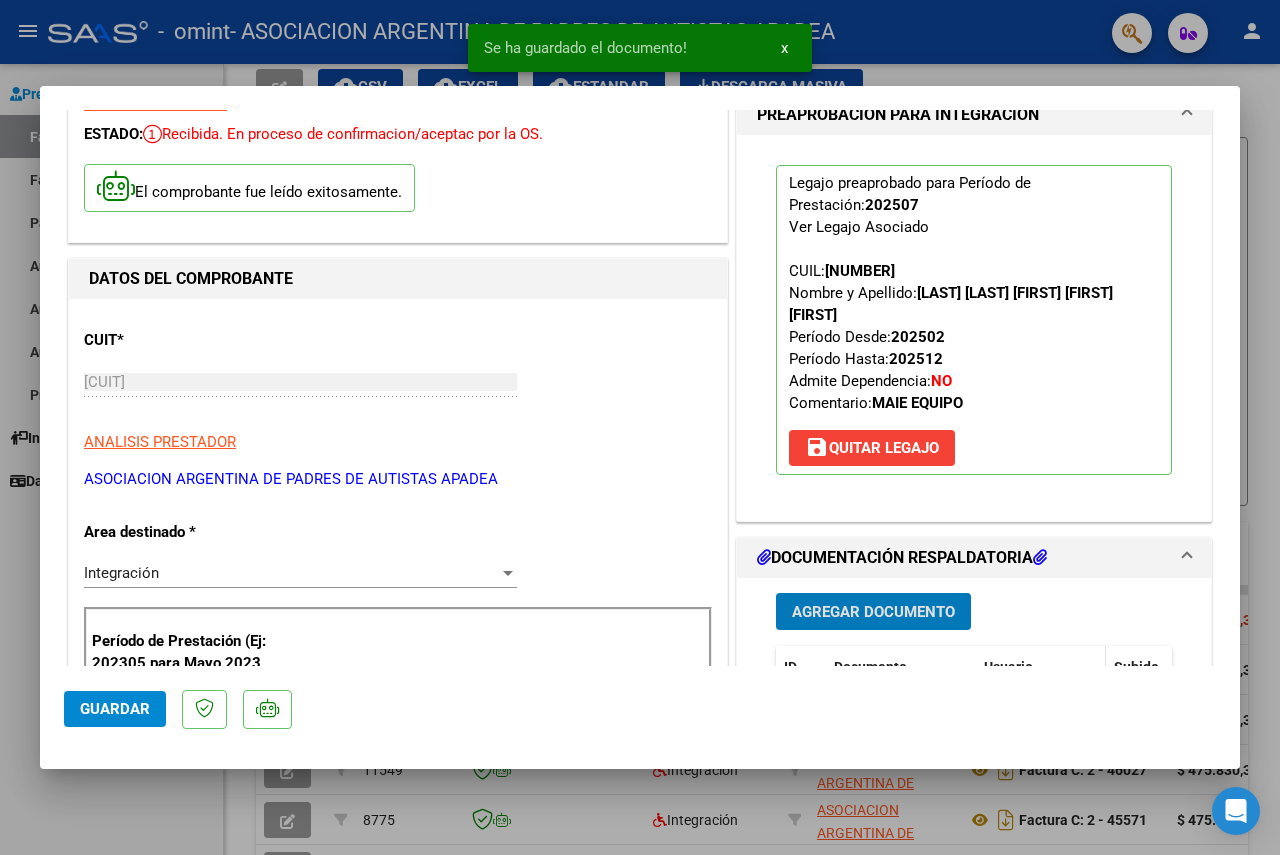 scroll, scrollTop: 200, scrollLeft: 0, axis: vertical 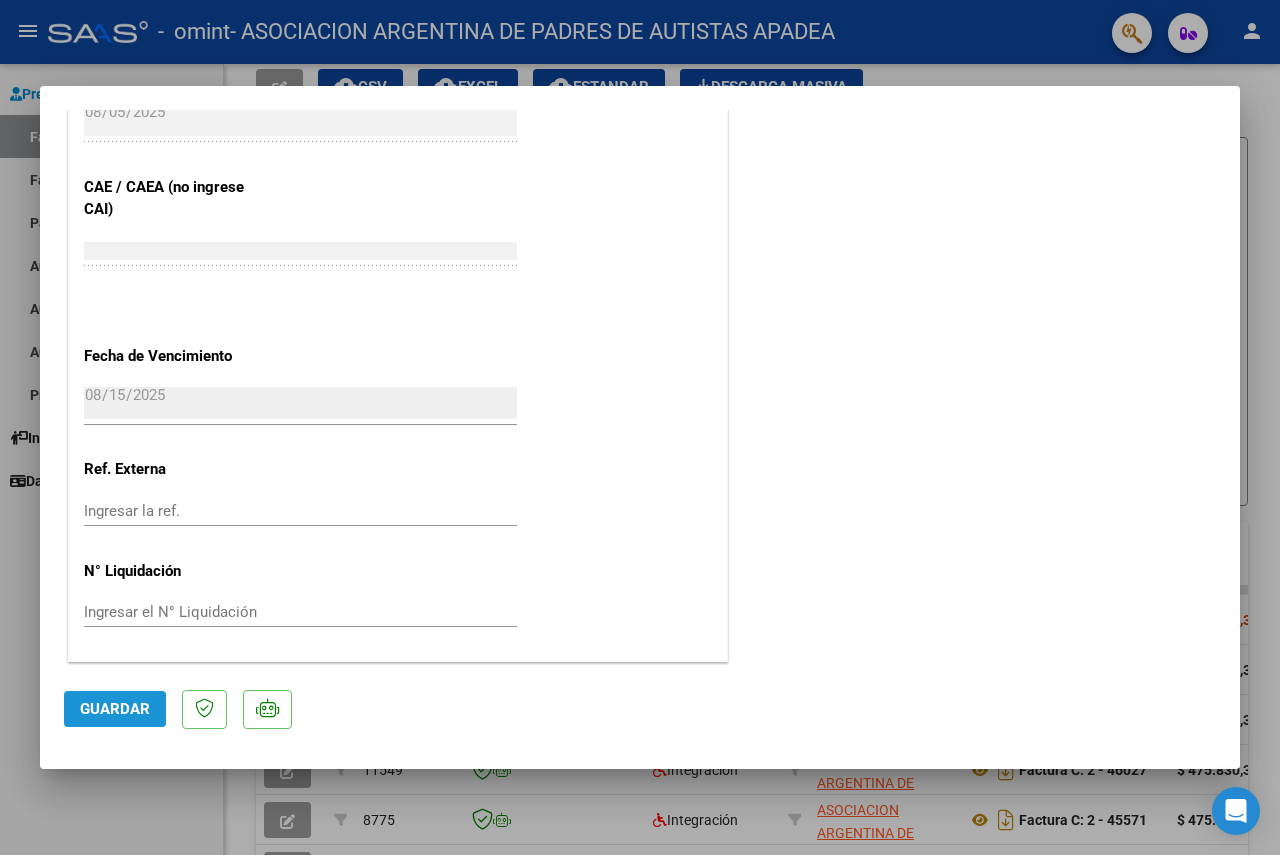 click on "Guardar" 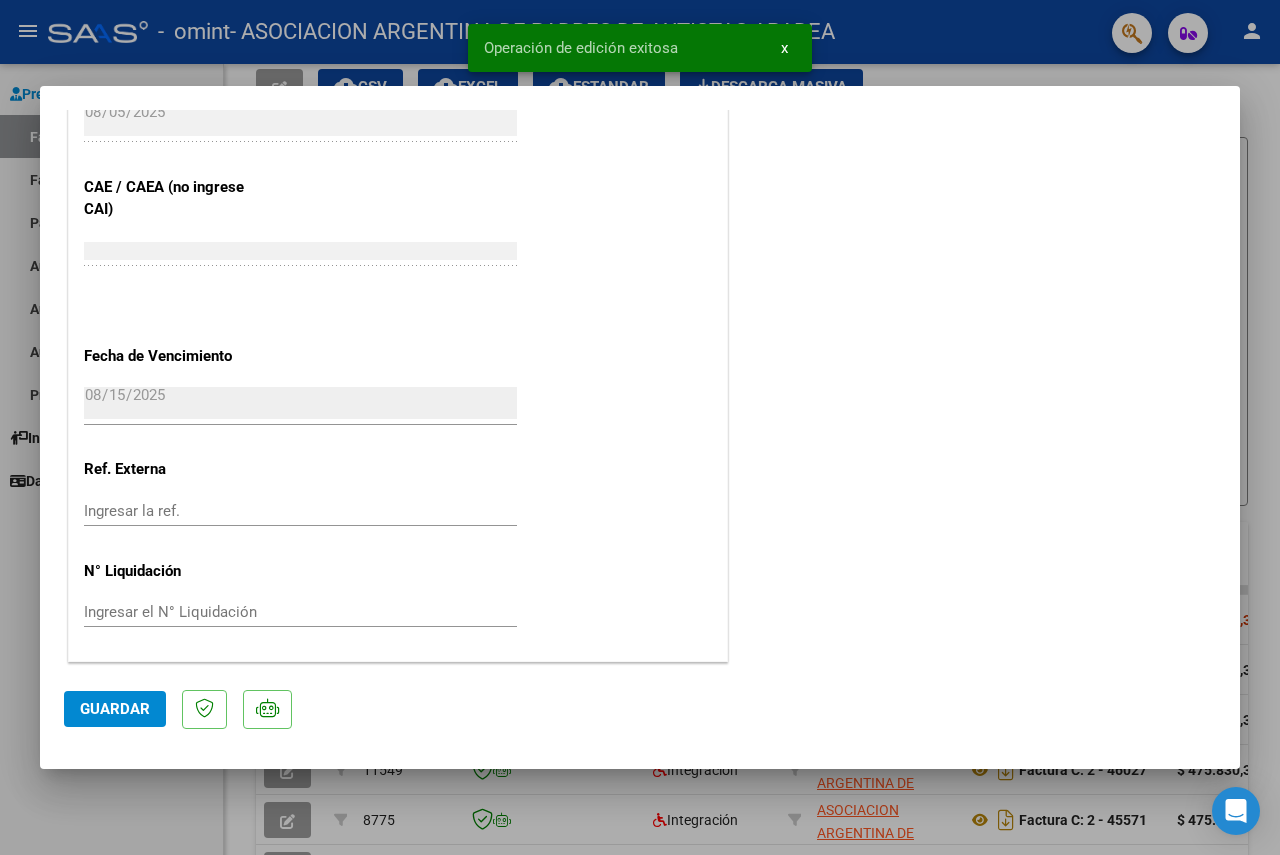click on "x" at bounding box center (784, 48) 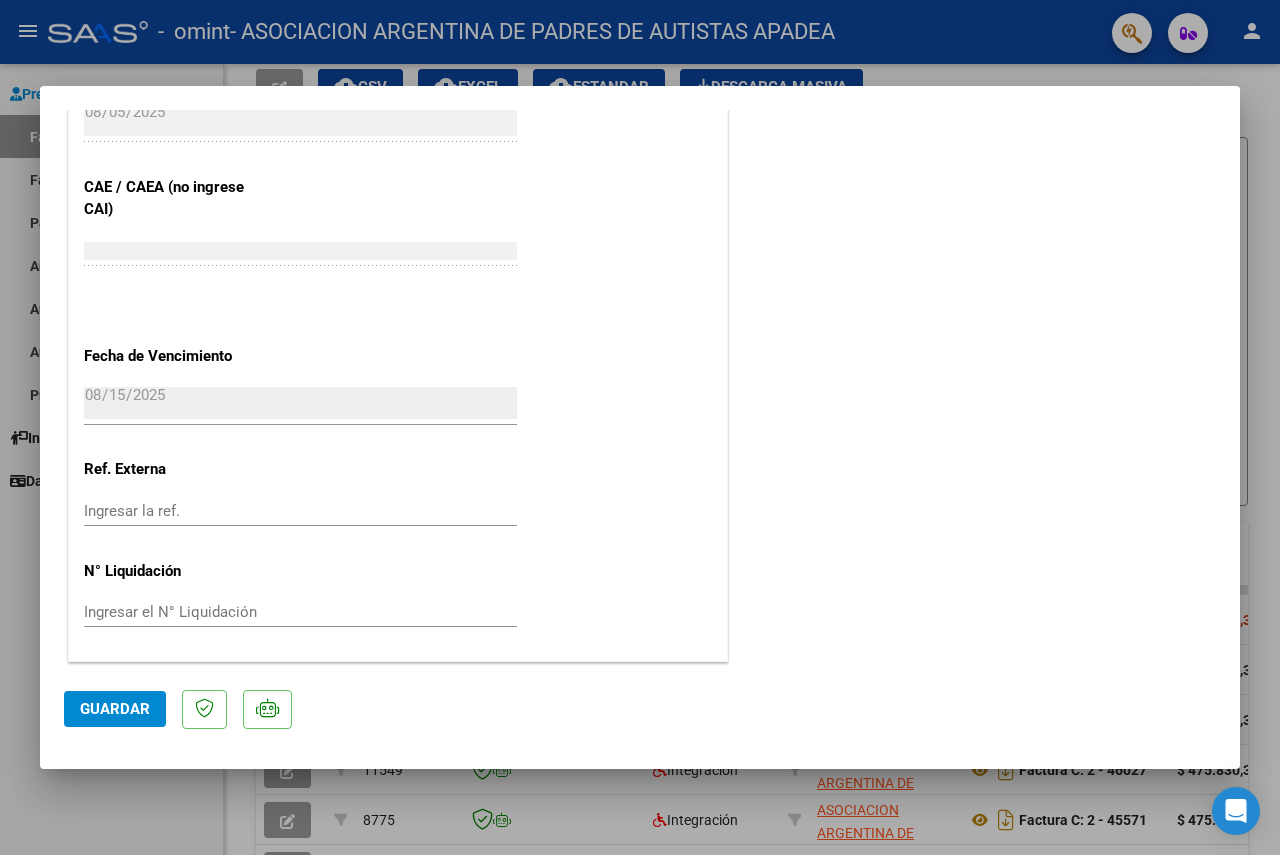 click at bounding box center [640, 427] 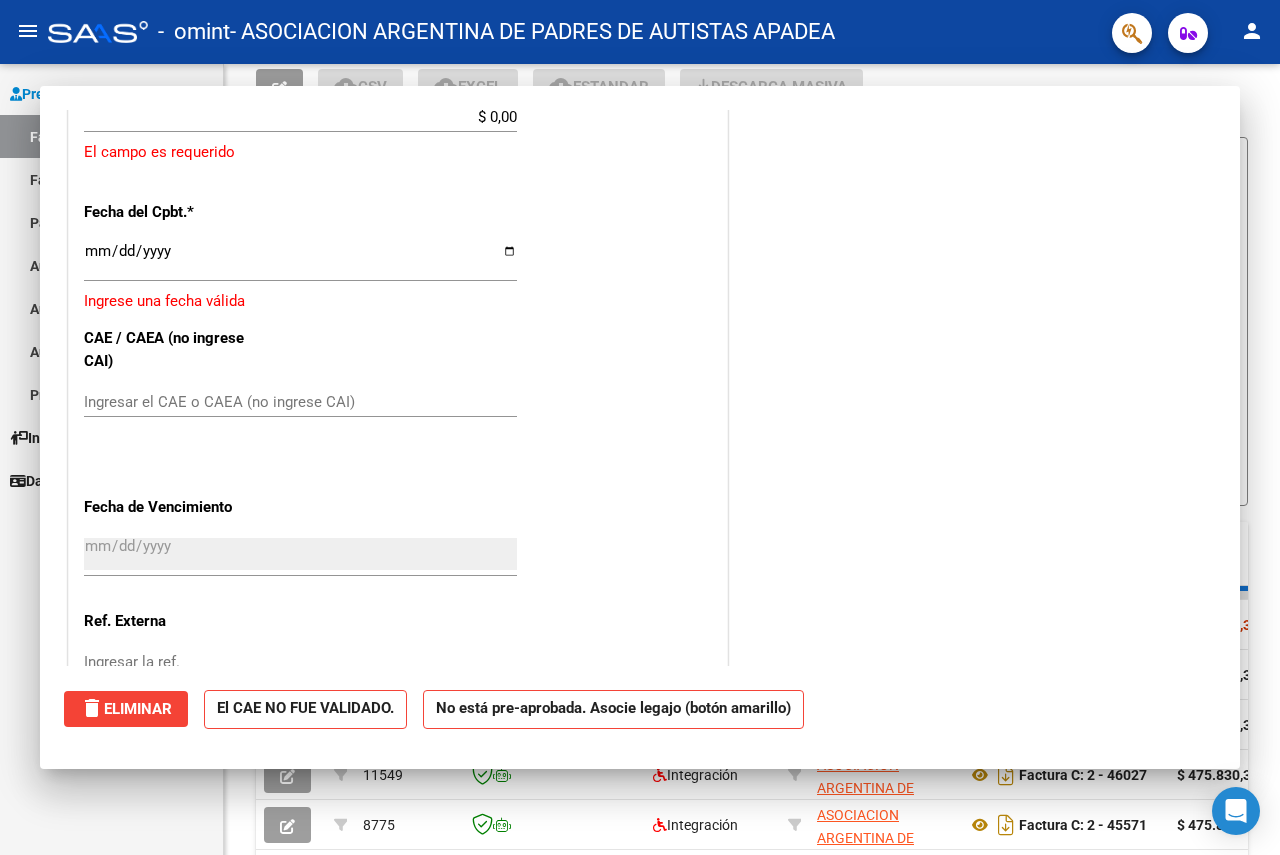 scroll, scrollTop: 1396, scrollLeft: 0, axis: vertical 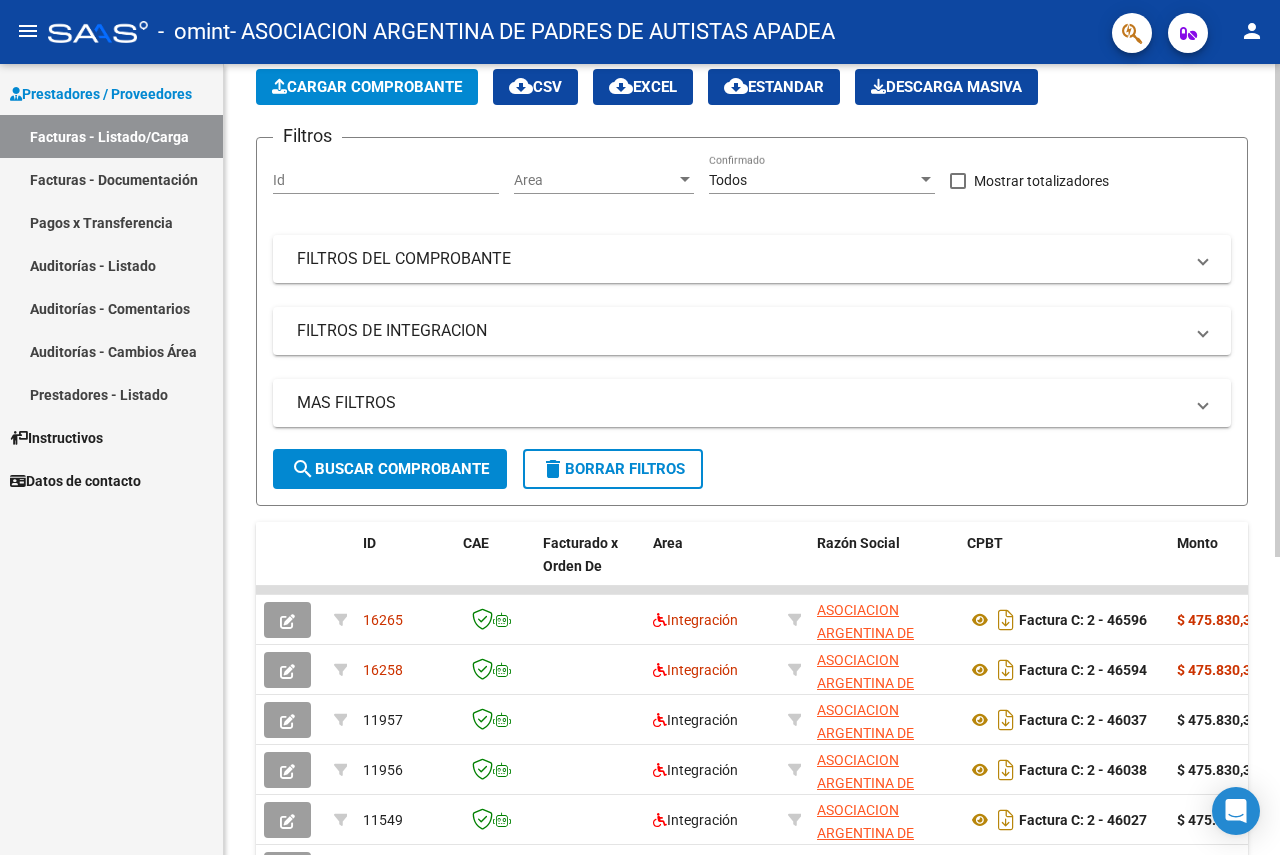 click on "Cargar Comprobante" 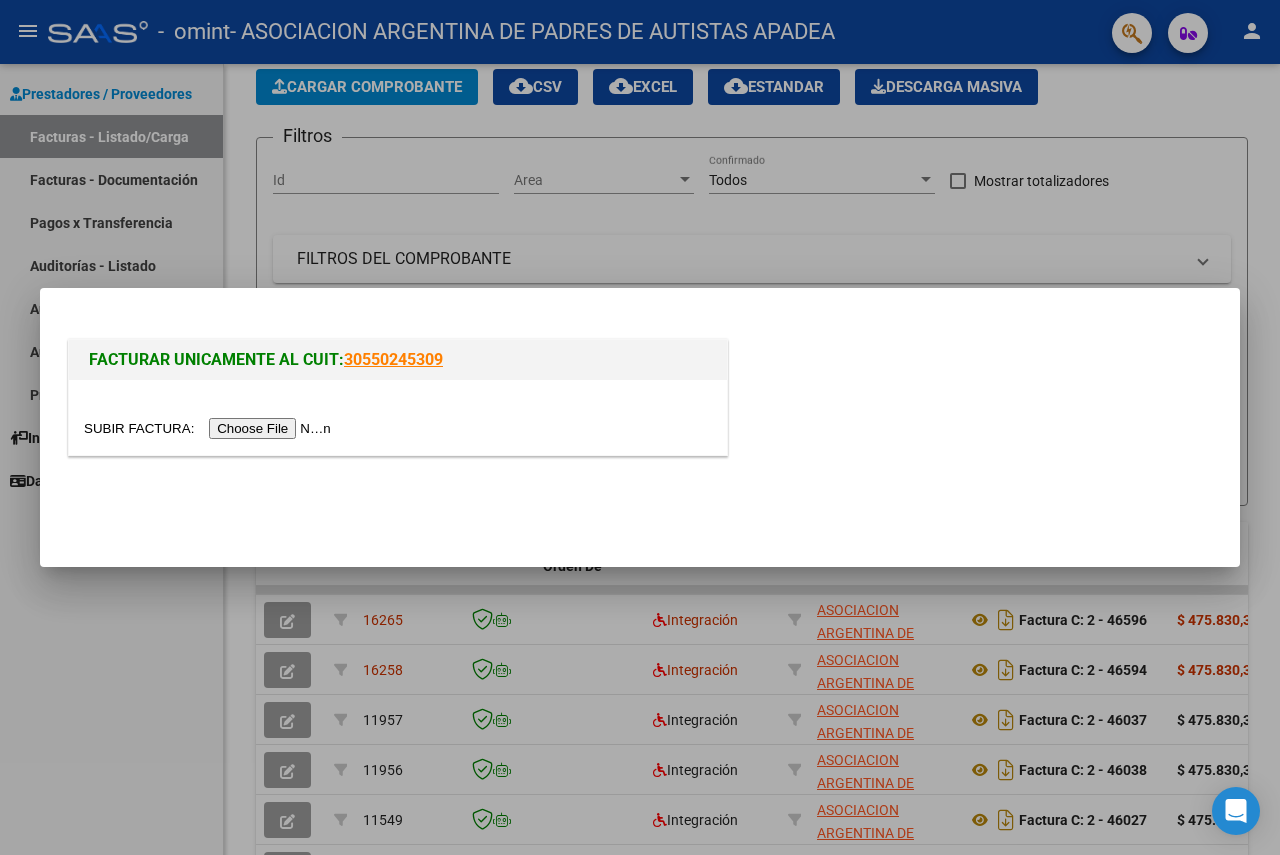 click at bounding box center (210, 428) 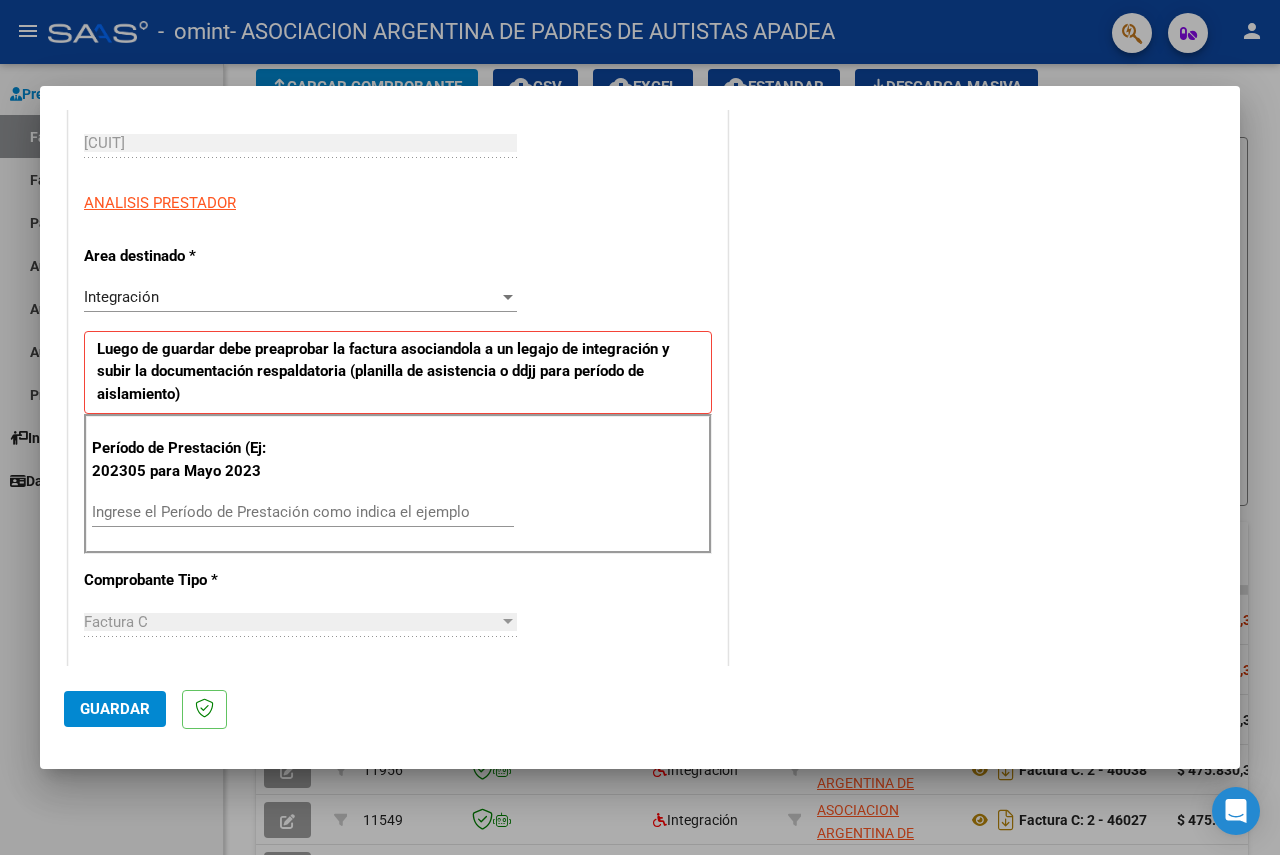 scroll, scrollTop: 500, scrollLeft: 0, axis: vertical 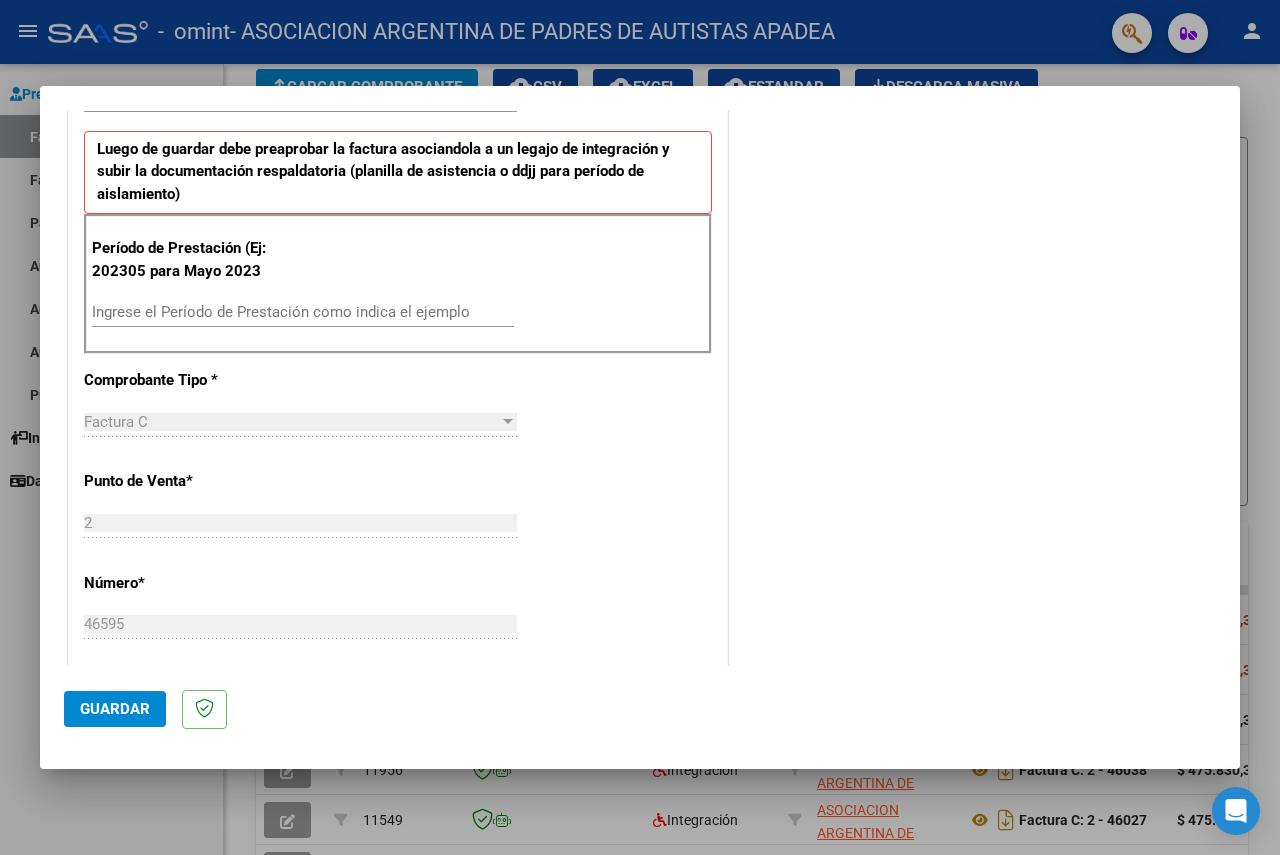 click on "Ingrese el Período de Prestación como indica el ejemplo" at bounding box center (303, 312) 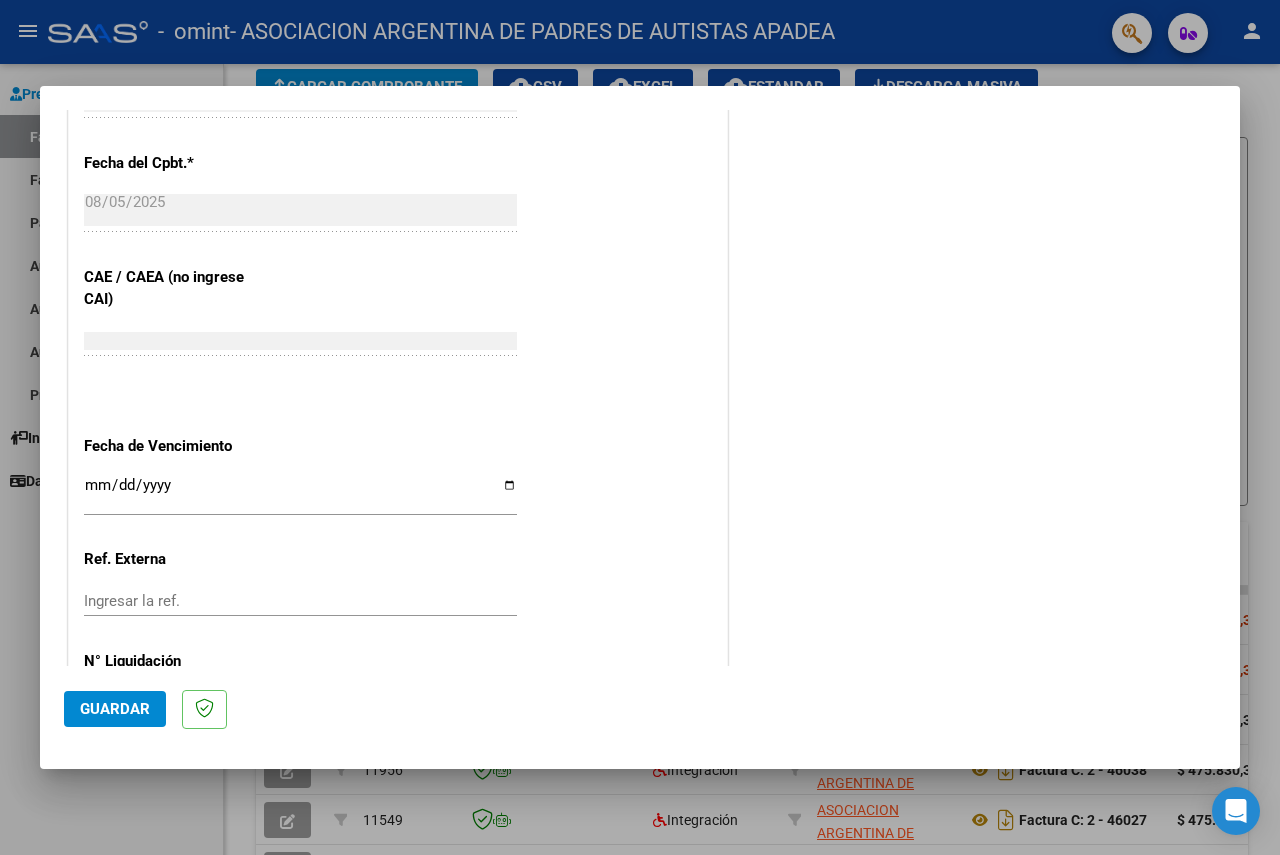 scroll, scrollTop: 1200, scrollLeft: 0, axis: vertical 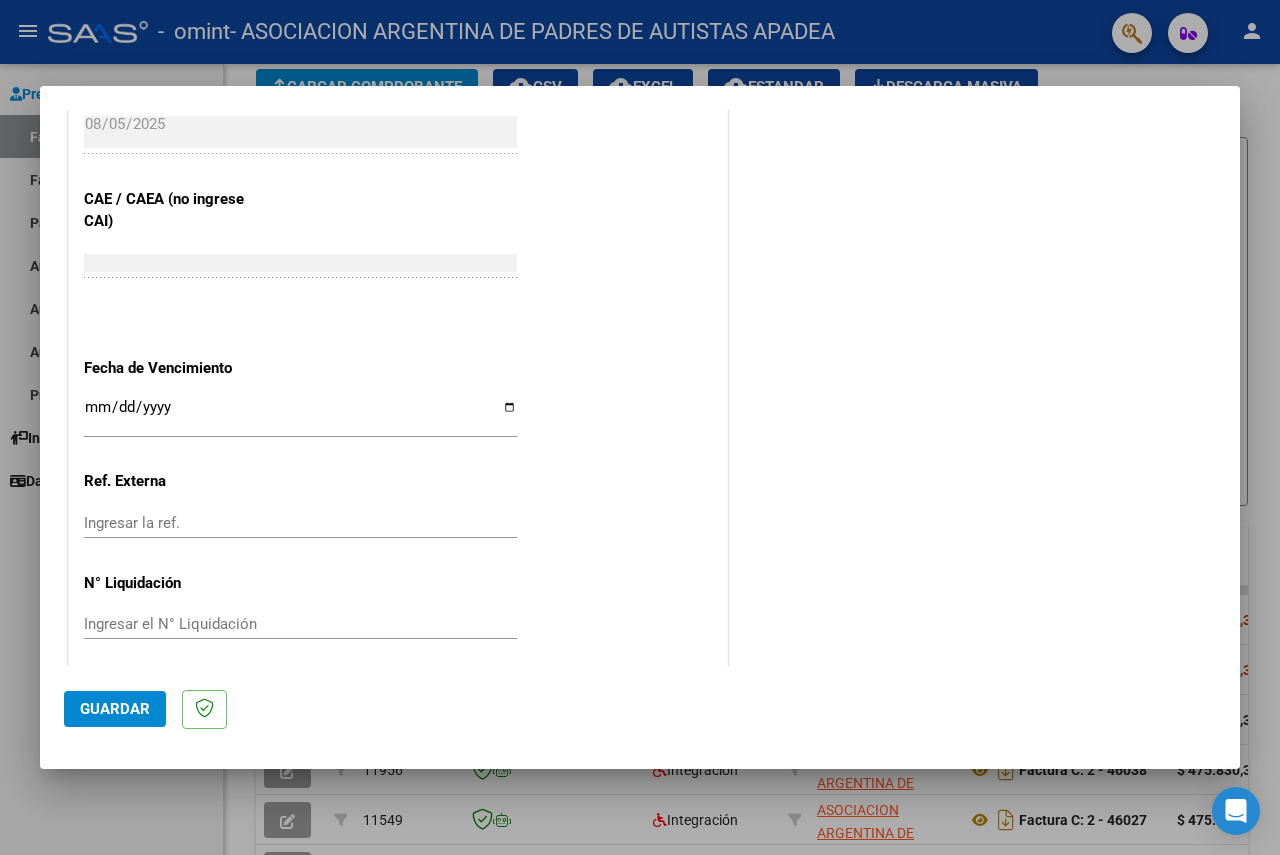 type on "202507" 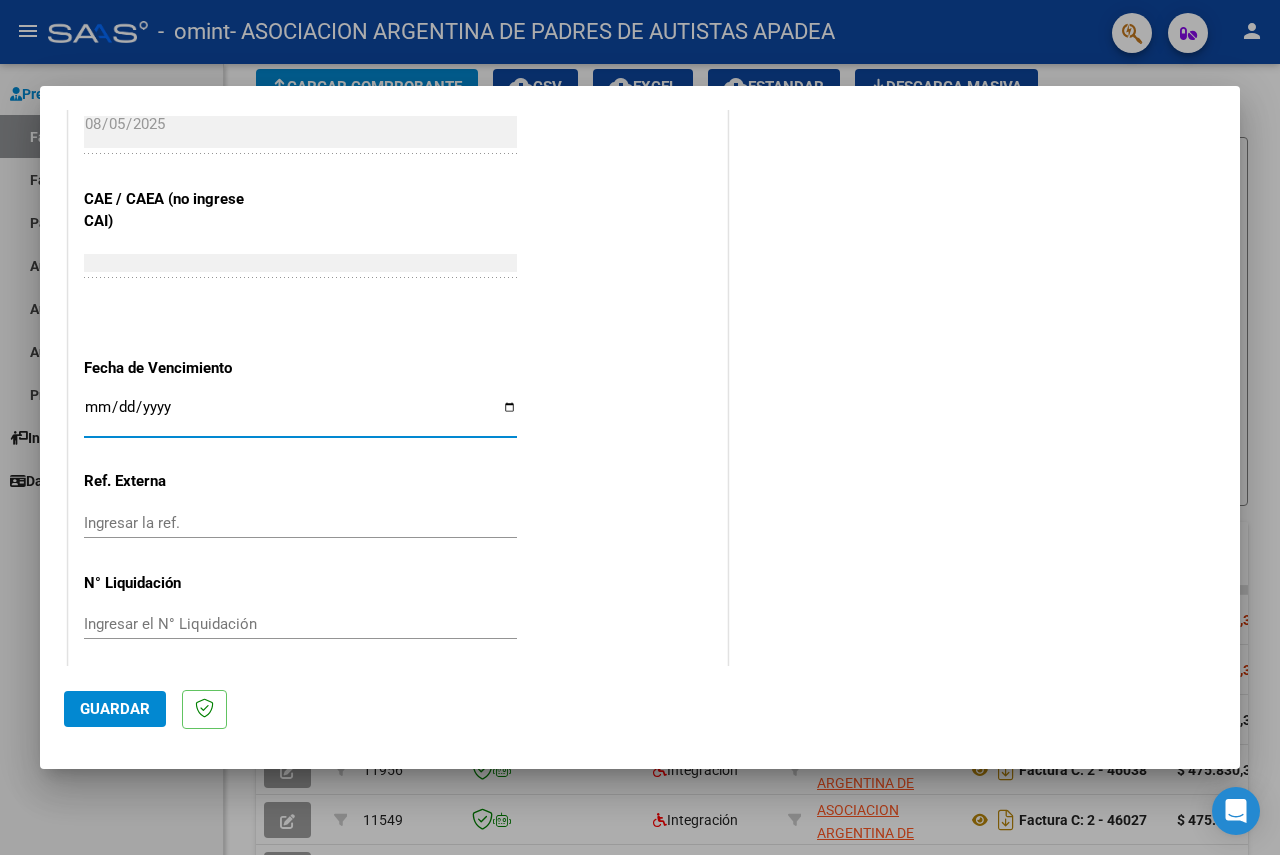 click on "Ingresar la fecha" at bounding box center (300, 415) 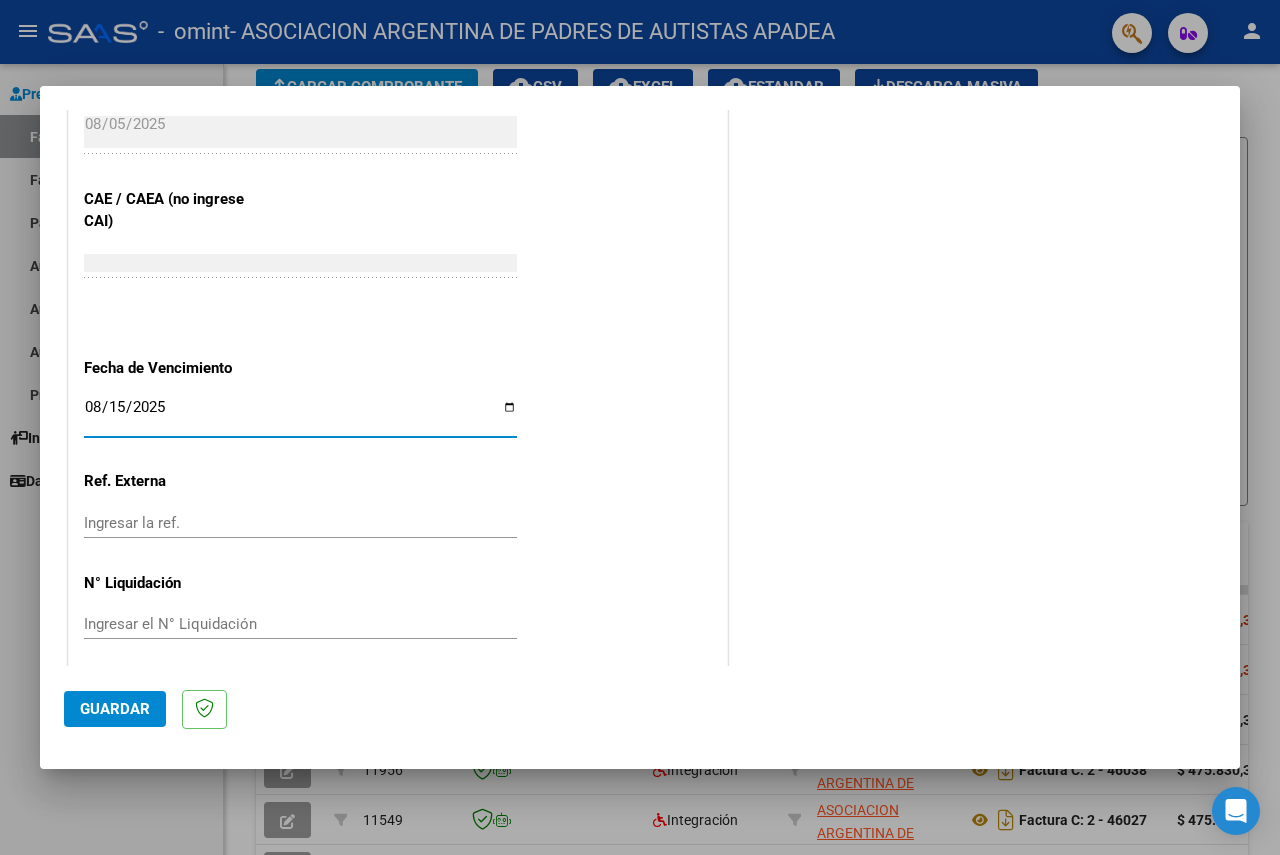 type on "2025-08-15" 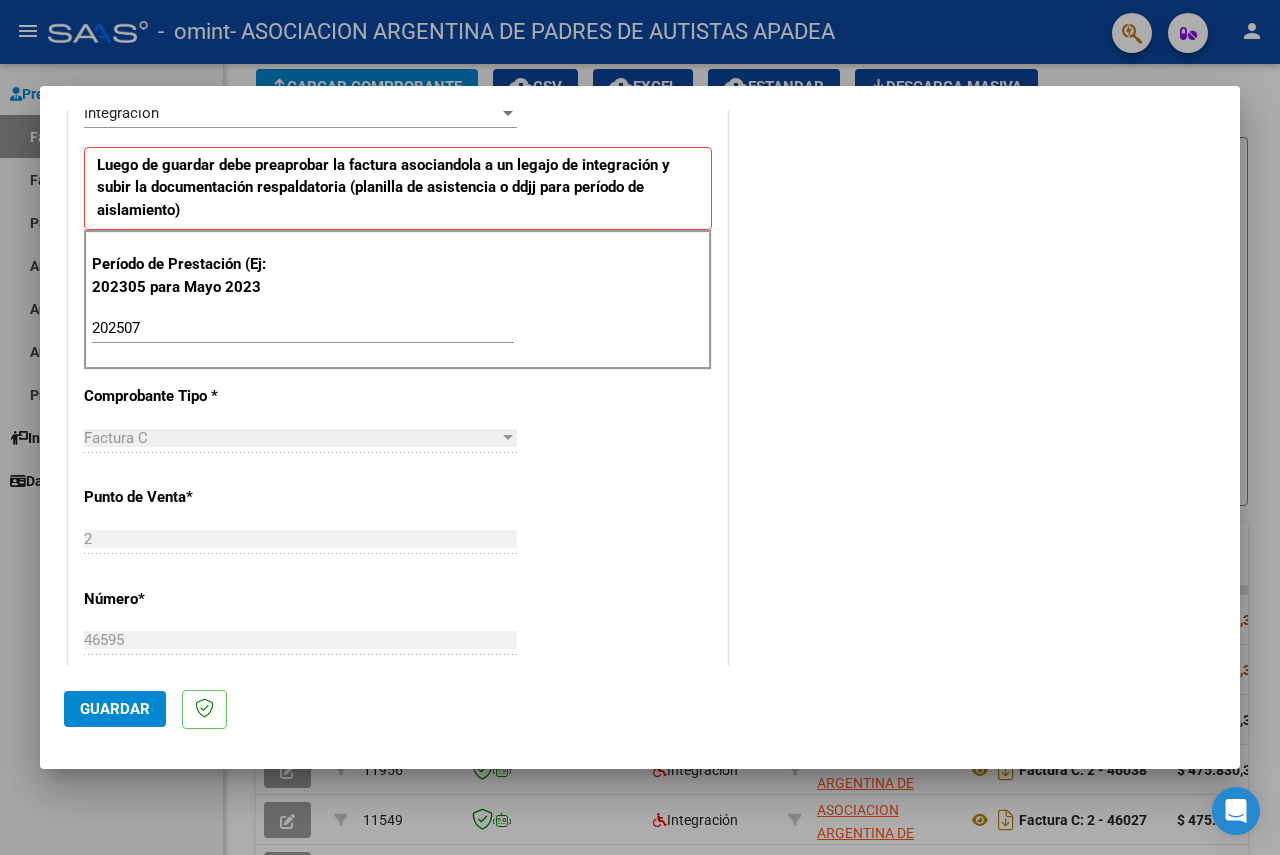 scroll, scrollTop: 312, scrollLeft: 0, axis: vertical 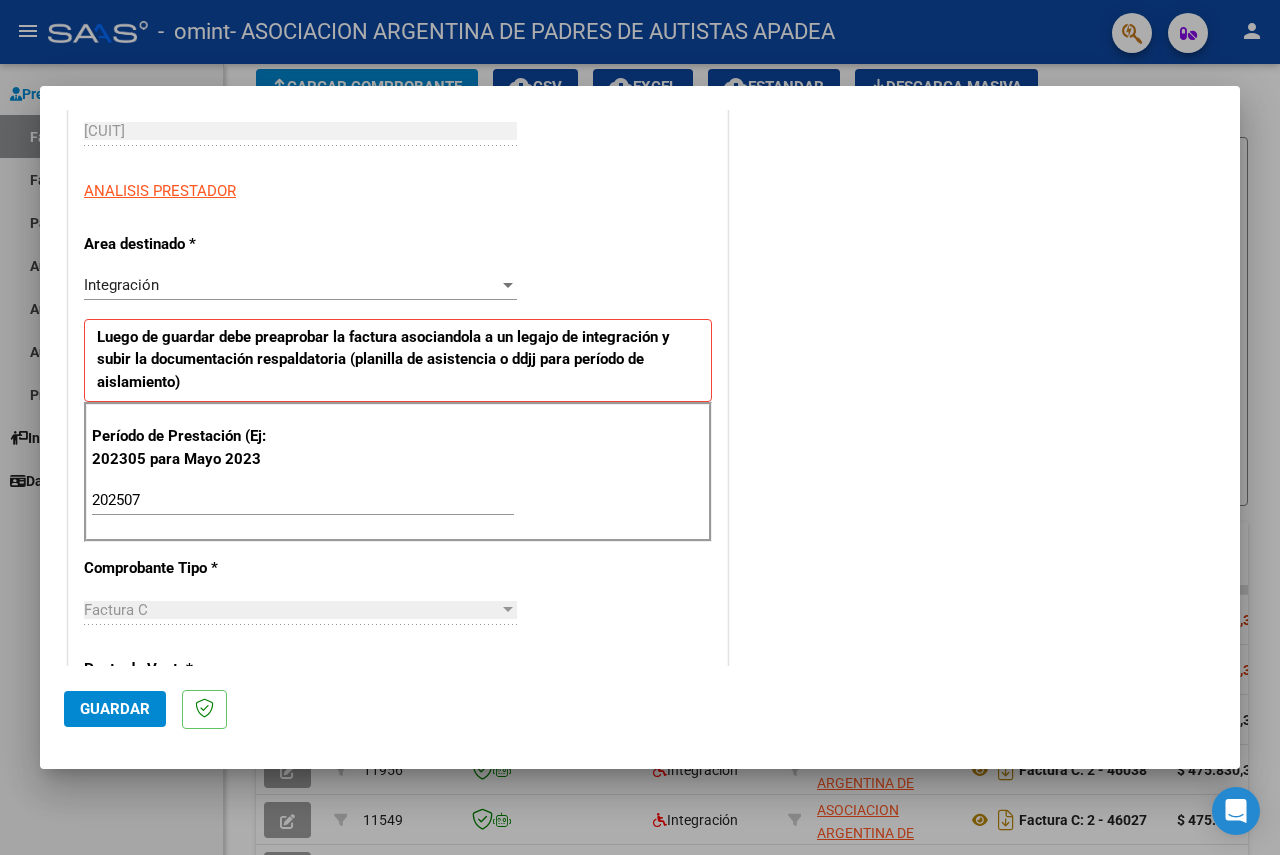 click on "Integración" at bounding box center (121, 285) 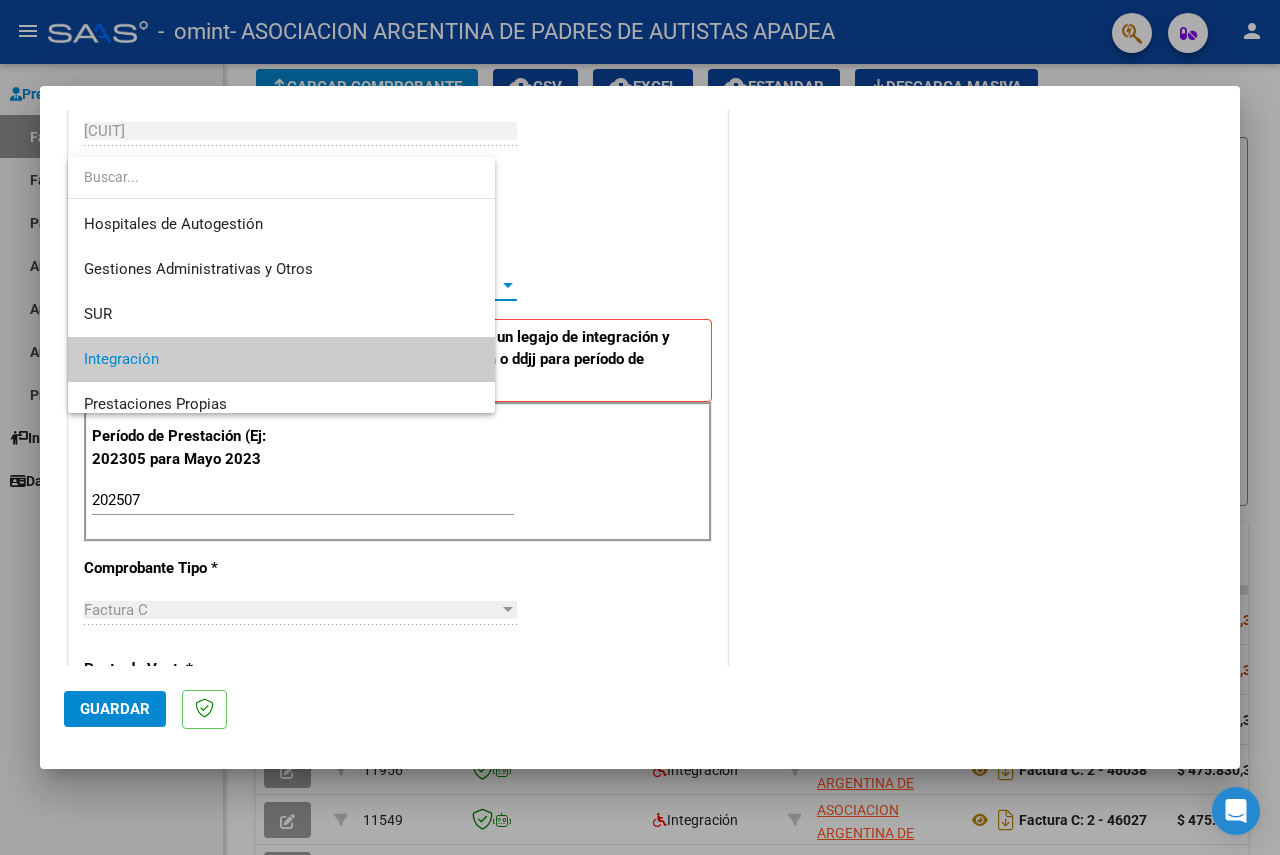 scroll, scrollTop: 75, scrollLeft: 0, axis: vertical 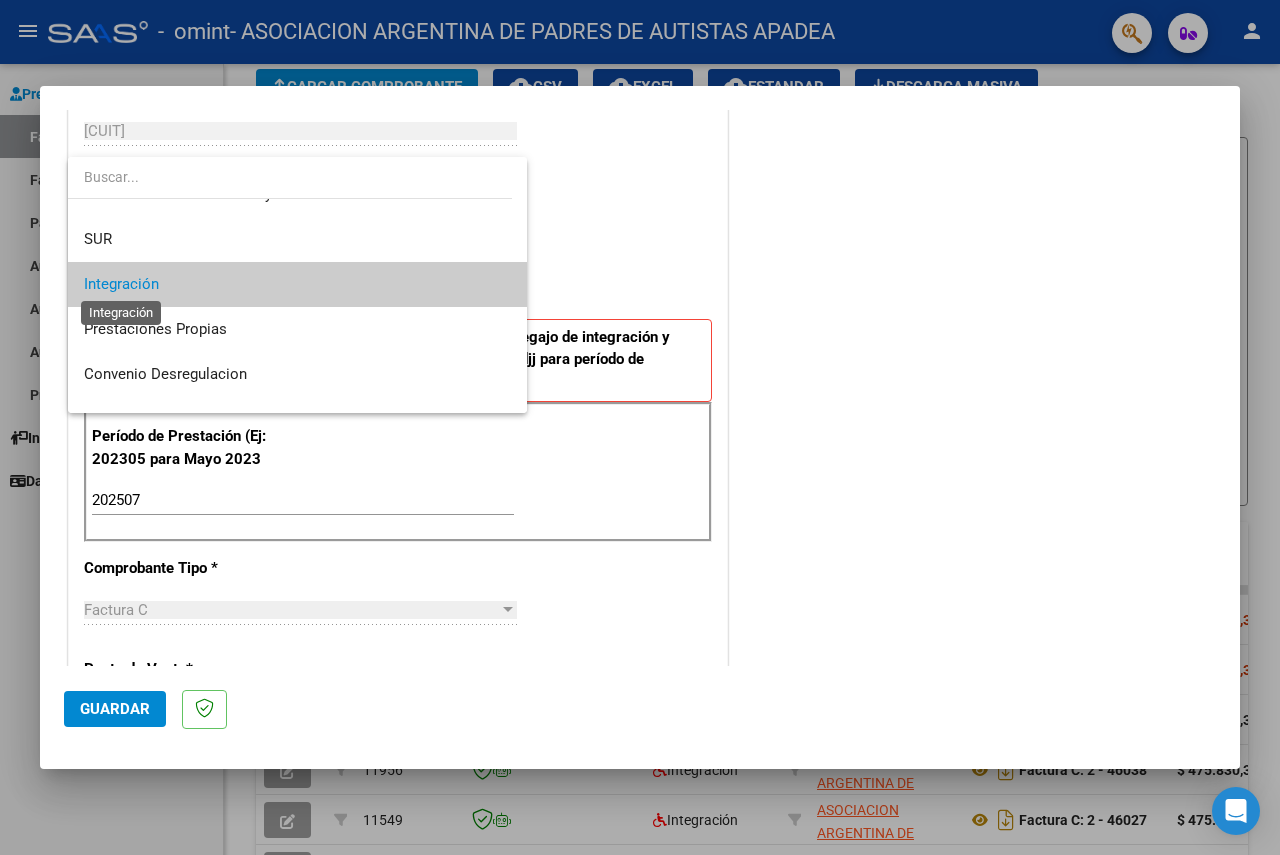 click on "Integración" at bounding box center [121, 284] 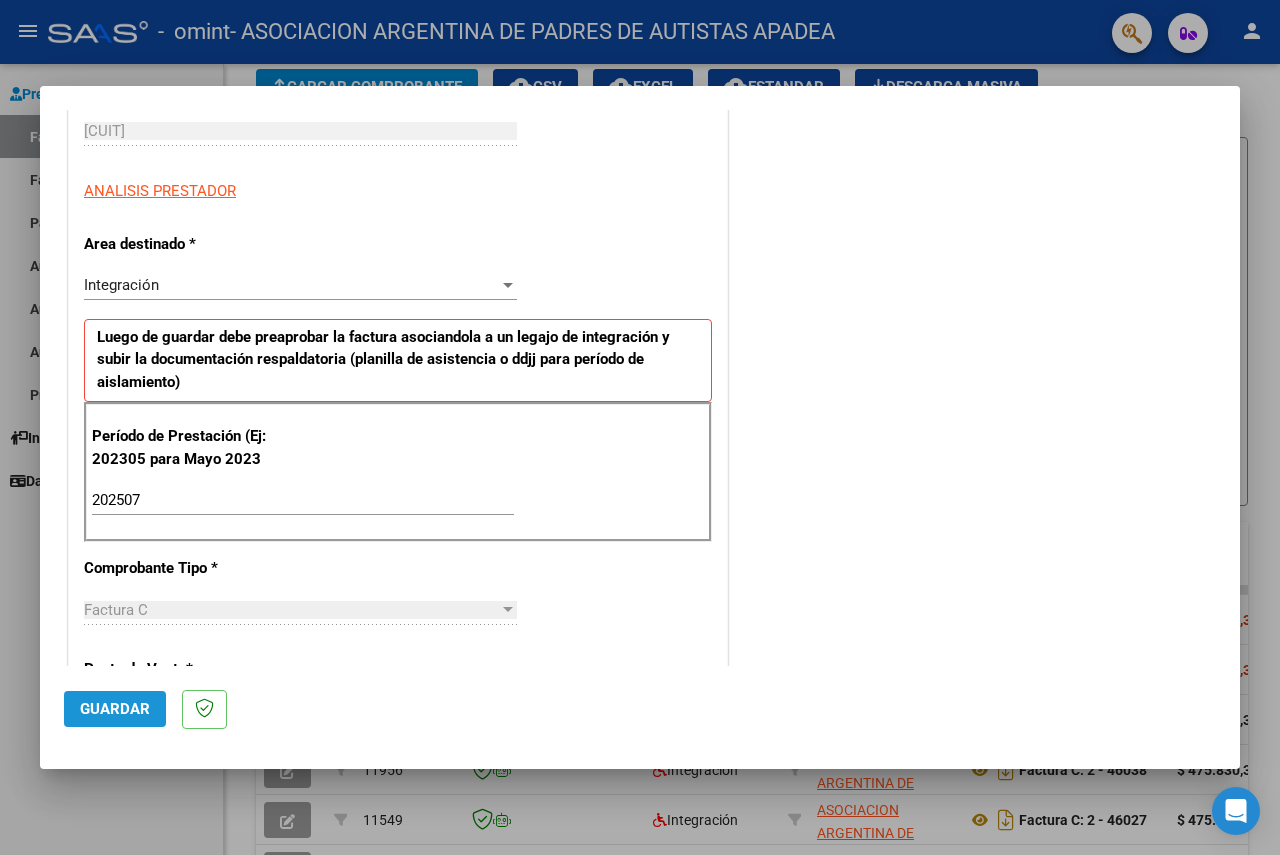 click on "Guardar" 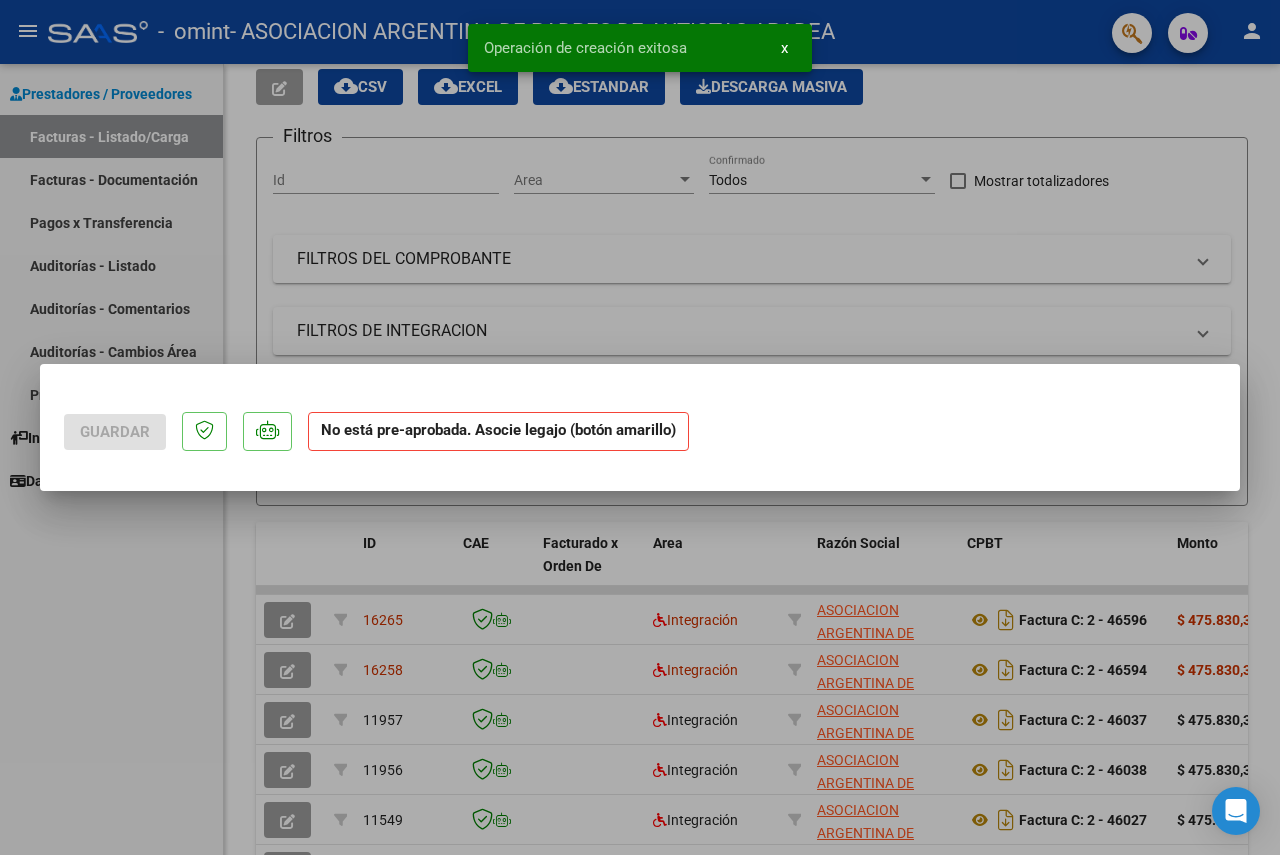 scroll, scrollTop: 0, scrollLeft: 0, axis: both 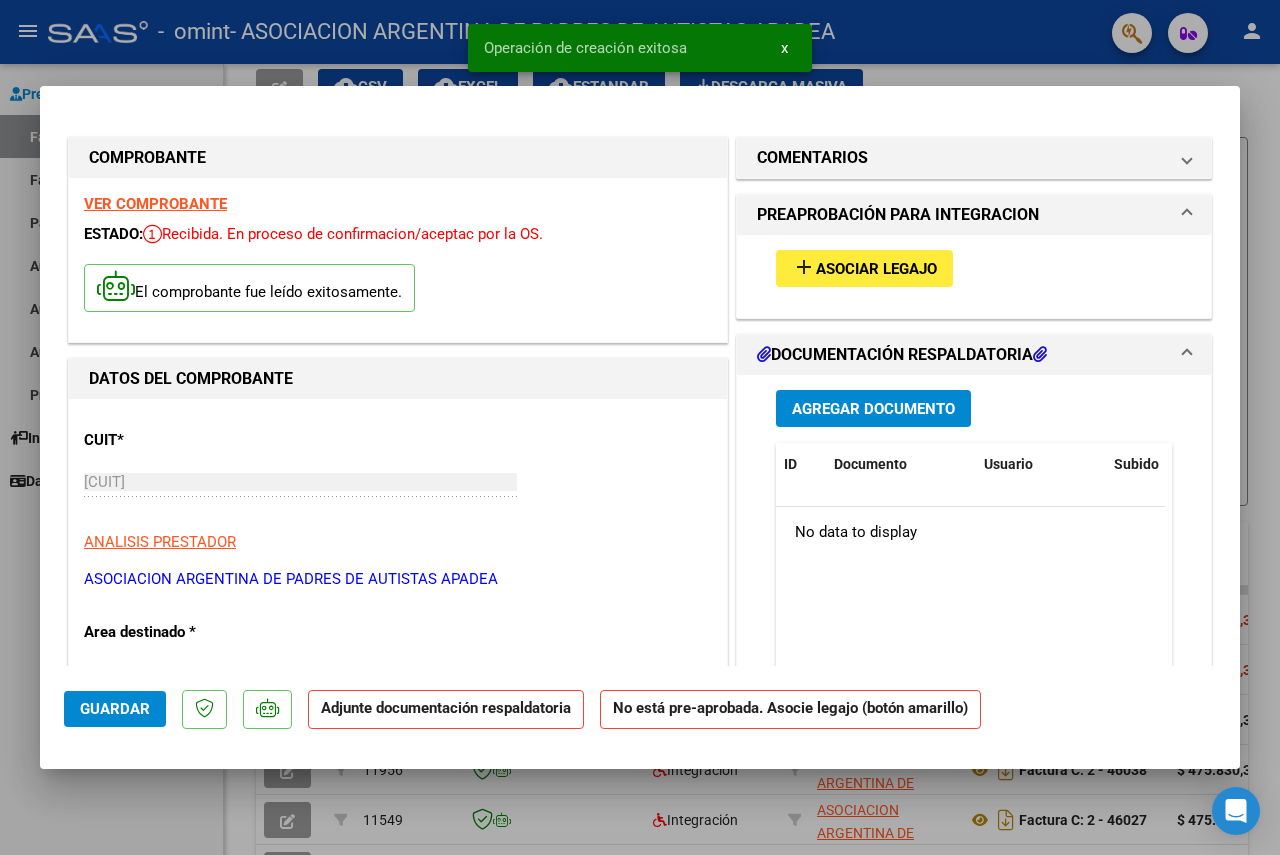click on "Asociar Legajo" at bounding box center [876, 269] 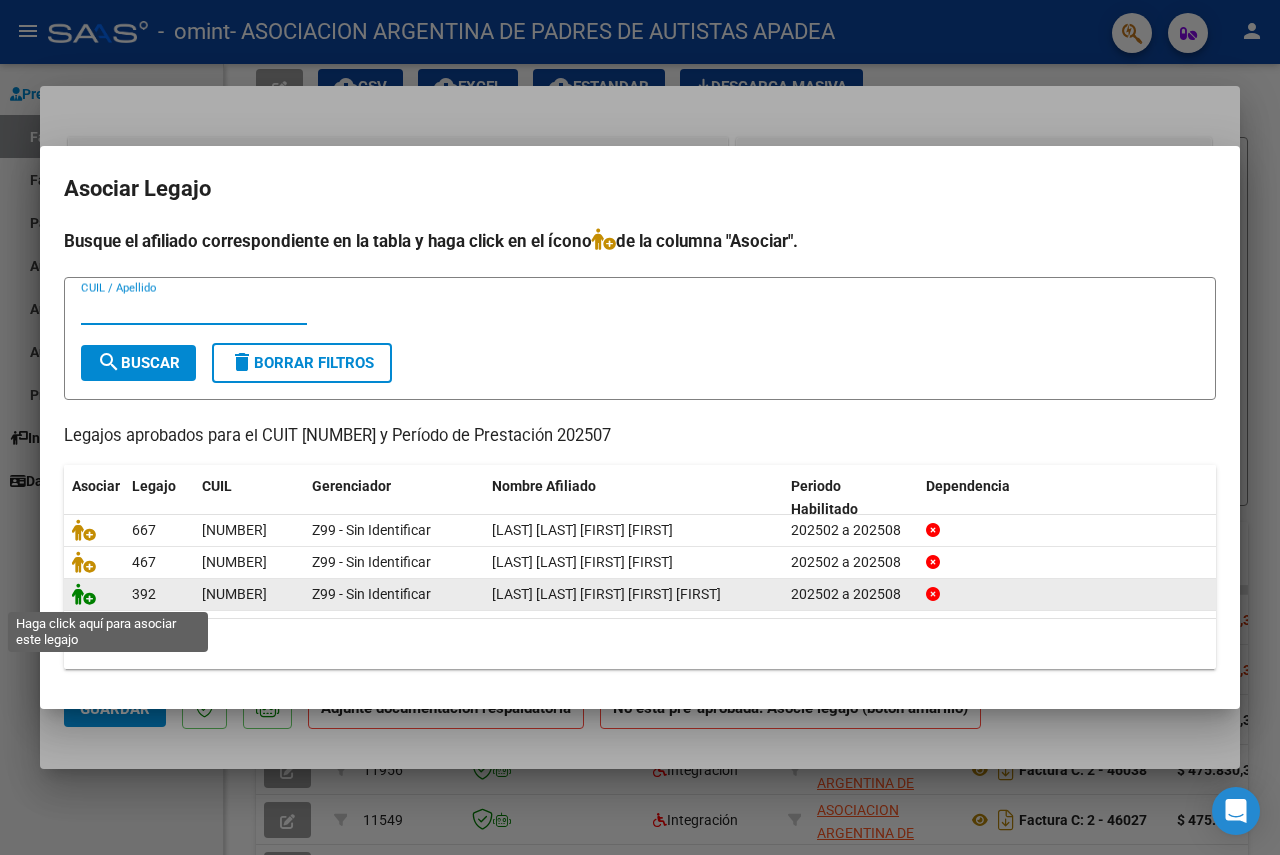 click 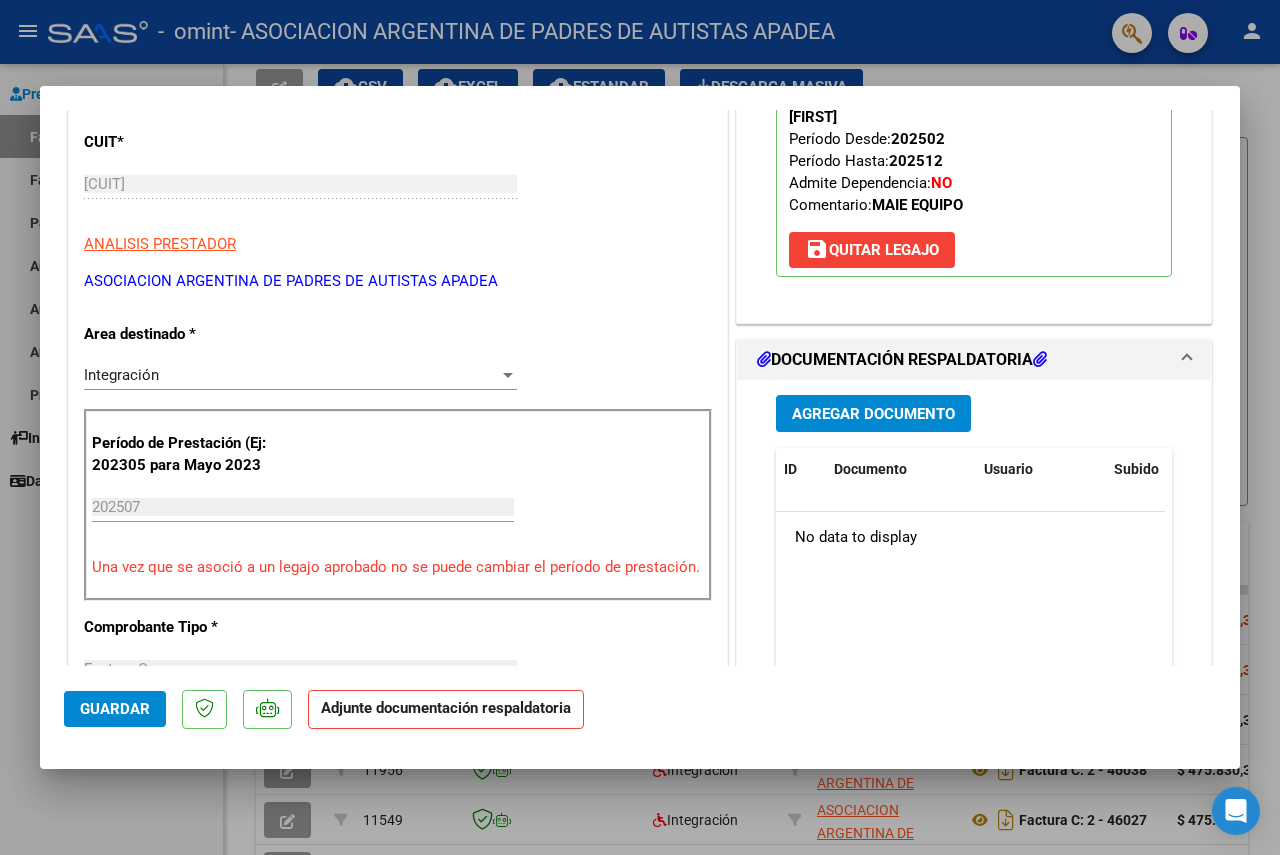 scroll, scrollTop: 300, scrollLeft: 0, axis: vertical 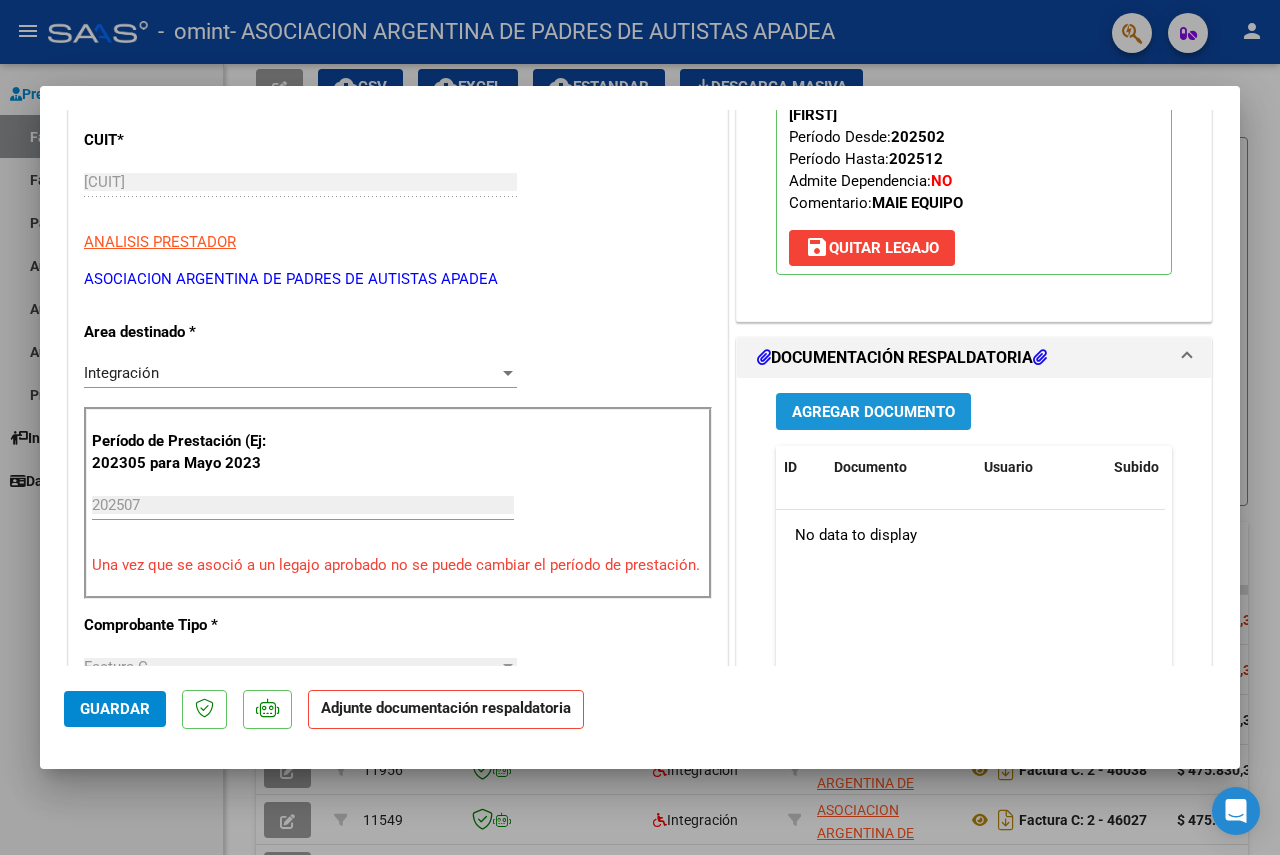 click on "Agregar Documento" at bounding box center [873, 412] 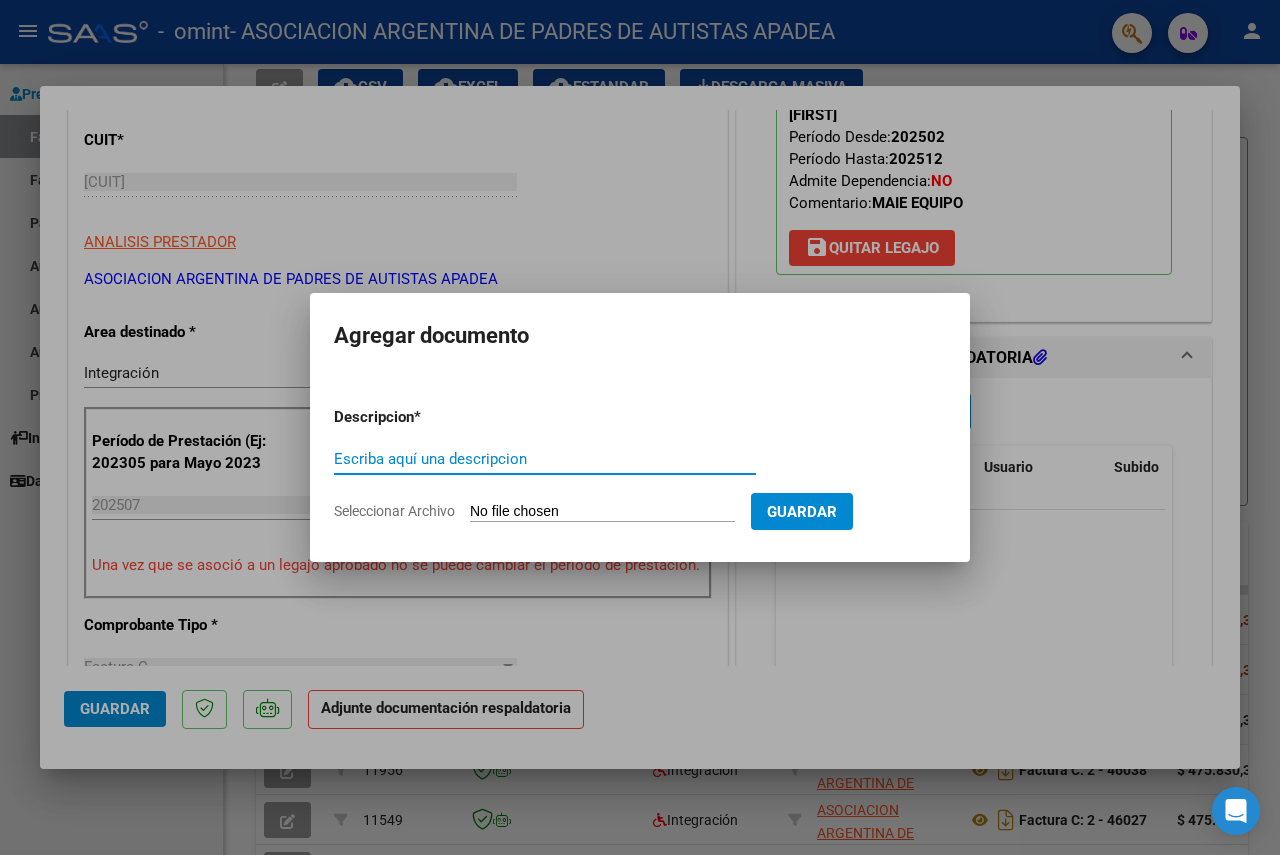 click on "Escriba aquí una descripcion" at bounding box center [545, 459] 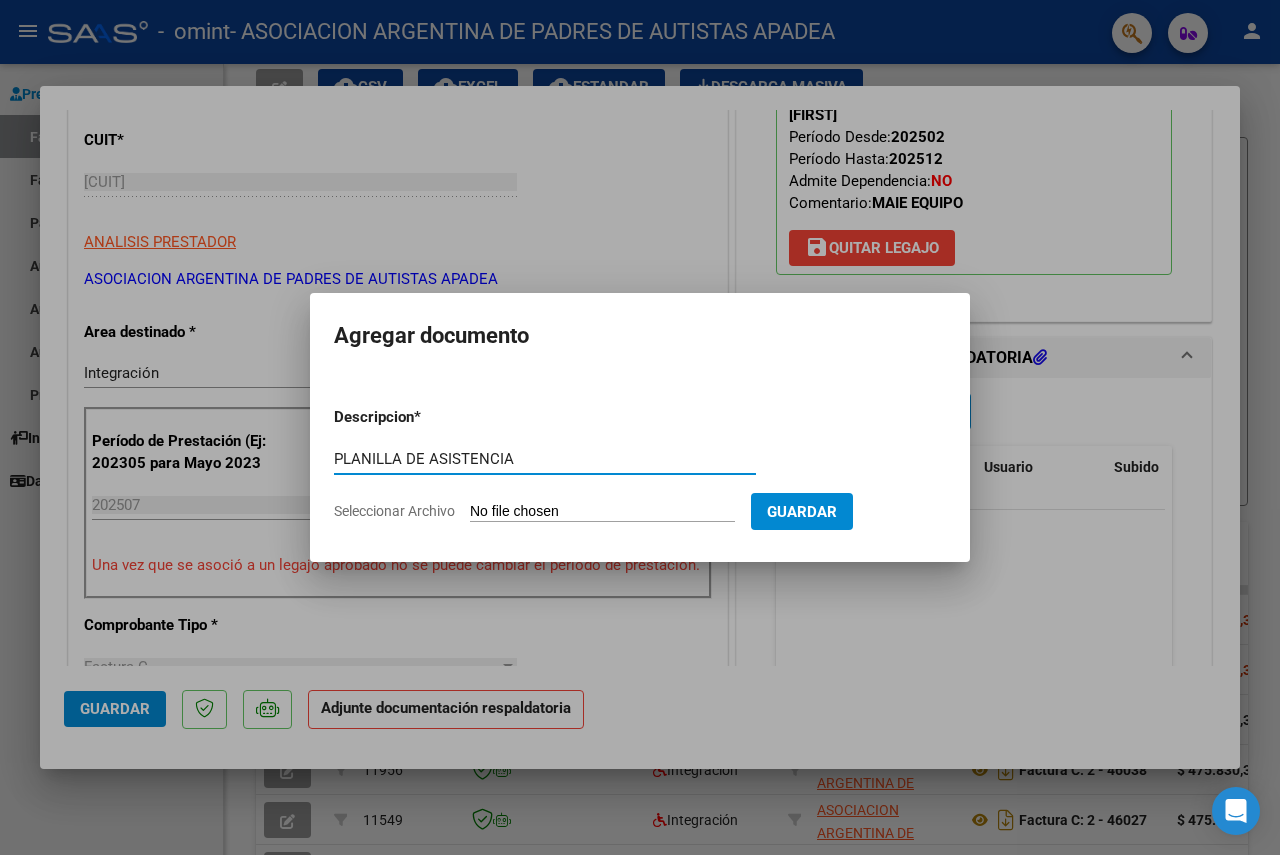 type on "PLANILLA DE ASISTENCIA" 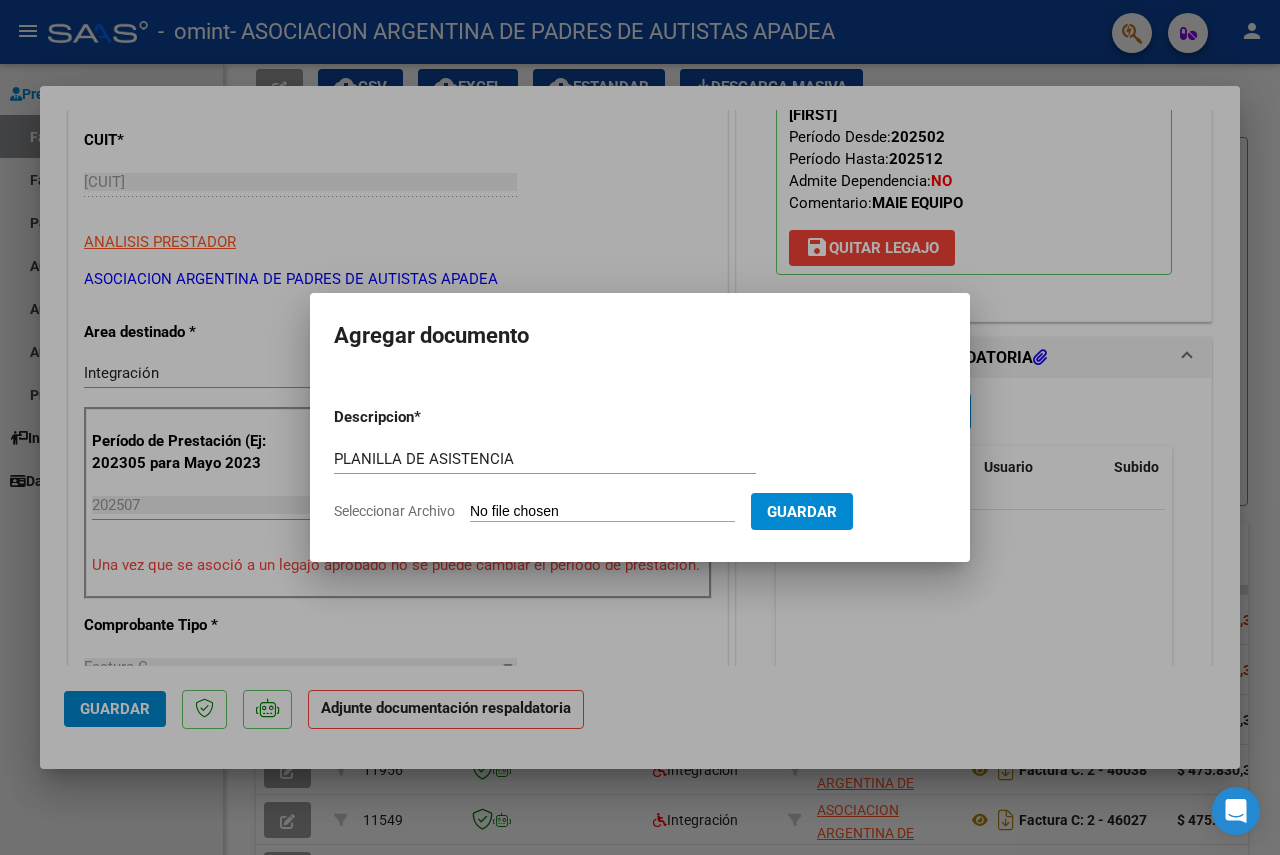 click on "Seleccionar Archivo" at bounding box center [602, 512] 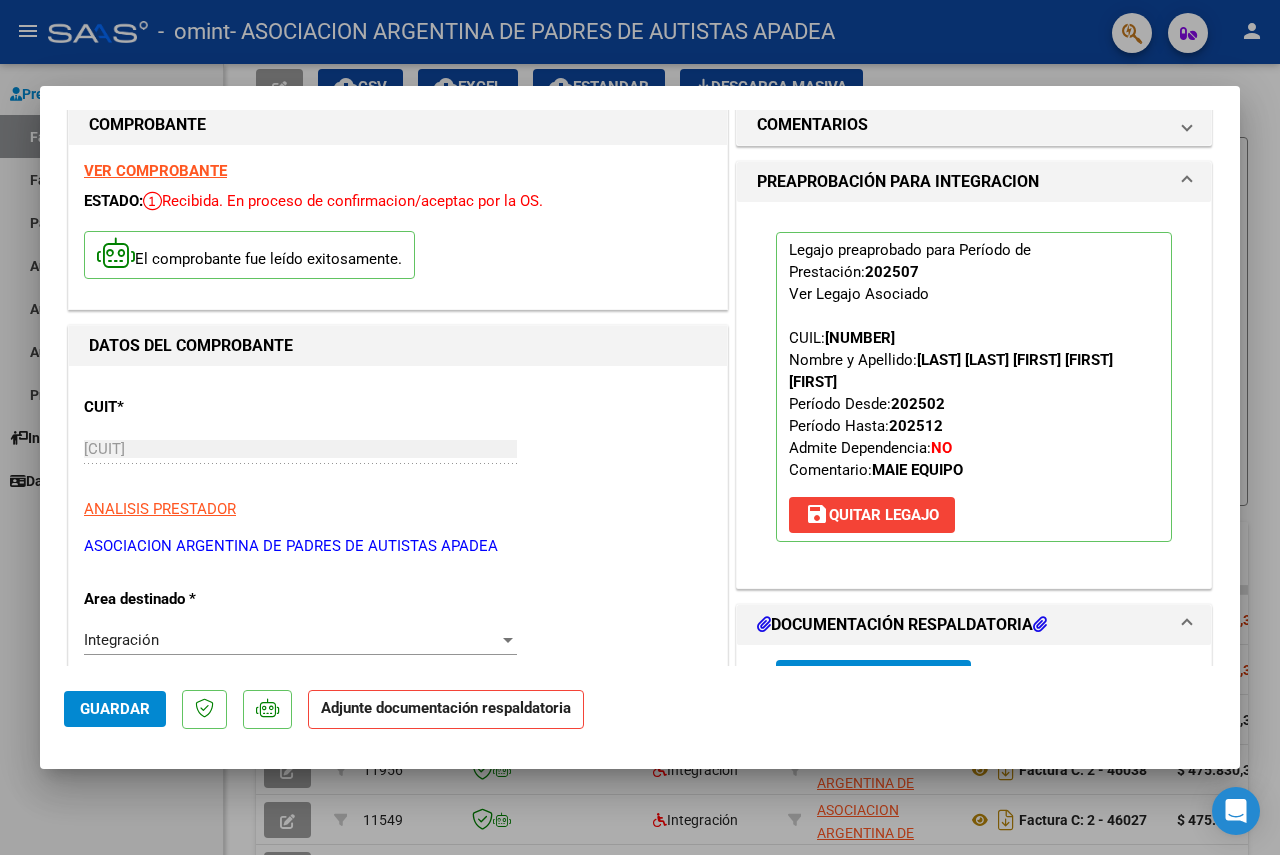 scroll, scrollTop: 0, scrollLeft: 0, axis: both 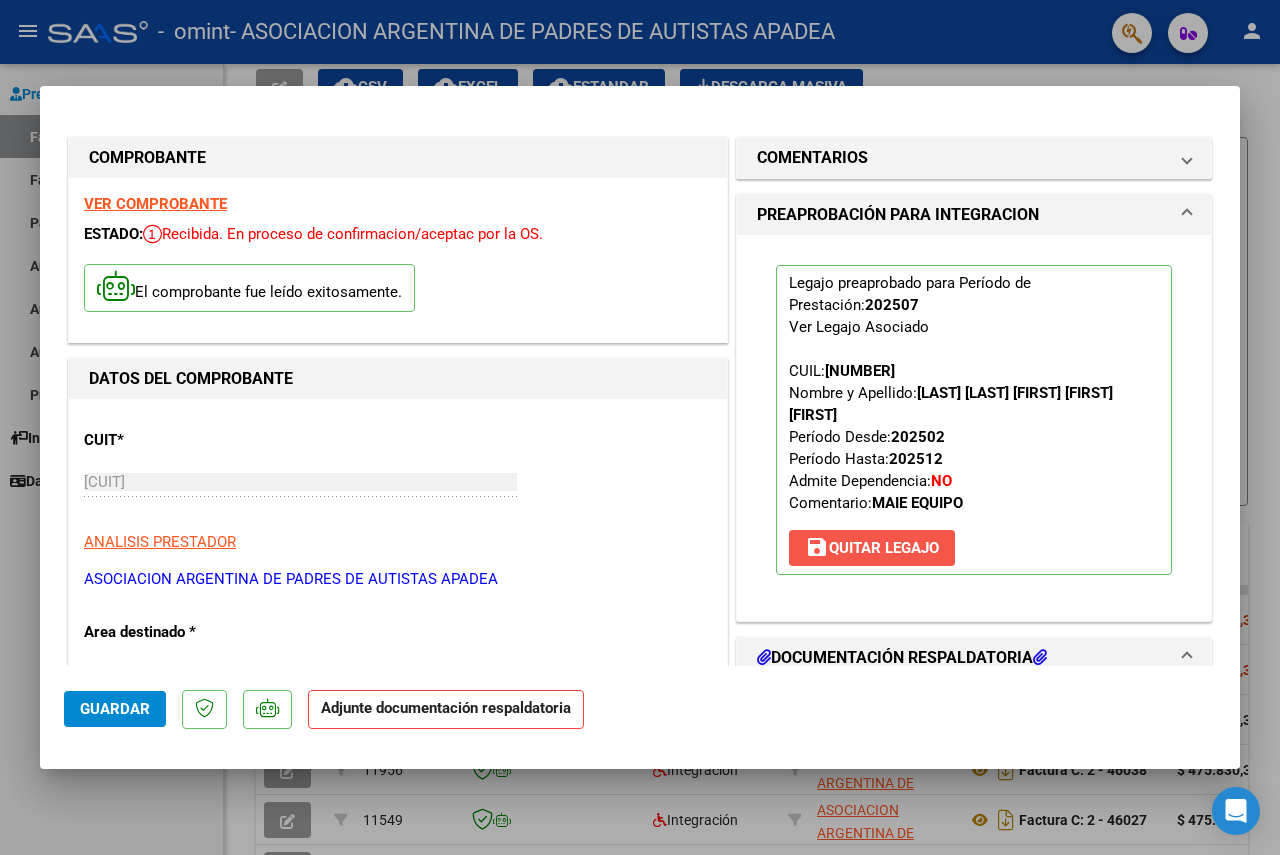 click on "save  Quitar Legajo" at bounding box center (872, 548) 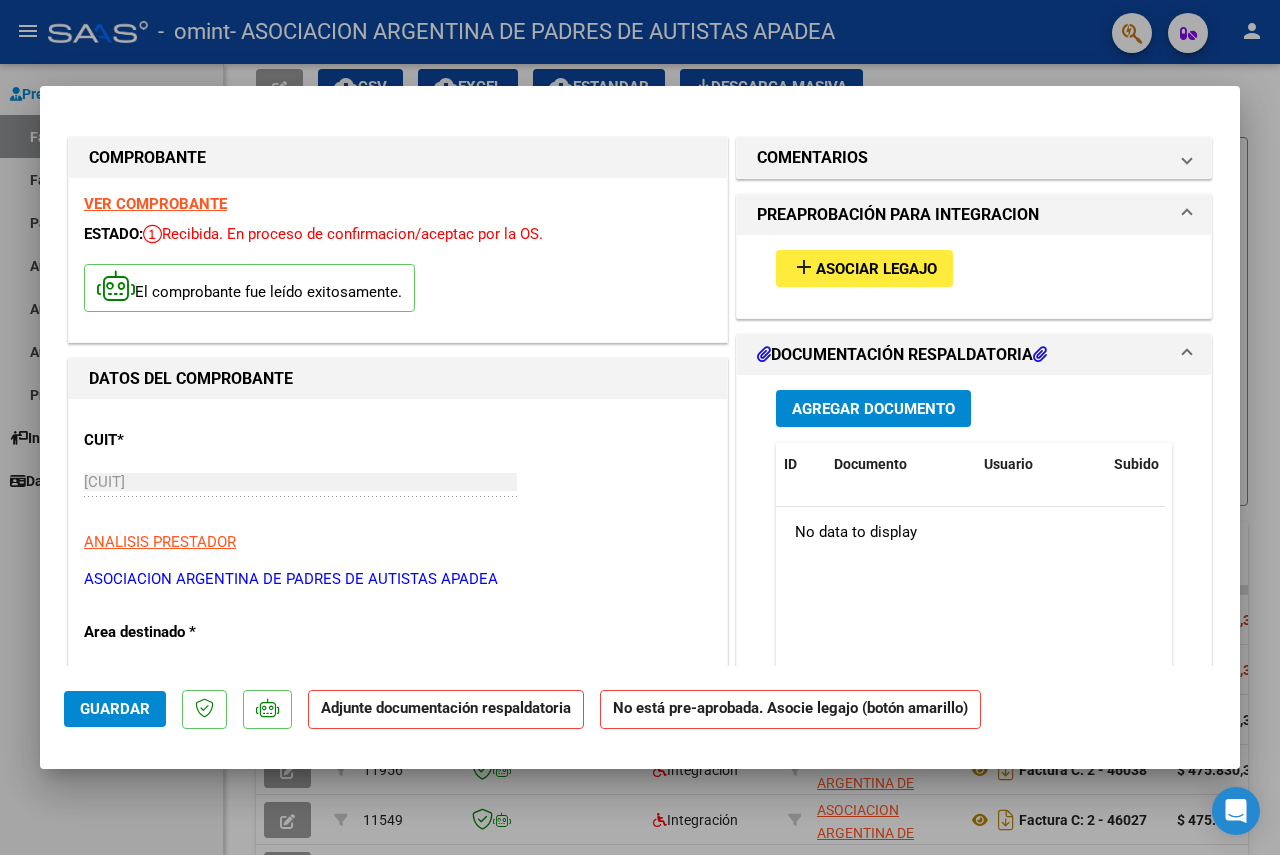 click on "VER COMPROBANTE       ESTADO:   Recibida. En proceso de confirmacion/aceptac por la OS.     El comprobante fue leído exitosamente." at bounding box center [398, 260] 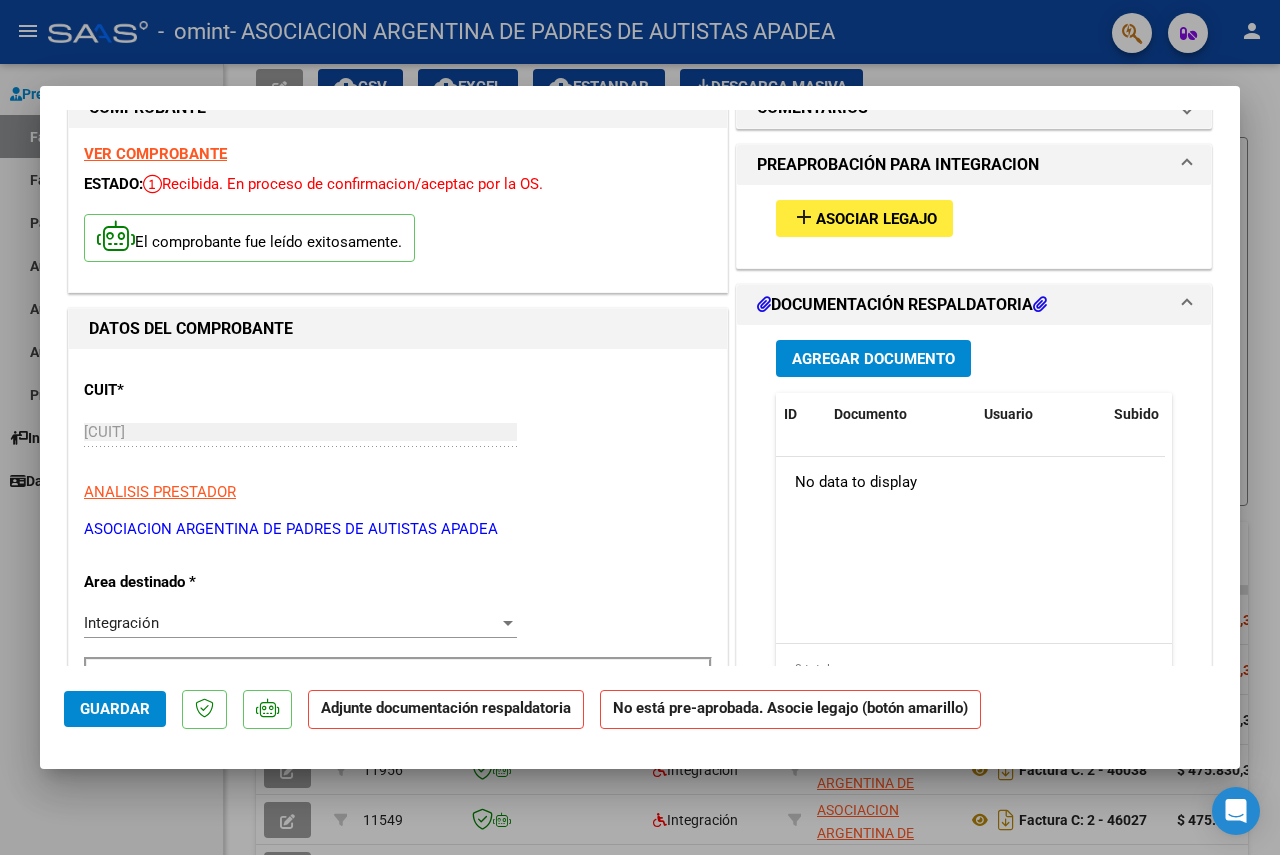 scroll, scrollTop: 0, scrollLeft: 0, axis: both 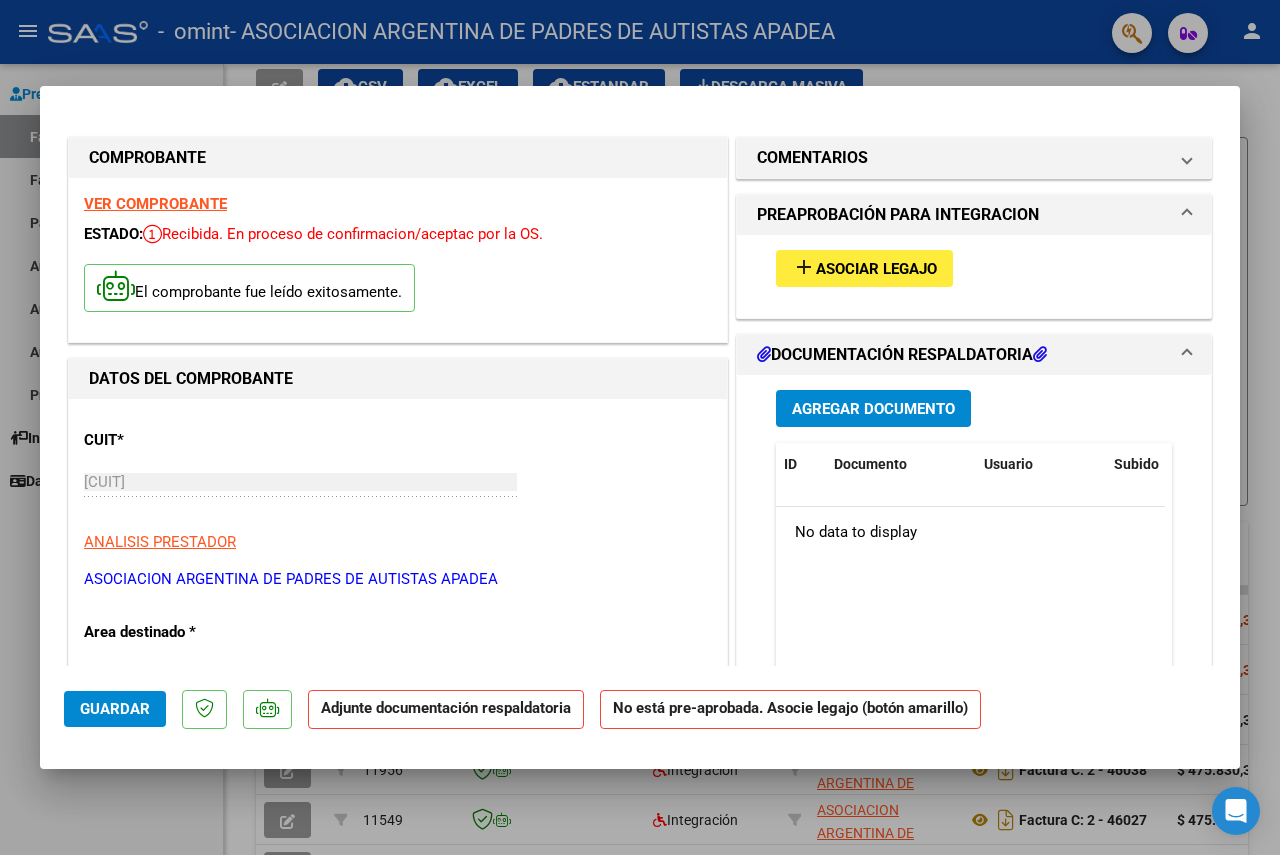 click at bounding box center (640, 427) 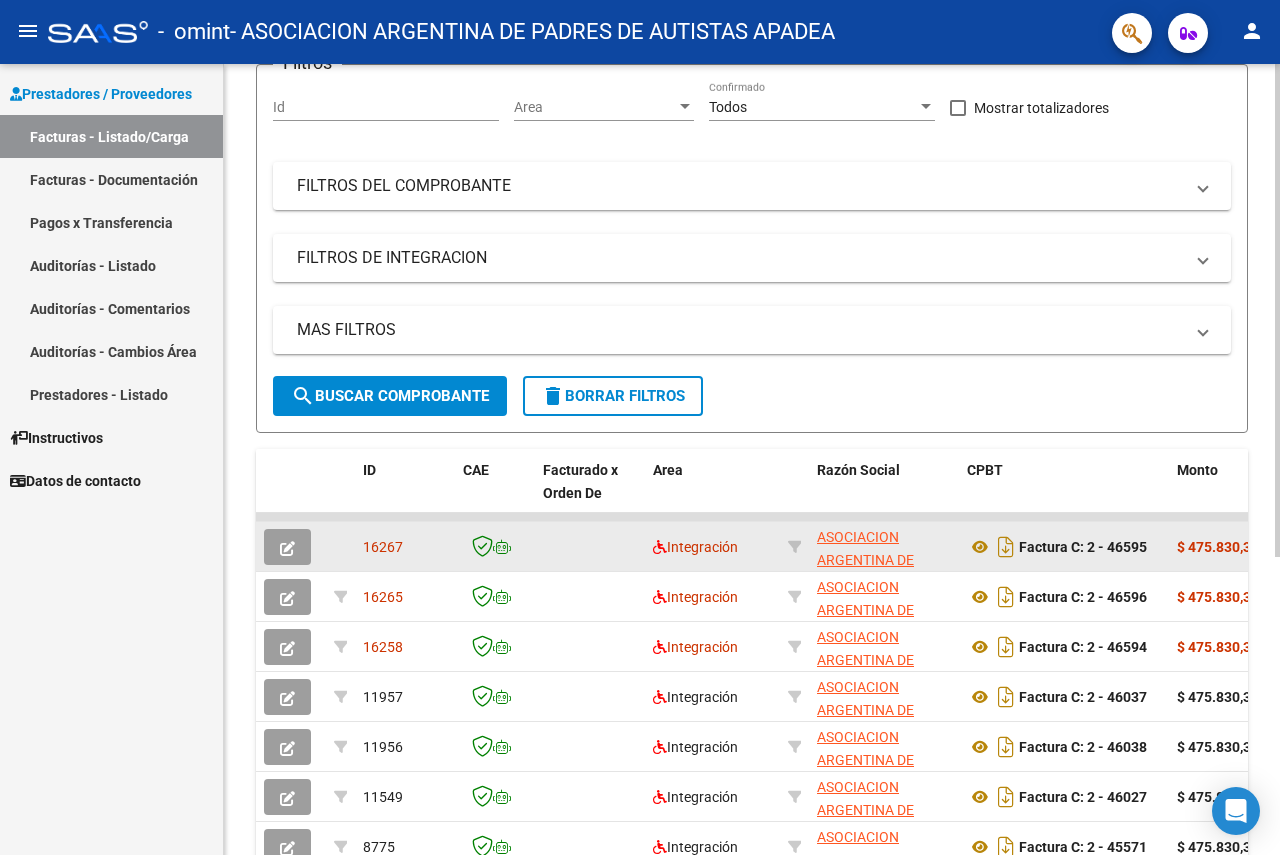 scroll, scrollTop: 200, scrollLeft: 0, axis: vertical 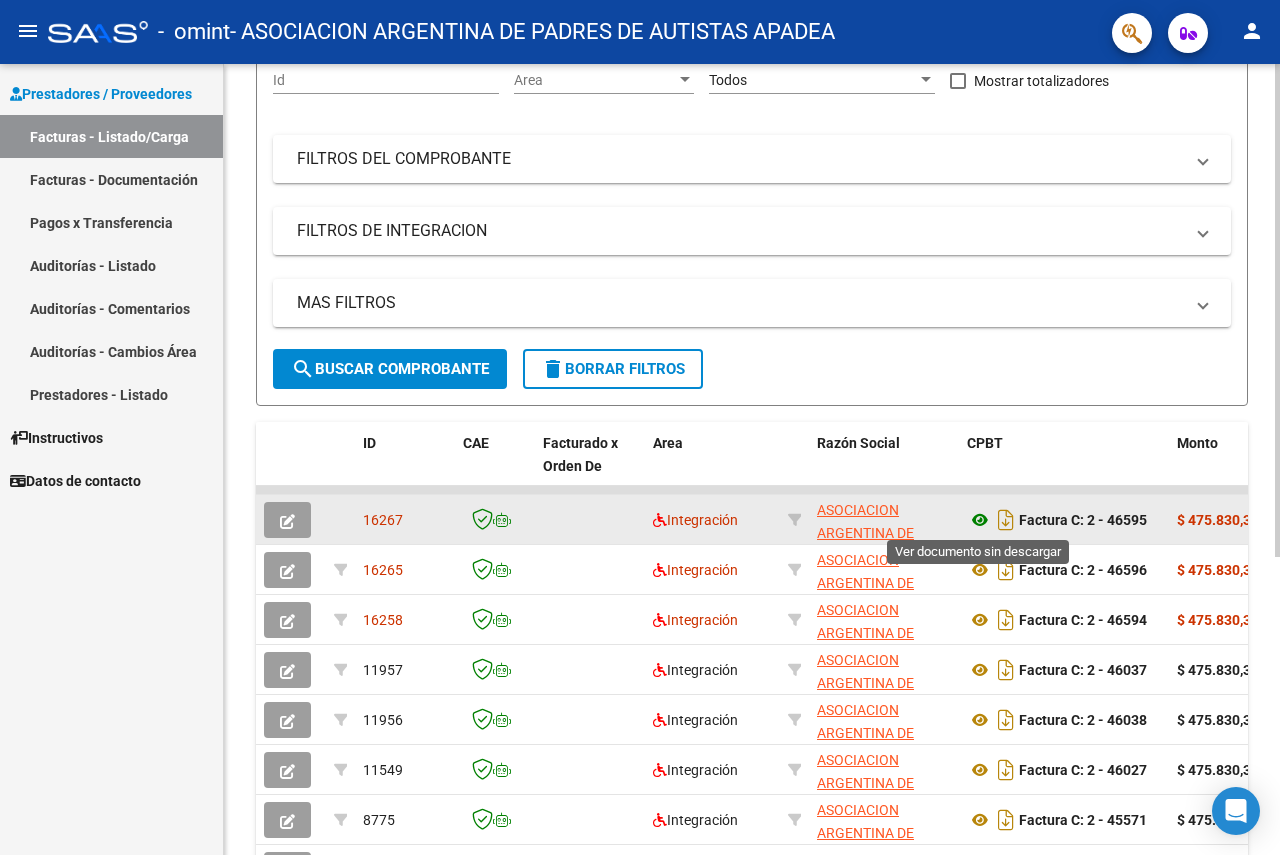 click 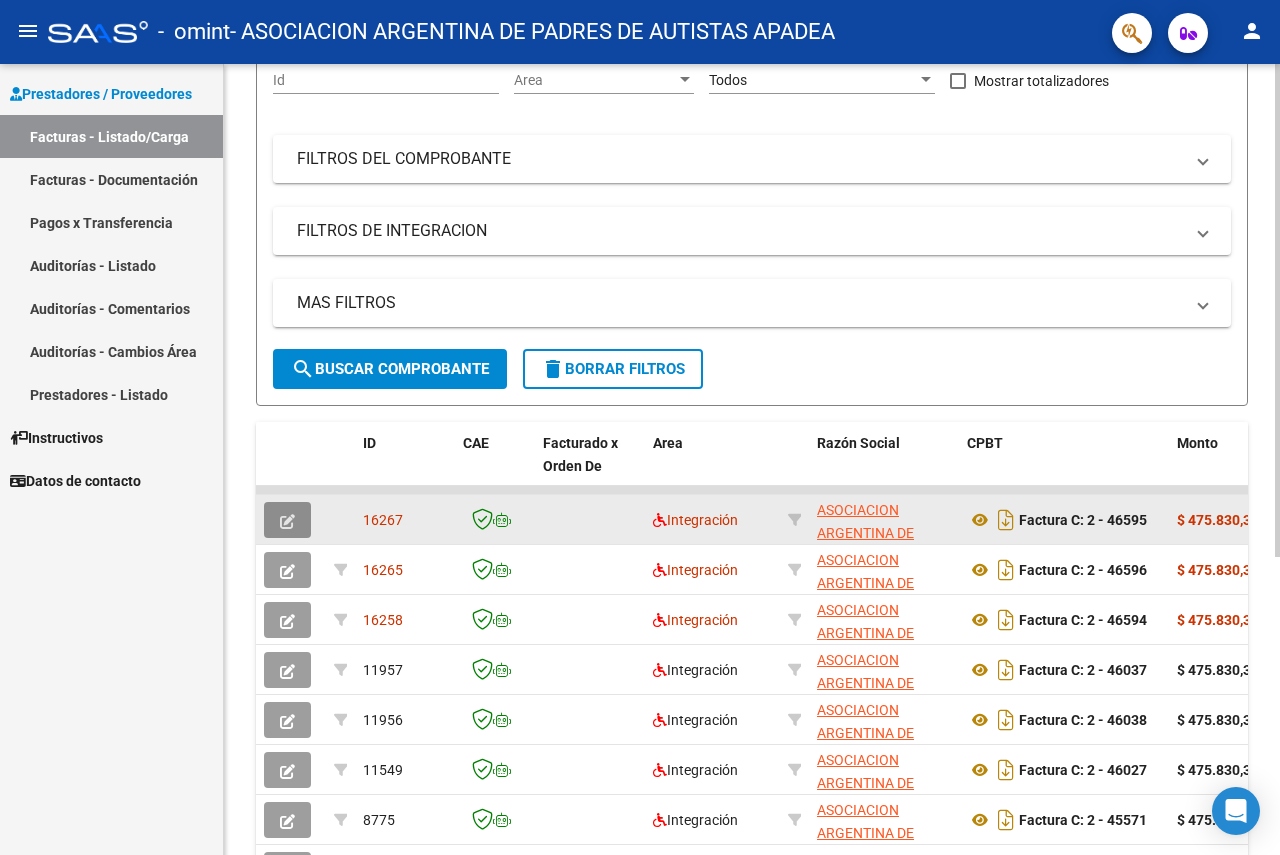 click 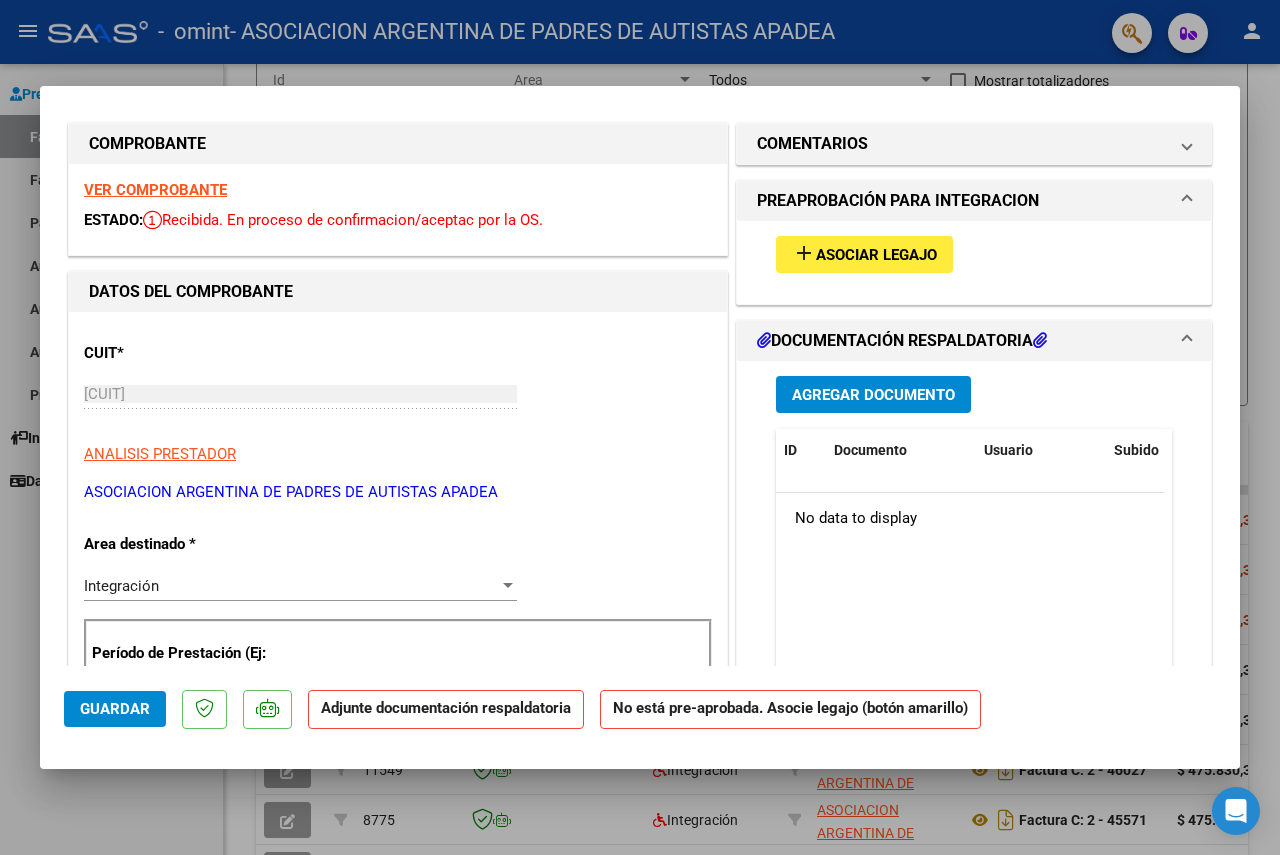 scroll, scrollTop: 0, scrollLeft: 0, axis: both 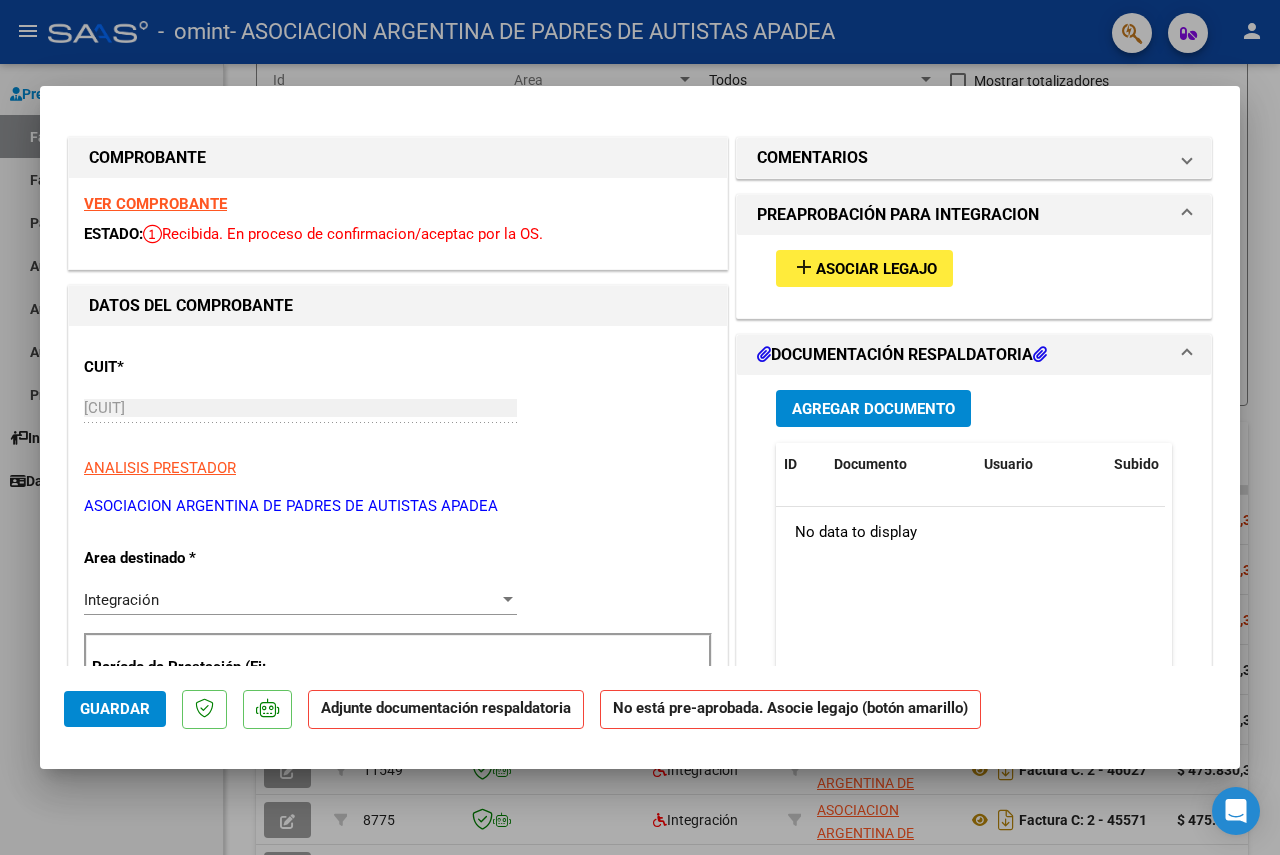 click on "add Asociar Legajo" at bounding box center [864, 268] 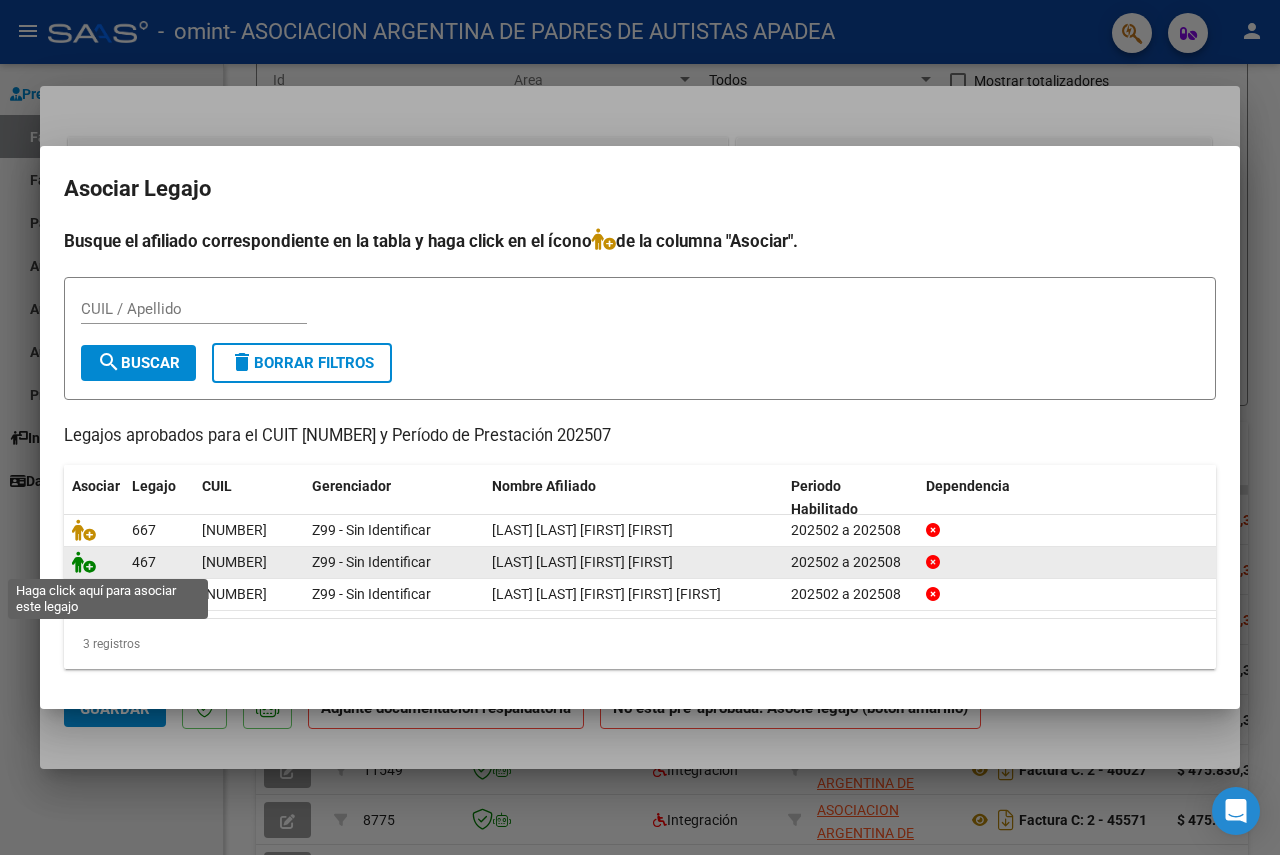 click 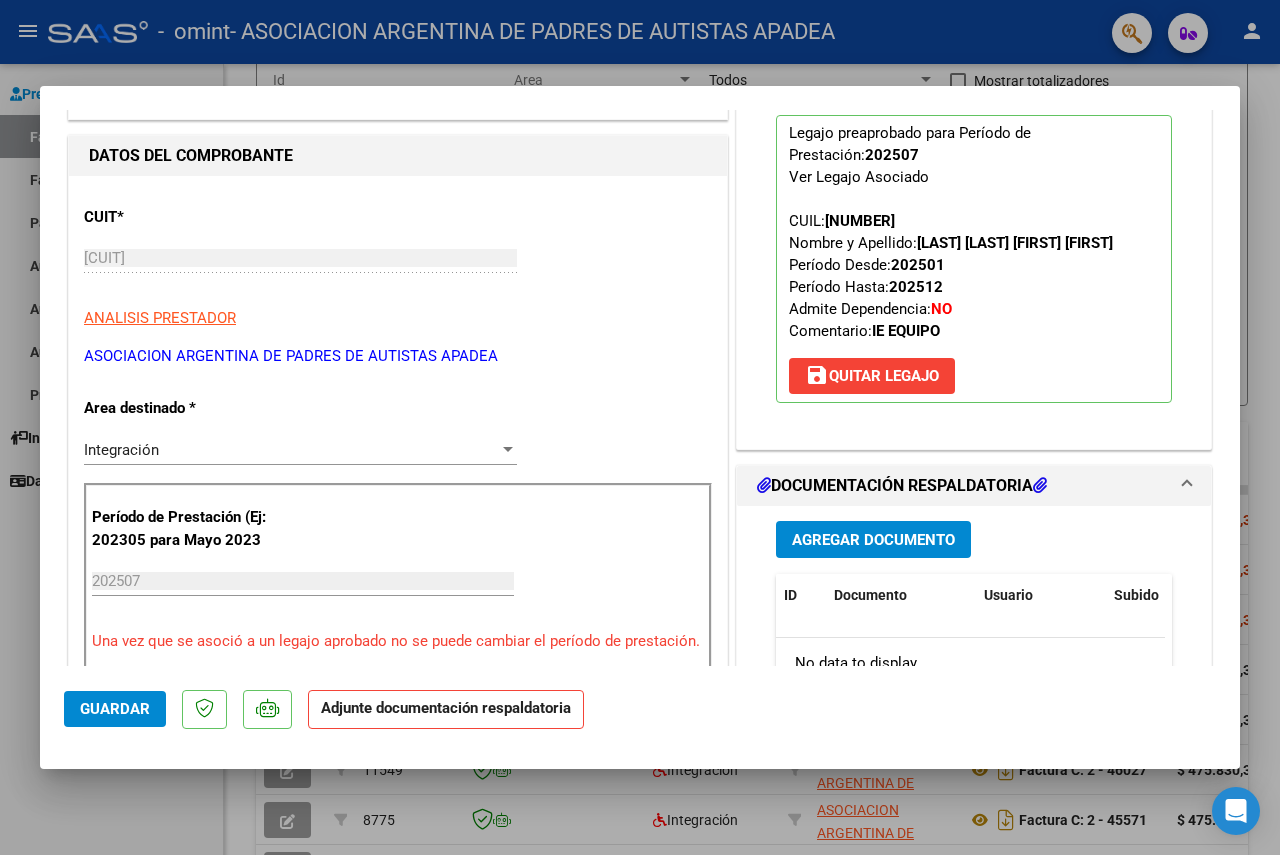 scroll, scrollTop: 400, scrollLeft: 0, axis: vertical 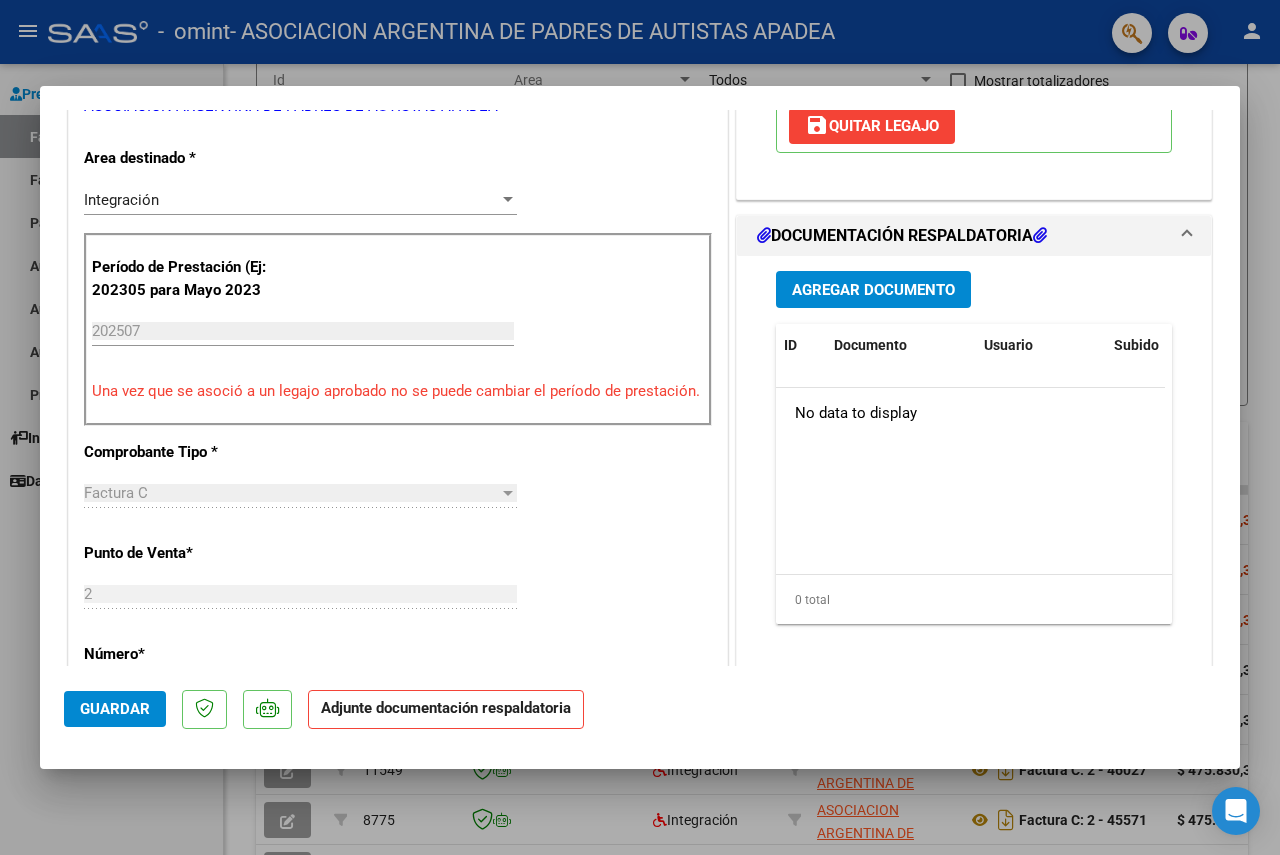 click on "Agregar Documento" at bounding box center (873, 290) 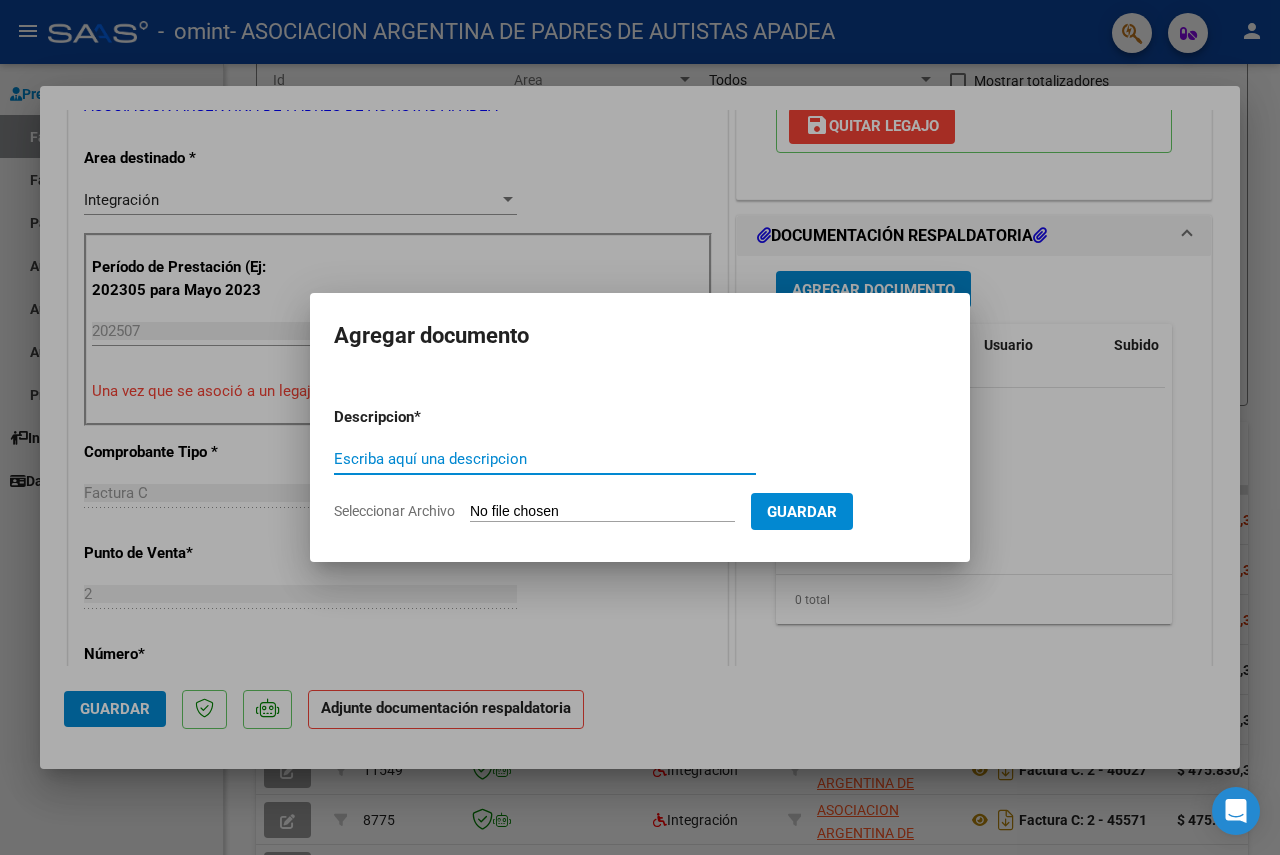 click on "Escriba aquí una descripcion" at bounding box center [545, 459] 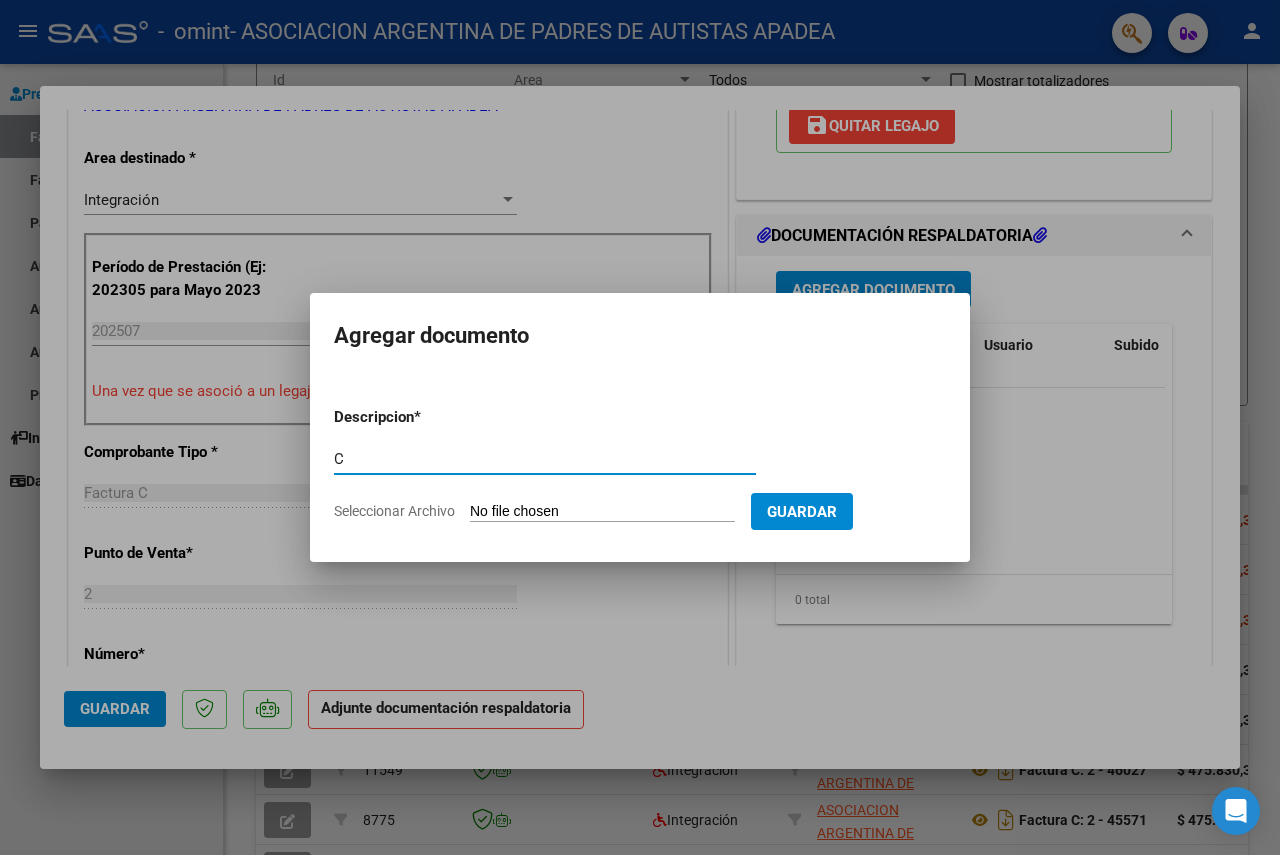 type on "CE" 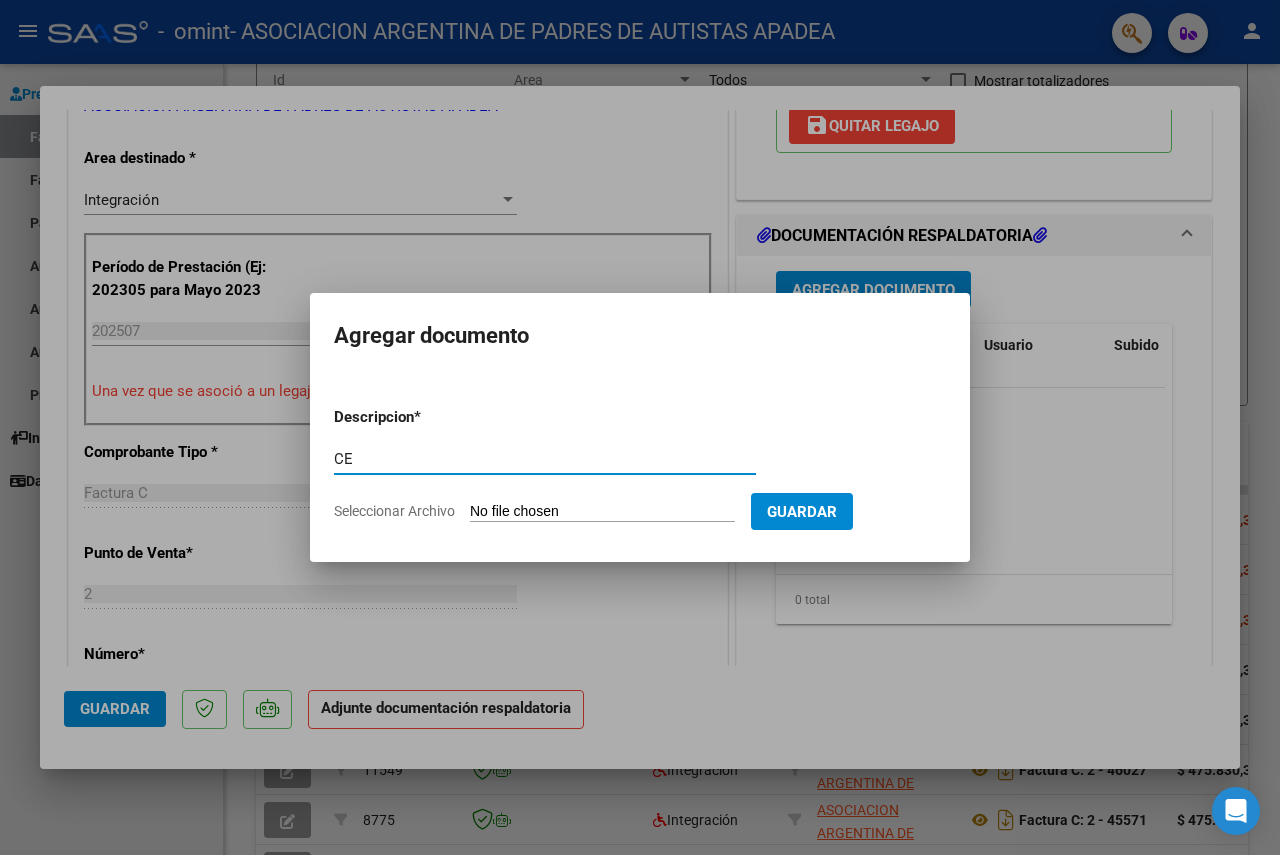 click on "CE" at bounding box center (545, 459) 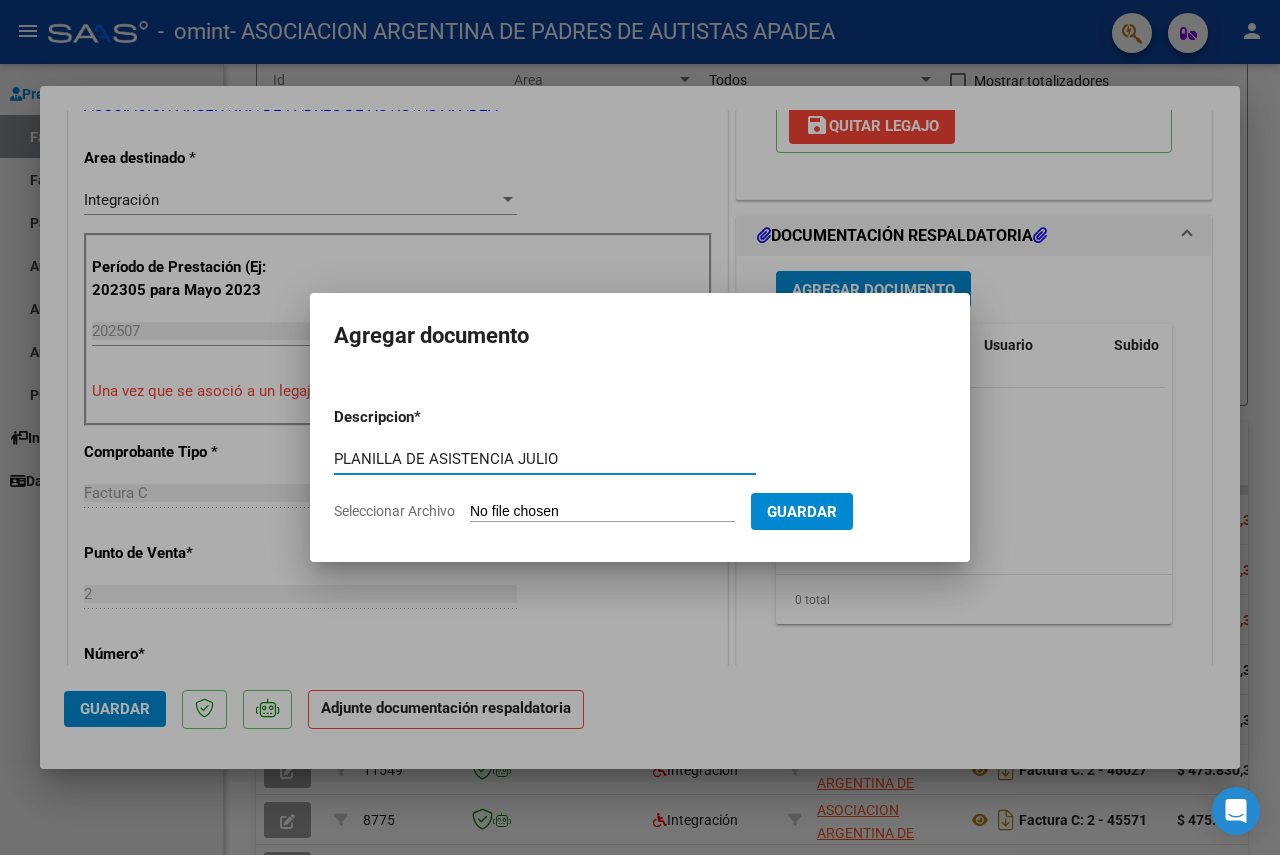 type on "PLANILLA DE ASISTENCIA JULIO" 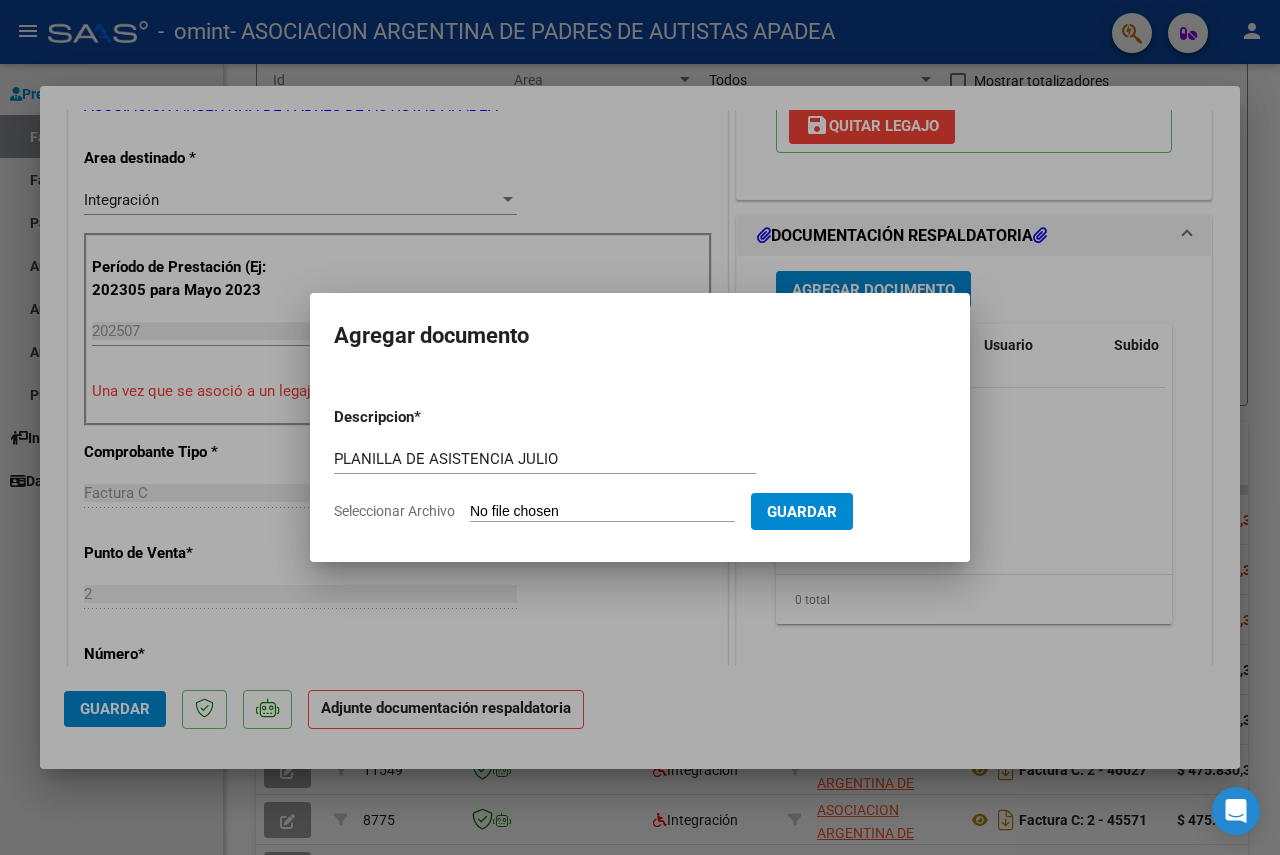 click on "Seleccionar Archivo" at bounding box center [602, 512] 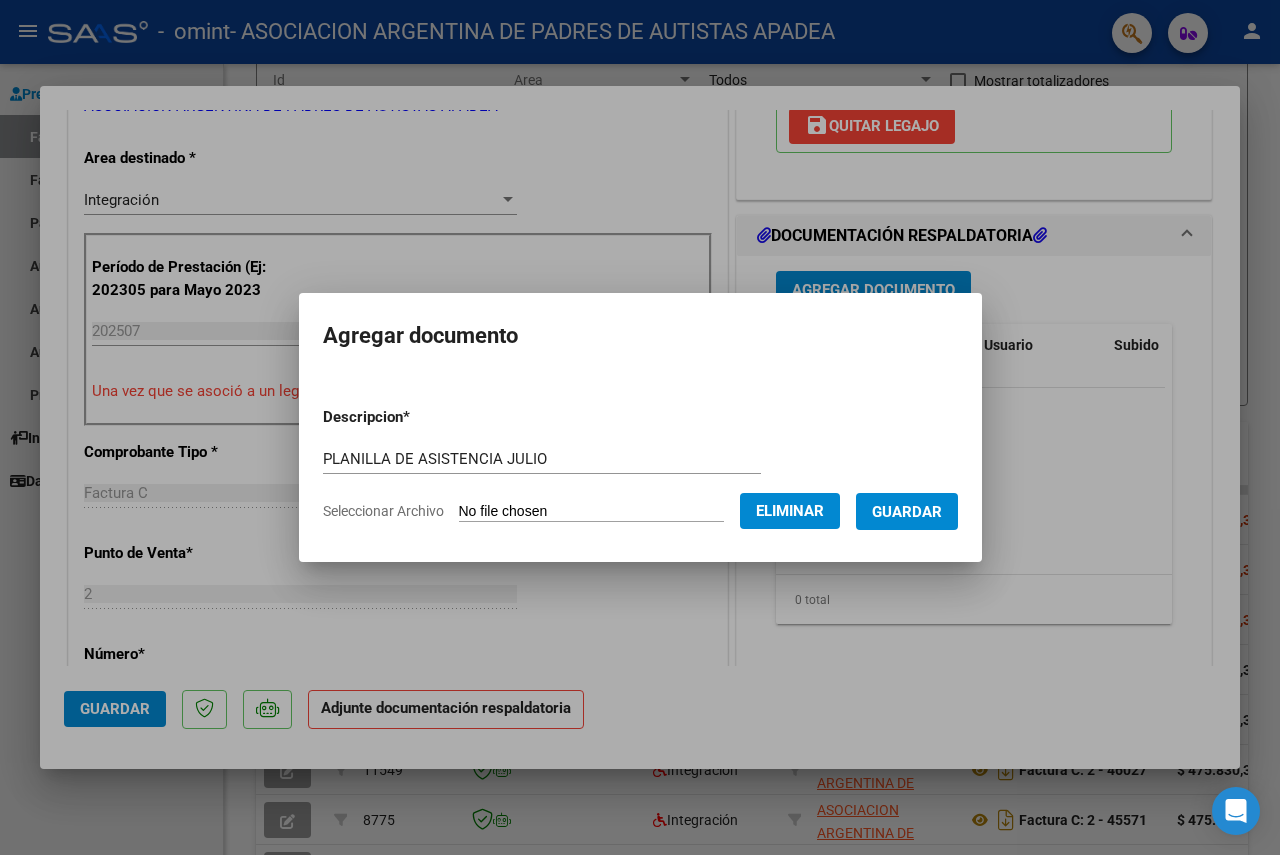 click on "Eliminar" 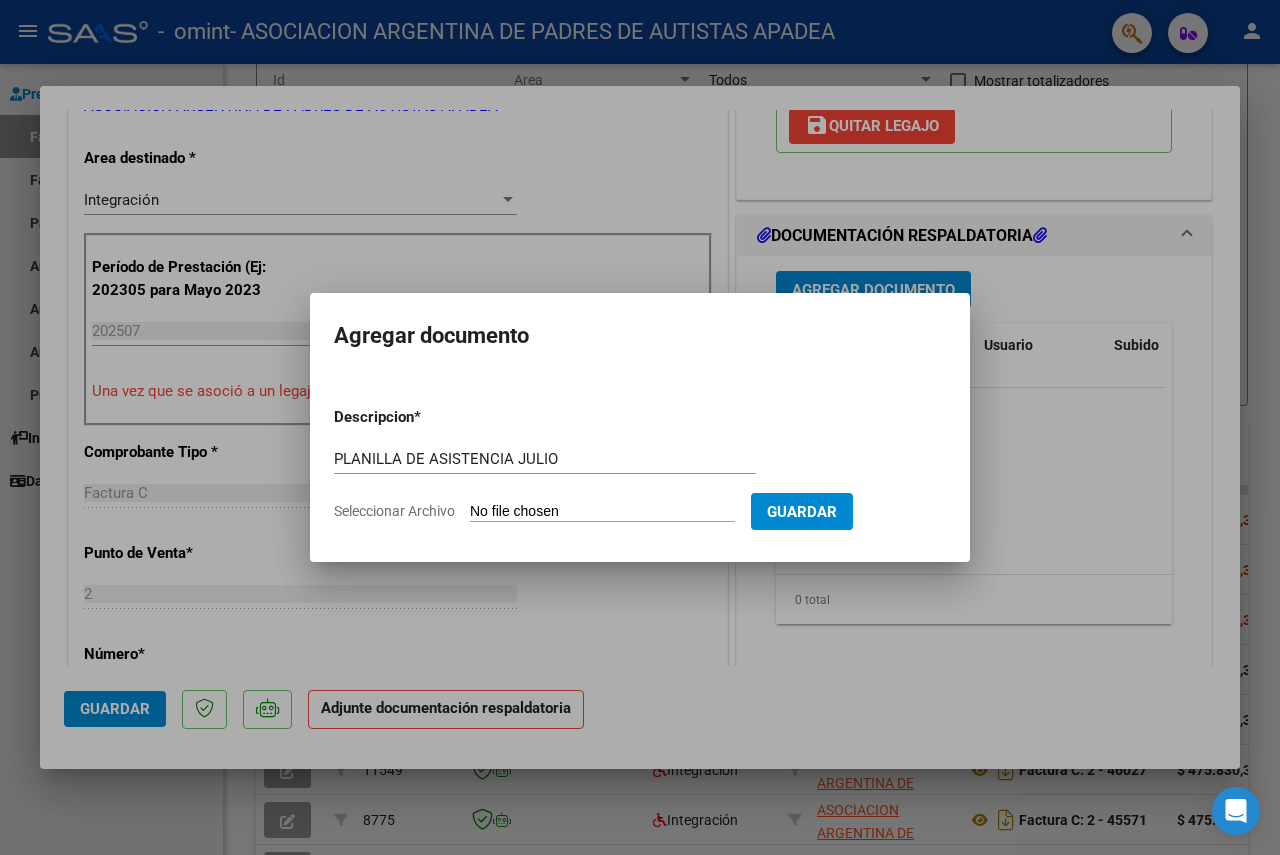 click on "Seleccionar Archivo" at bounding box center (602, 512) 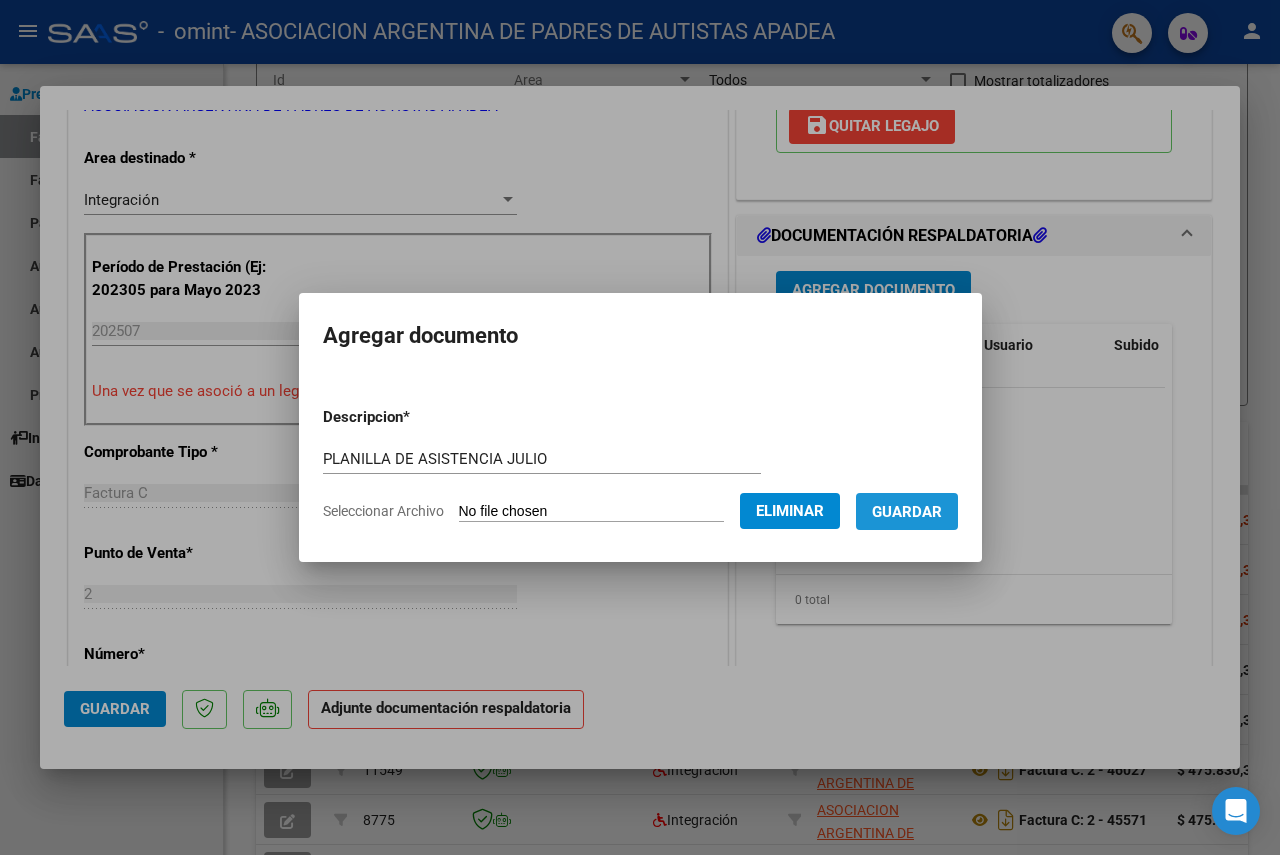click on "Guardar" at bounding box center [907, 512] 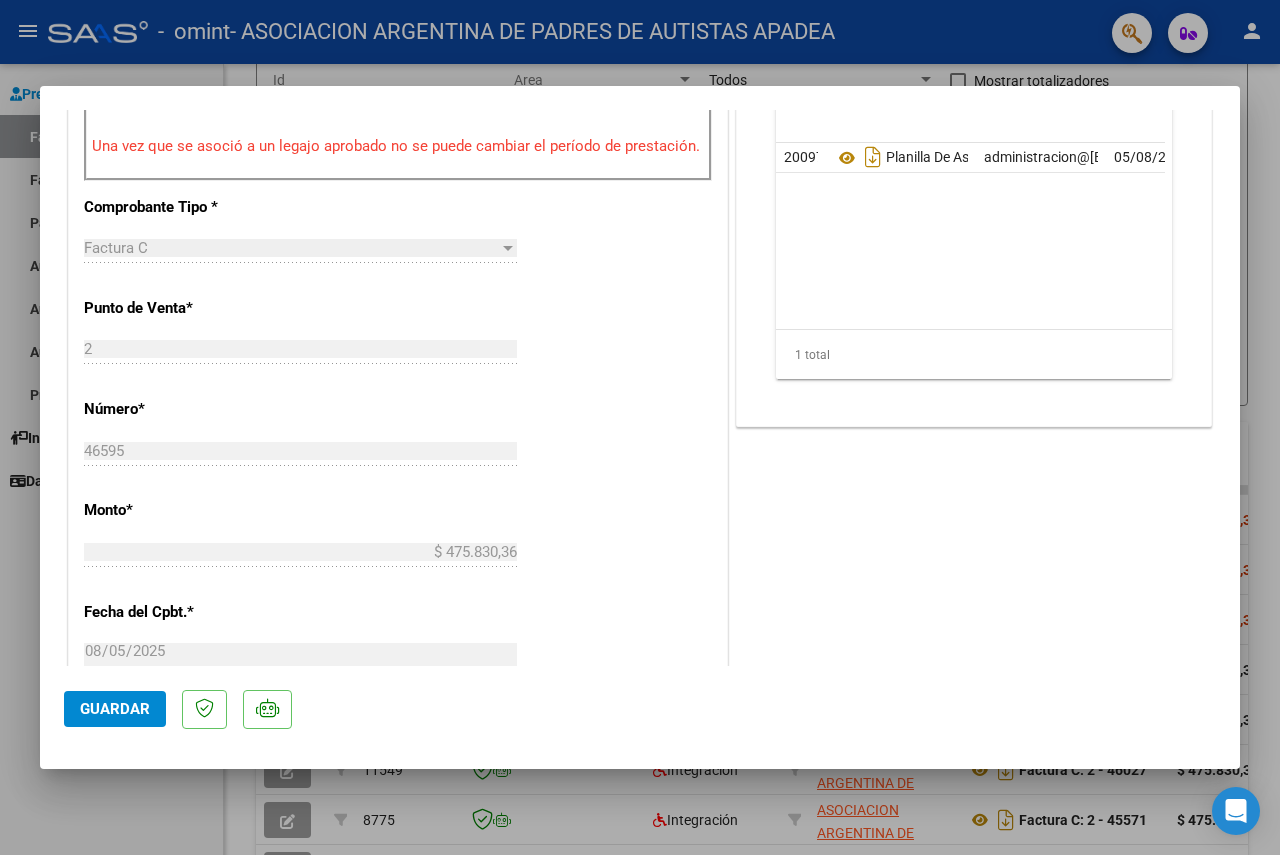 scroll, scrollTop: 800, scrollLeft: 0, axis: vertical 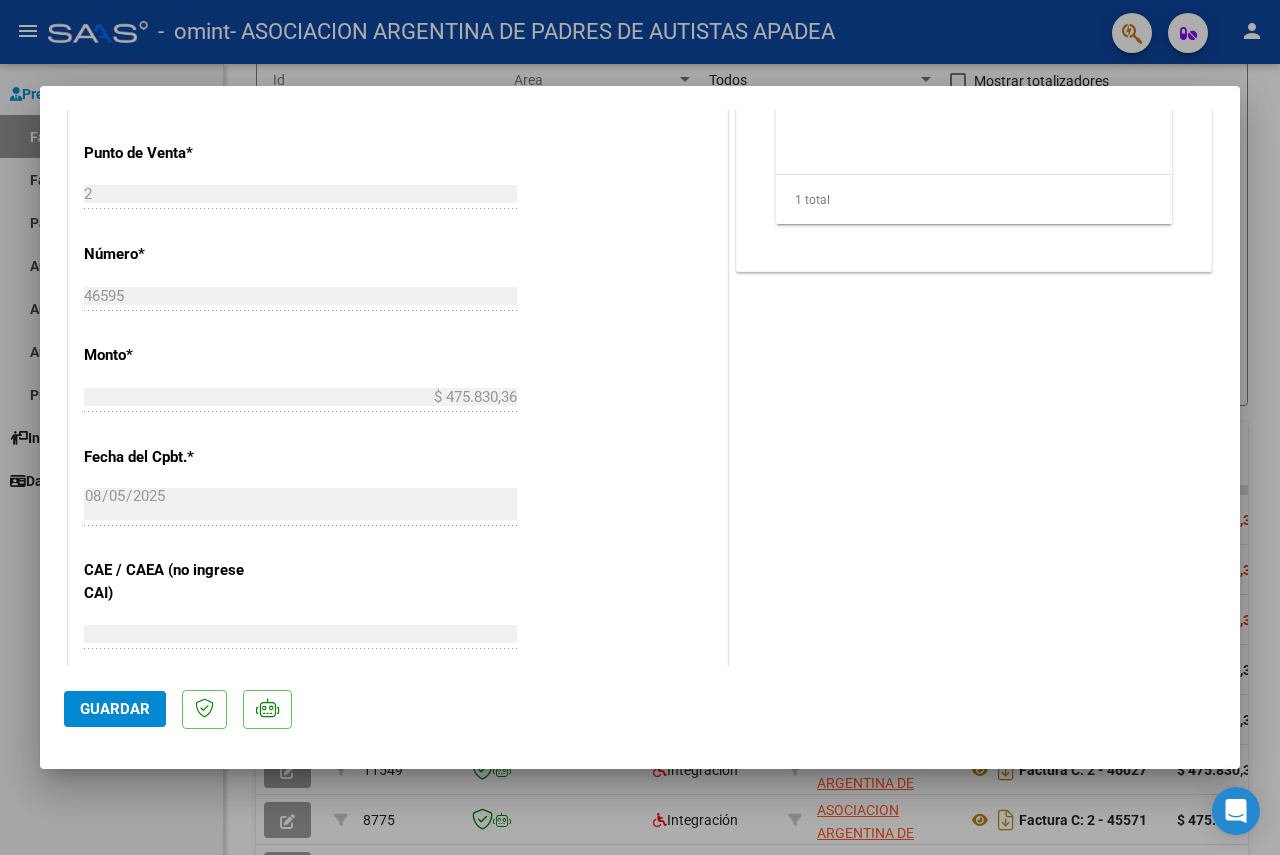 click on "Guardar" 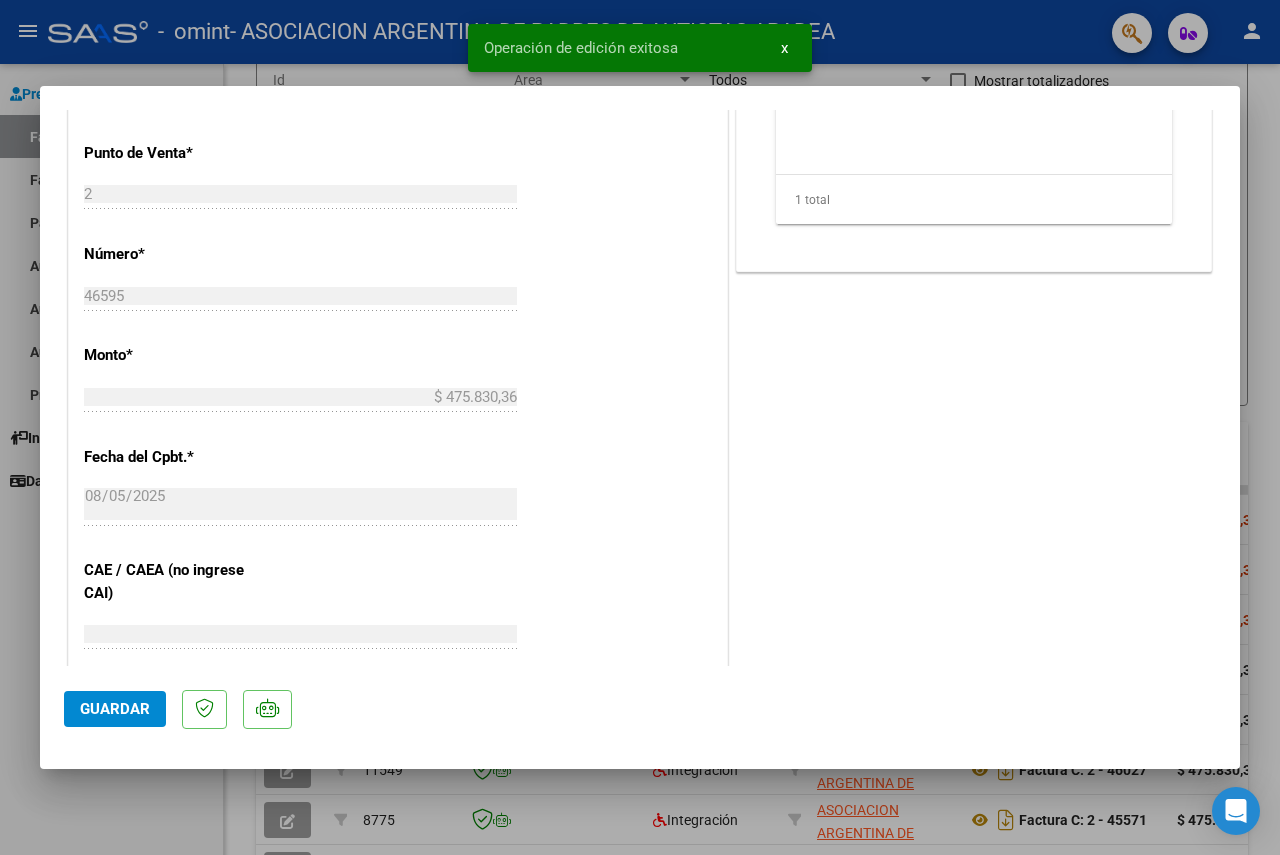 click on "x" at bounding box center (784, 48) 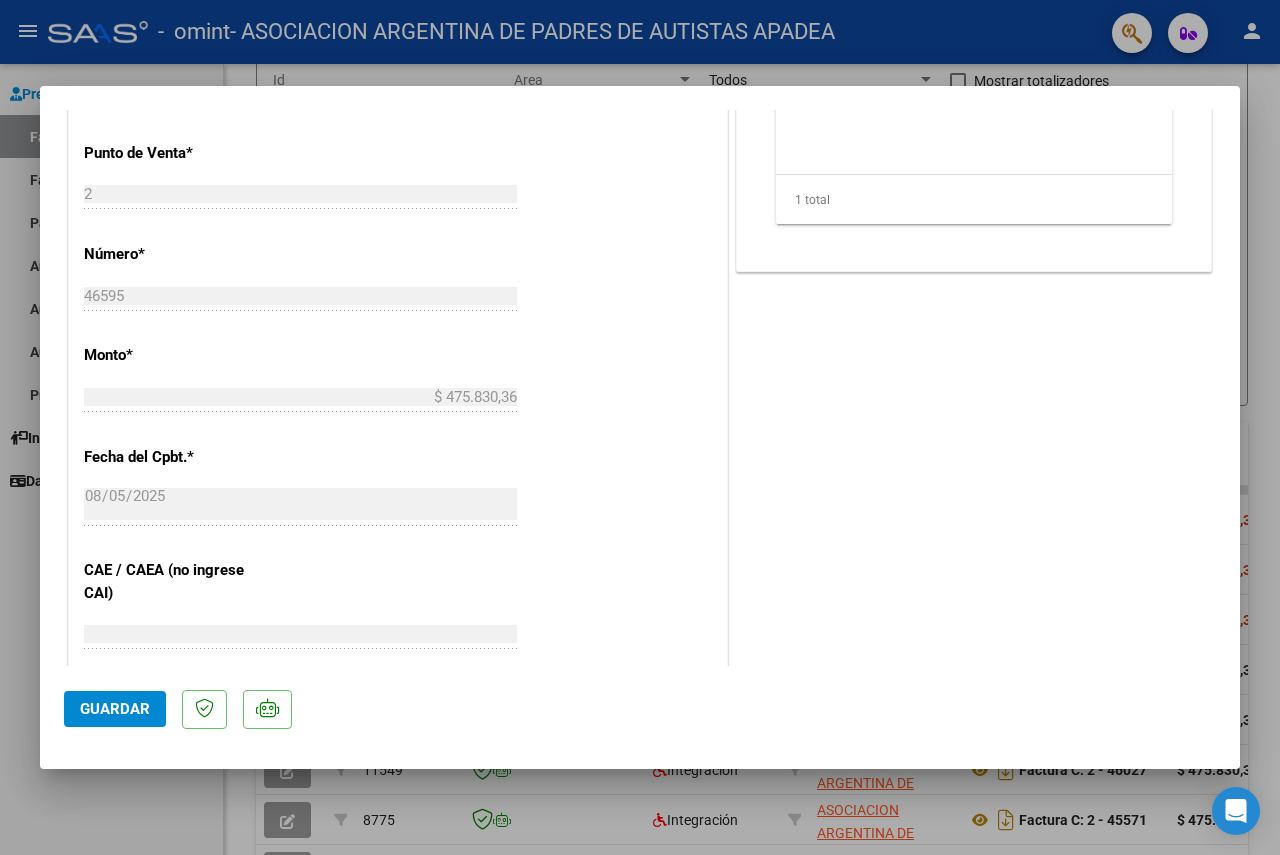 click at bounding box center [640, 427] 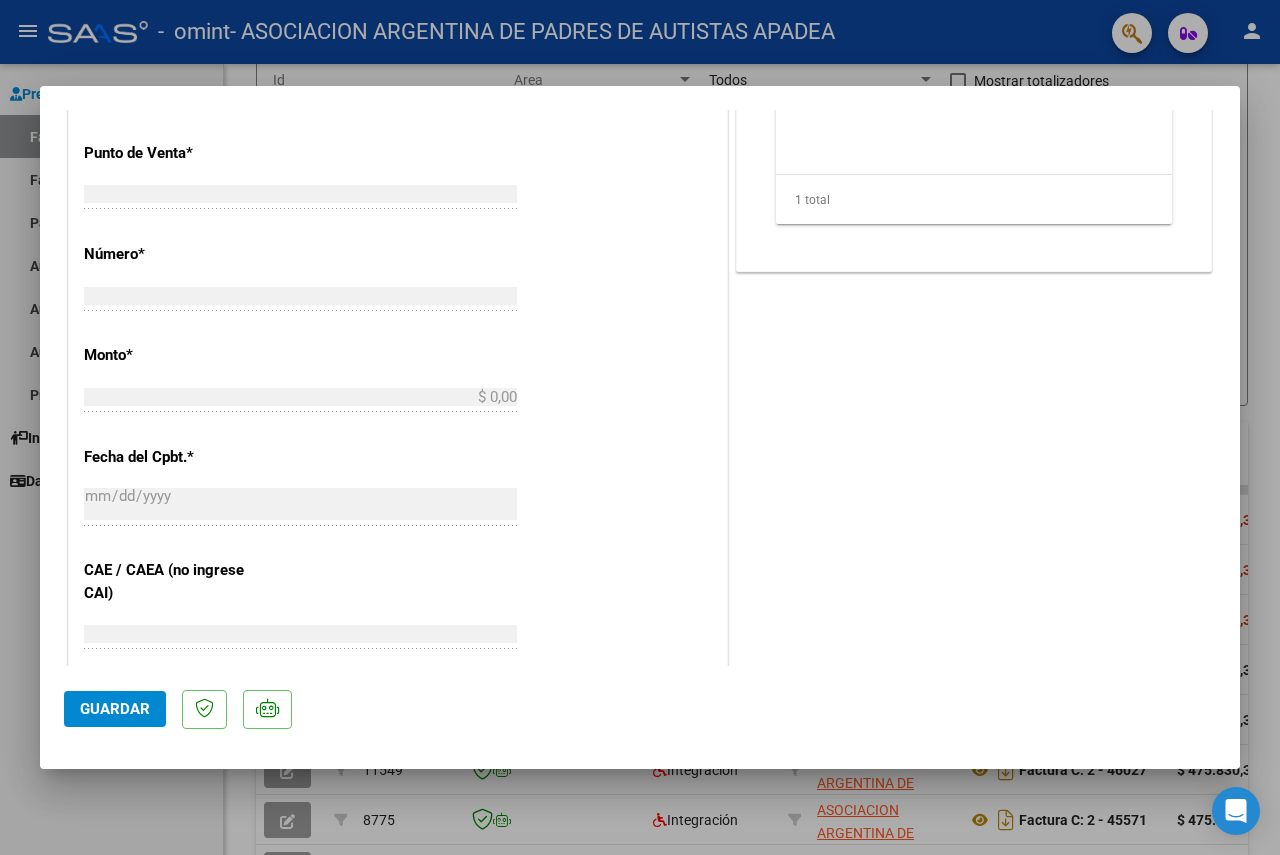 scroll, scrollTop: 855, scrollLeft: 0, axis: vertical 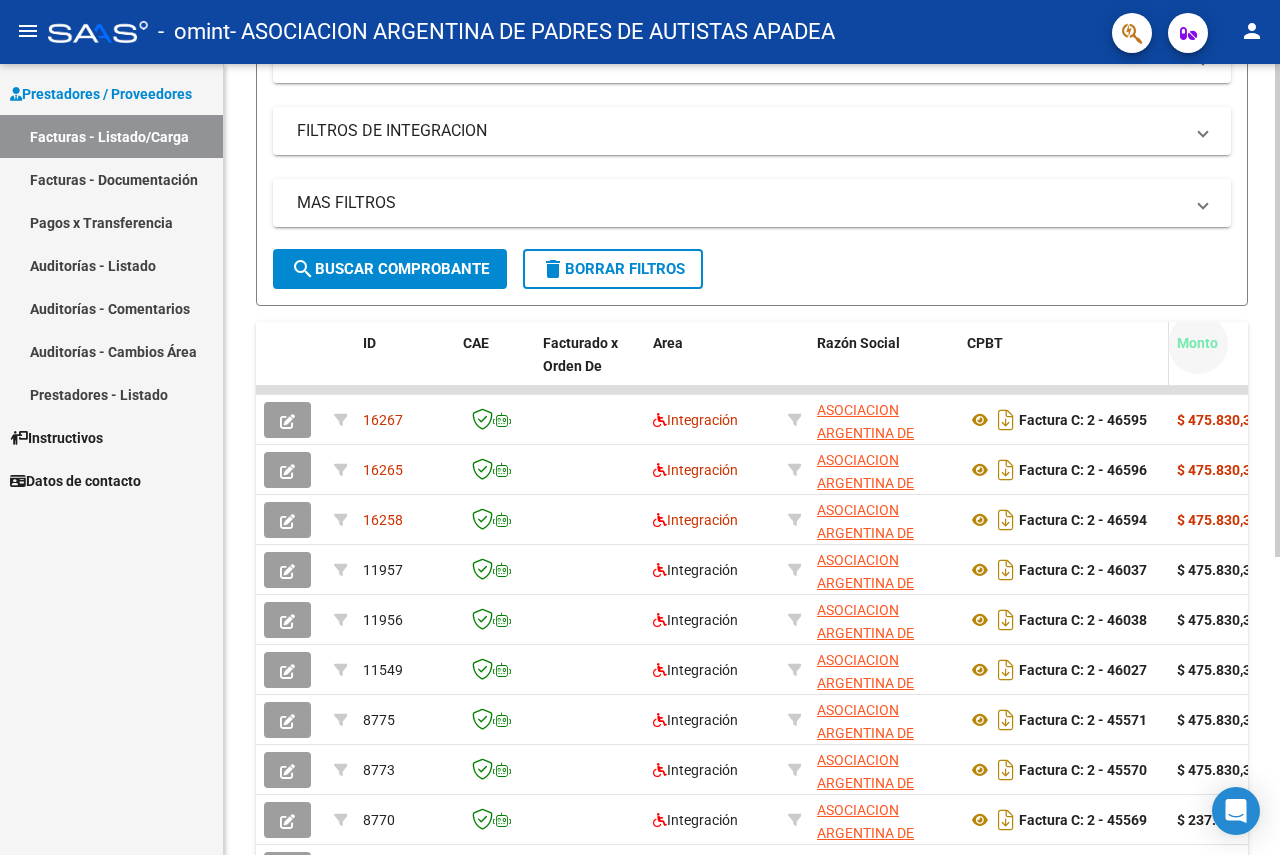 drag, startPoint x: 1206, startPoint y: 357, endPoint x: 1149, endPoint y: 379, distance: 61.09828 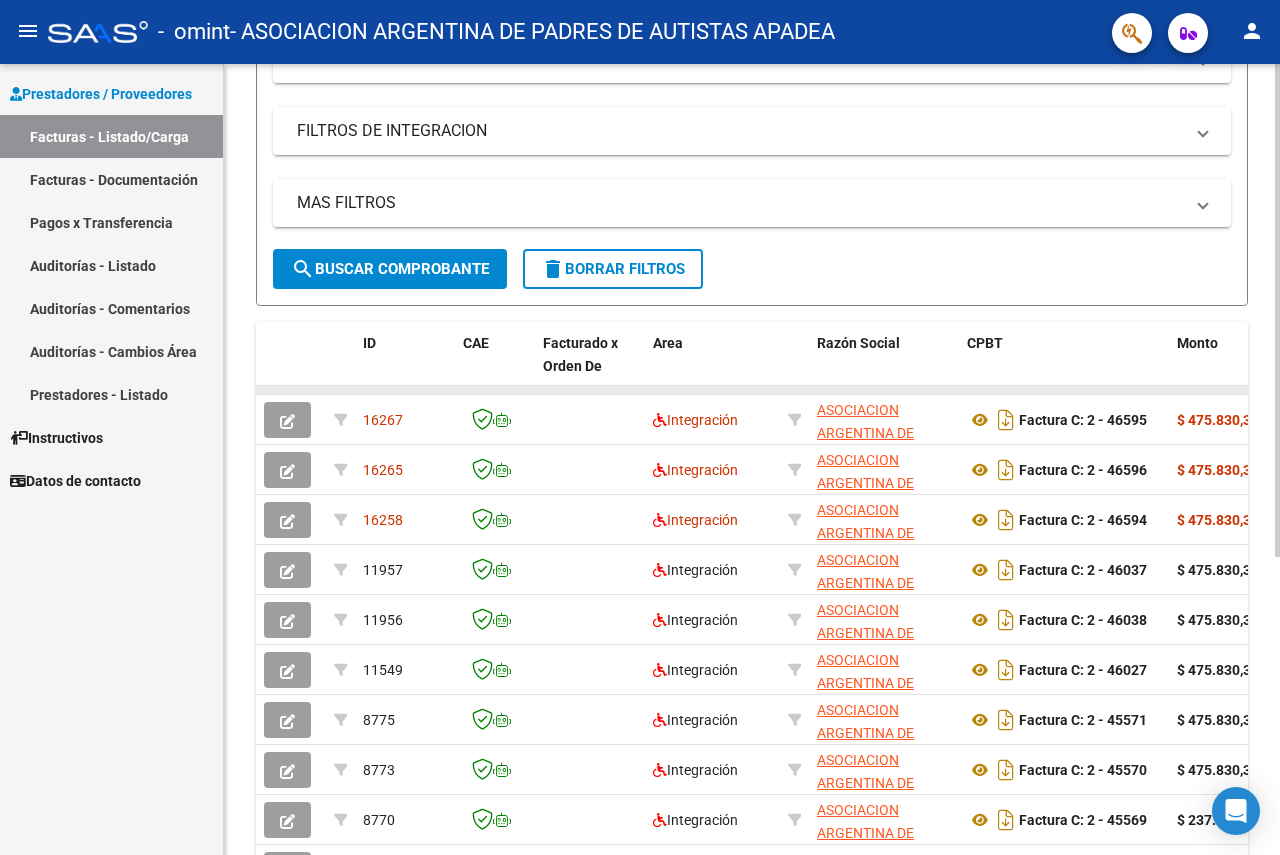 click 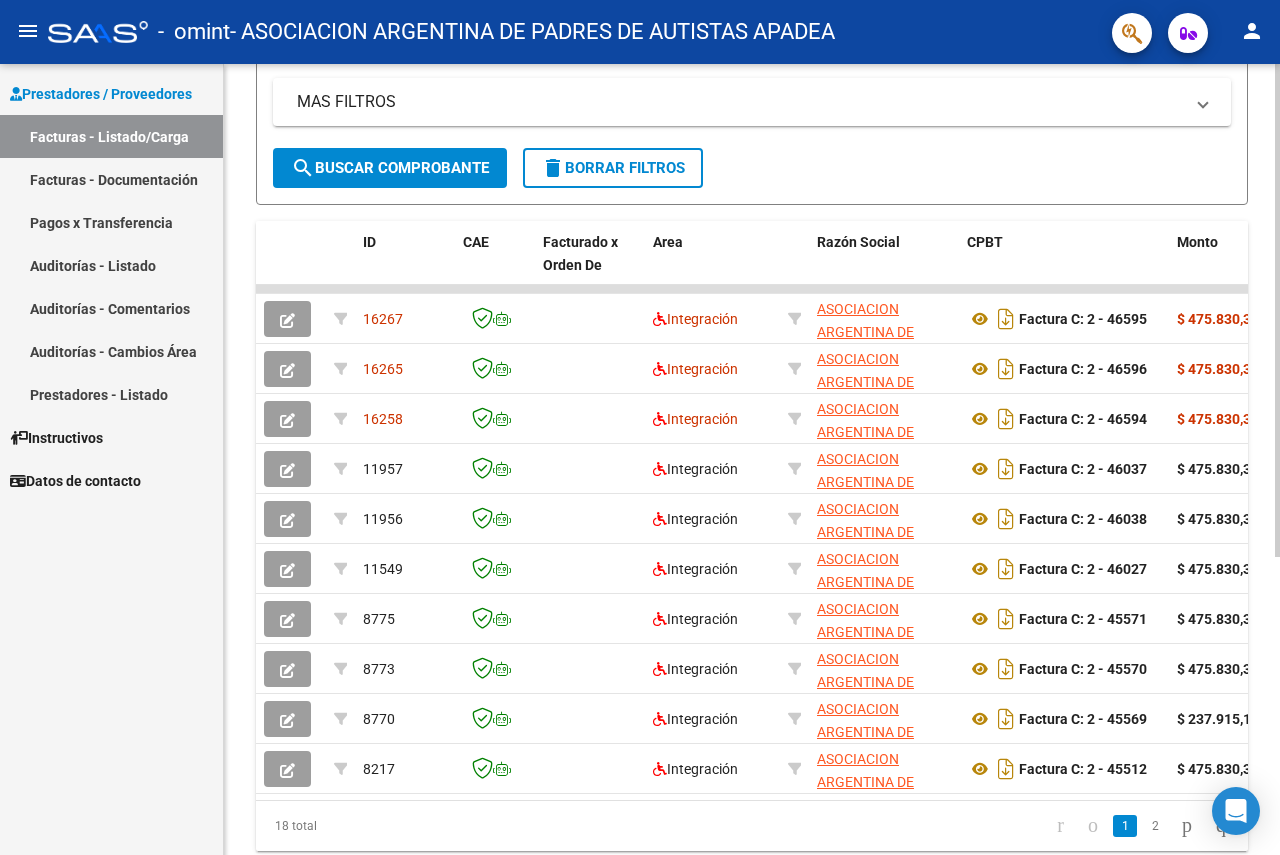 scroll, scrollTop: 477, scrollLeft: 0, axis: vertical 